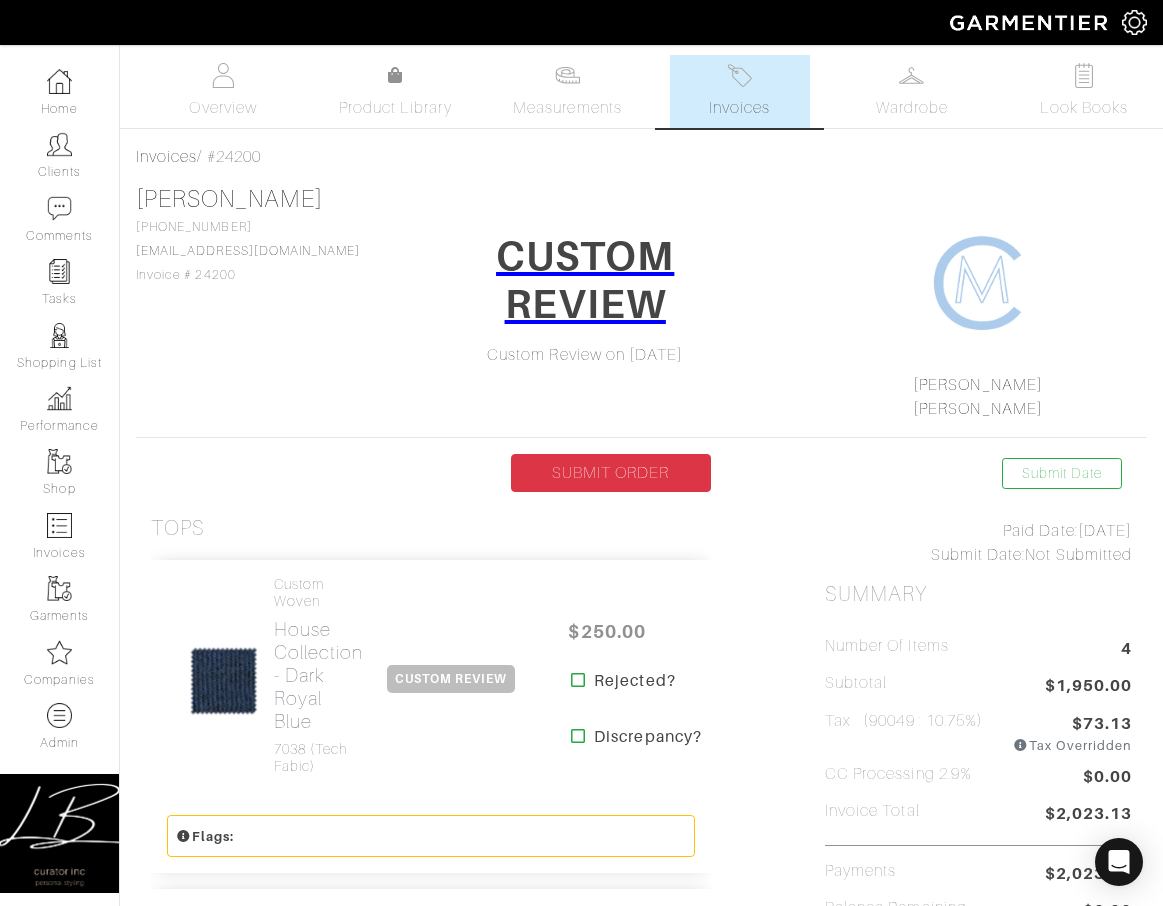 scroll, scrollTop: 0, scrollLeft: 0, axis: both 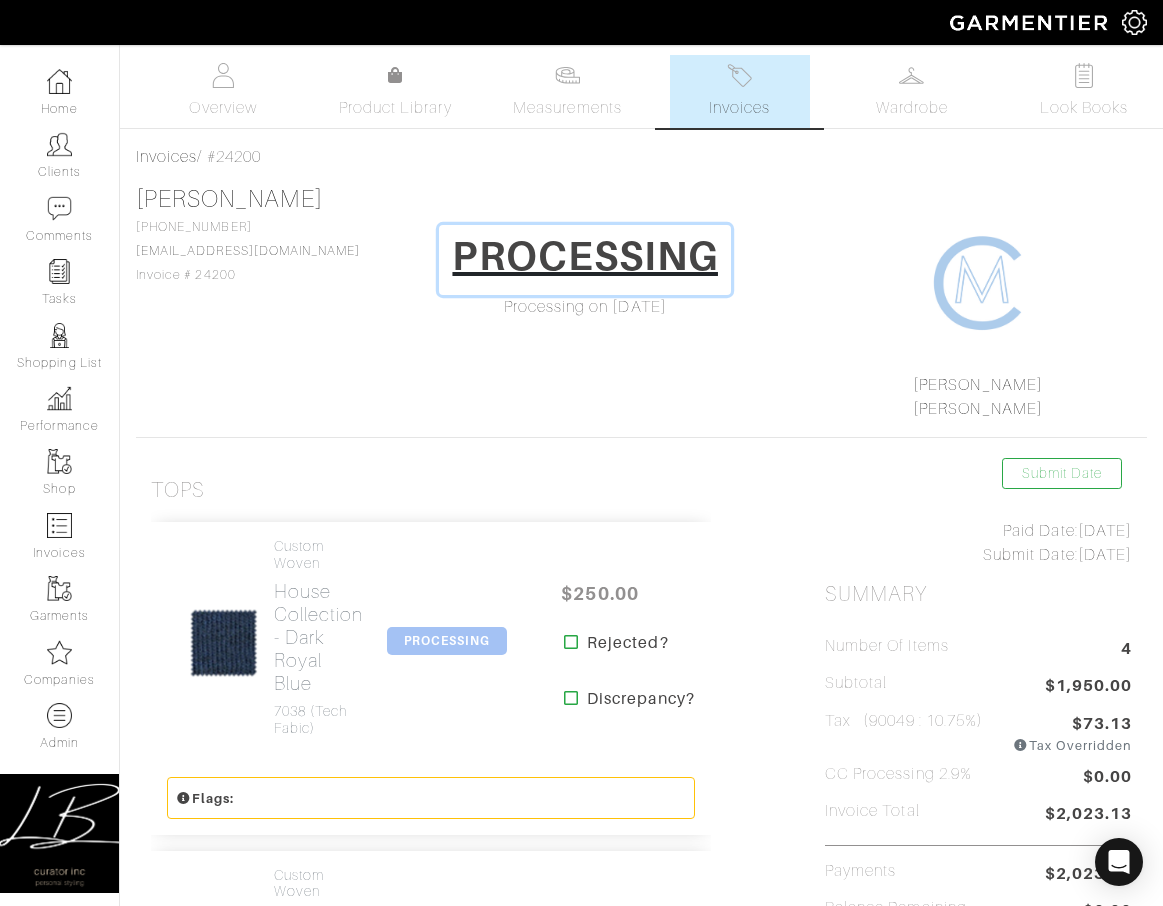 click on "PROCESSING" at bounding box center [585, 256] 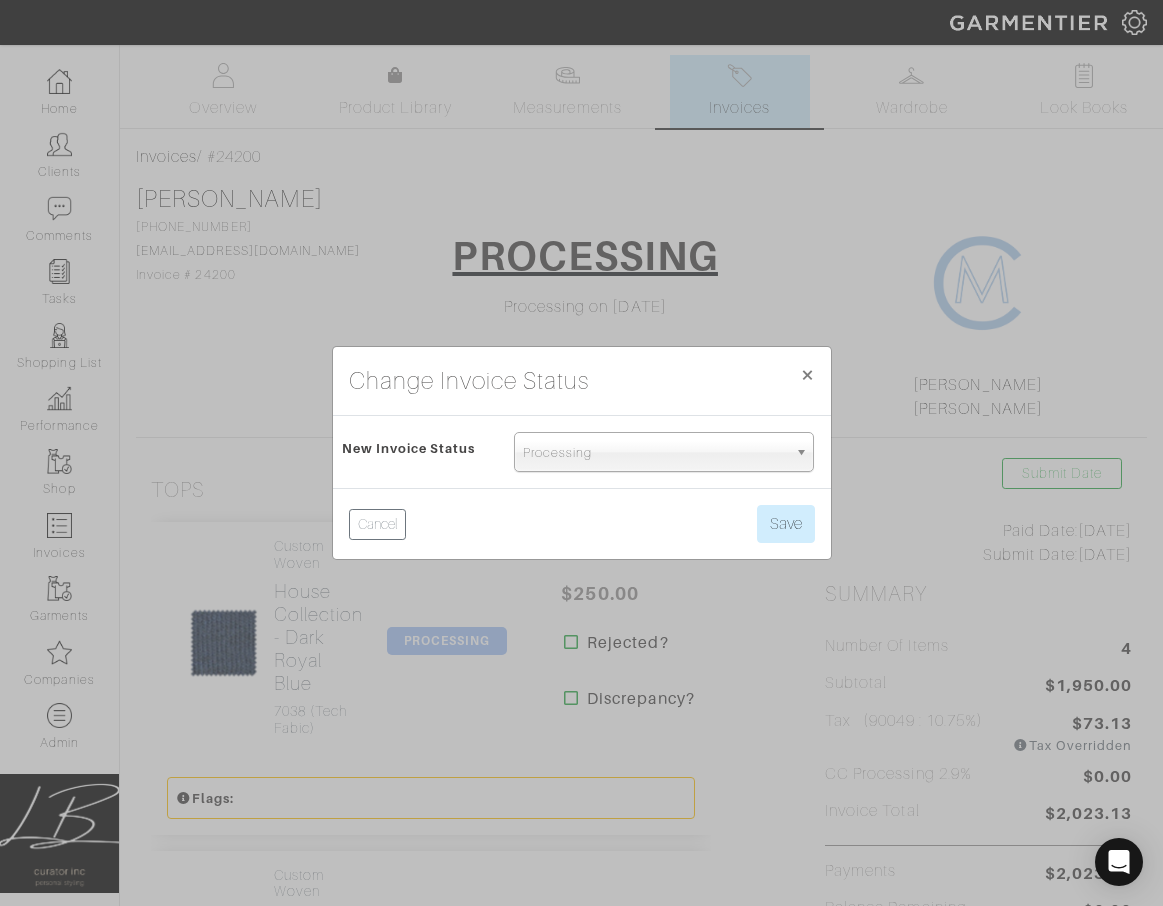 click on "Processing" at bounding box center [655, 453] 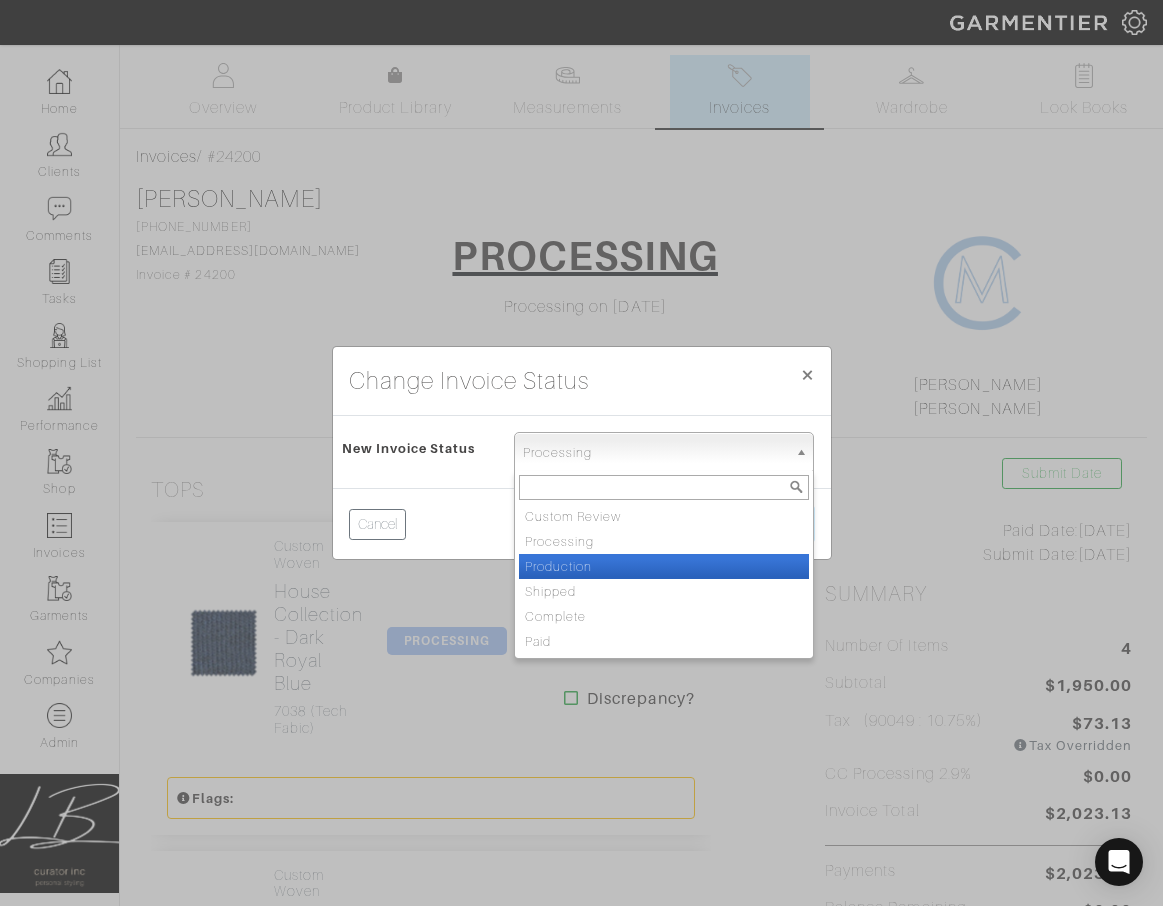 click on "Production" at bounding box center [664, 566] 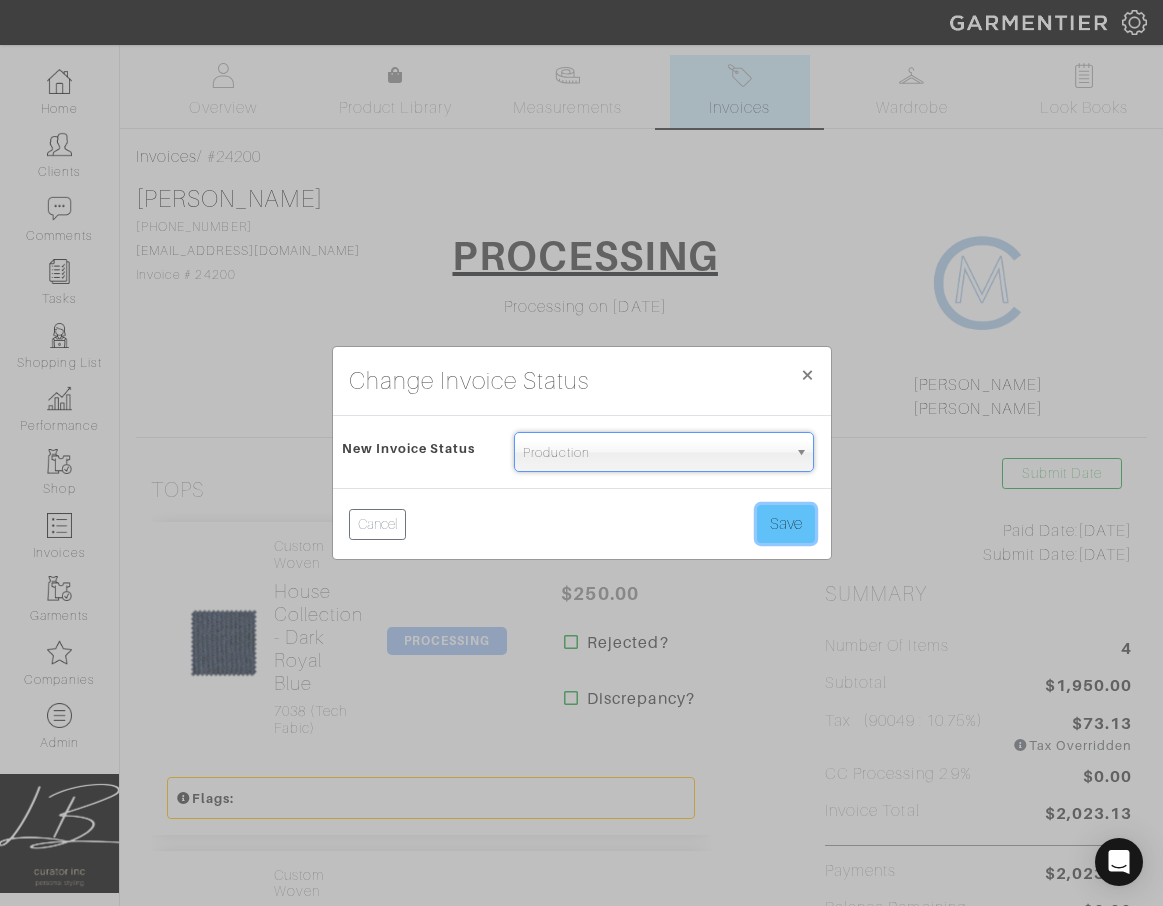 click on "Save" at bounding box center (786, 524) 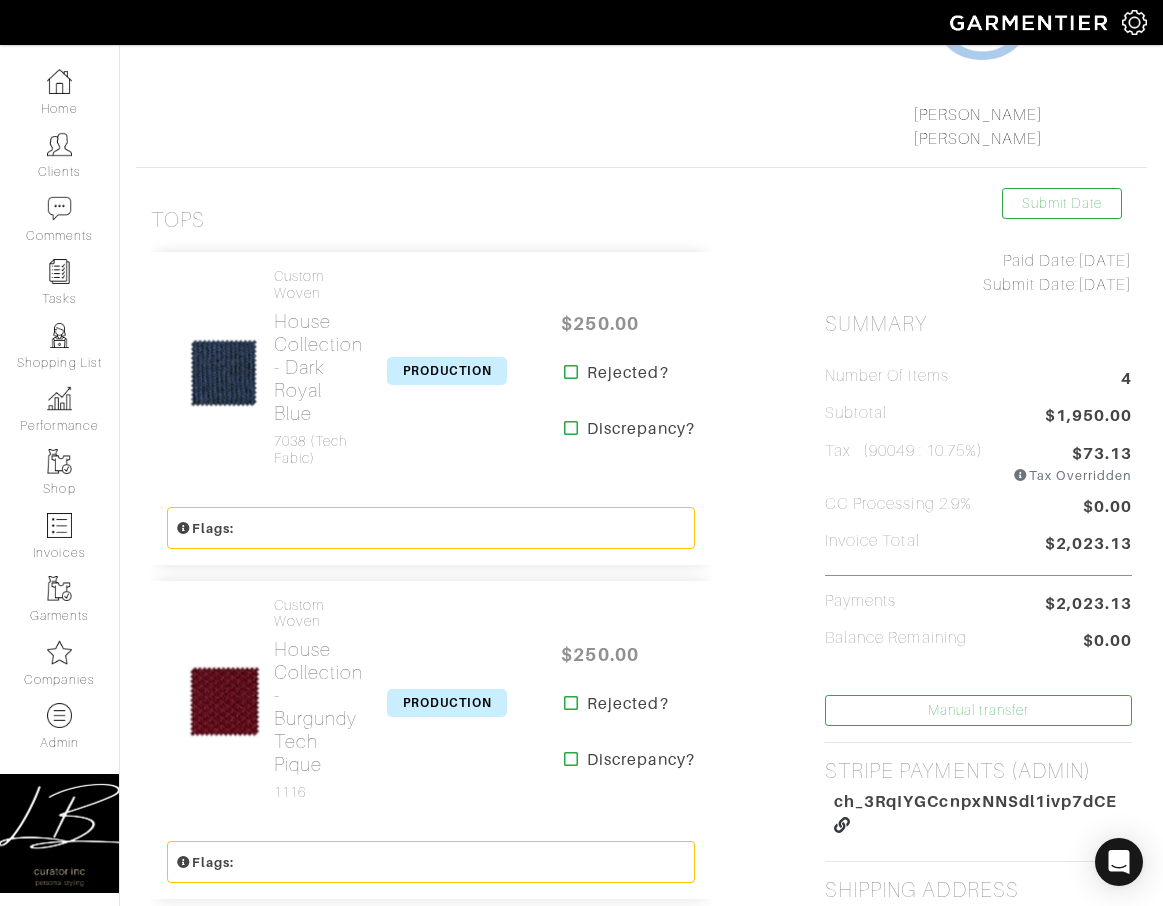 scroll, scrollTop: 274, scrollLeft: 0, axis: vertical 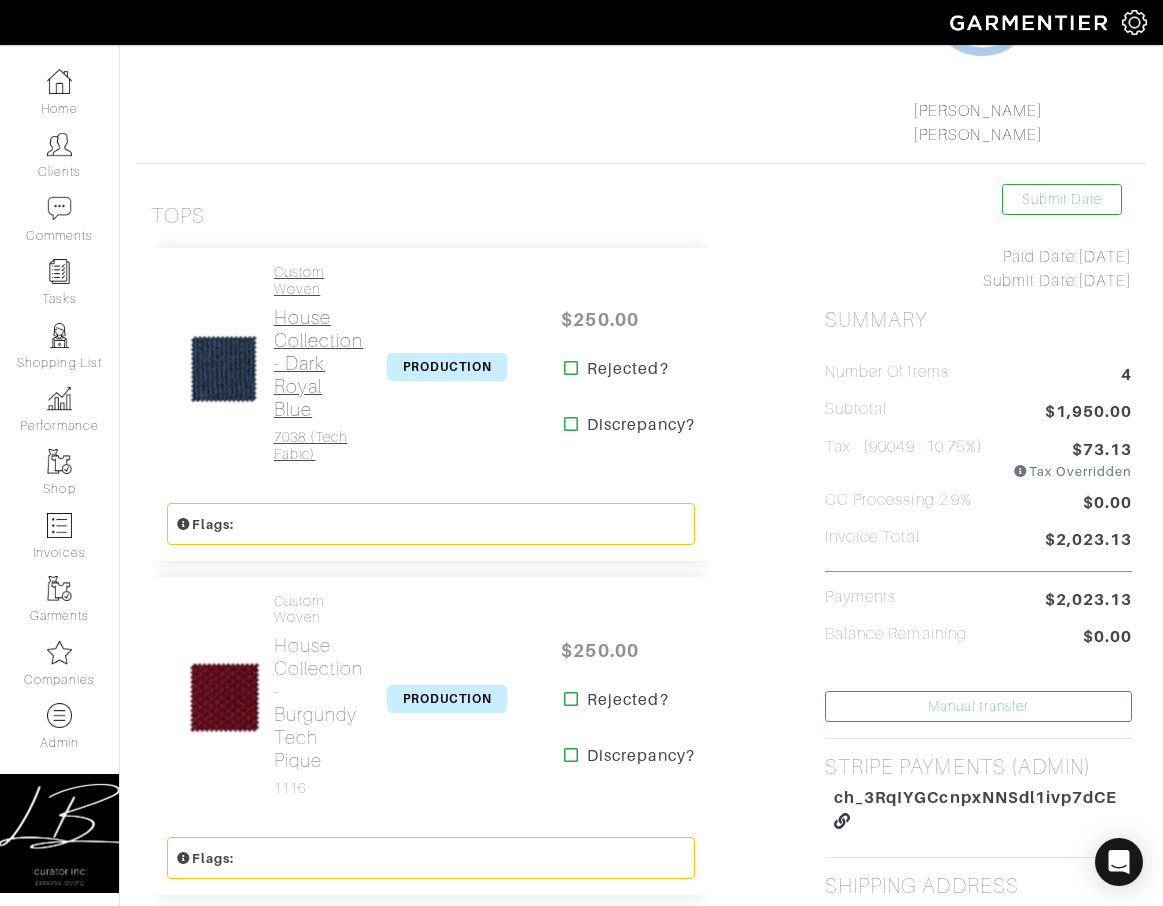 click on "Custom Woven
House Collection -
Dark Royal Blue
7038 (Tech Fabic)" at bounding box center (319, 363) 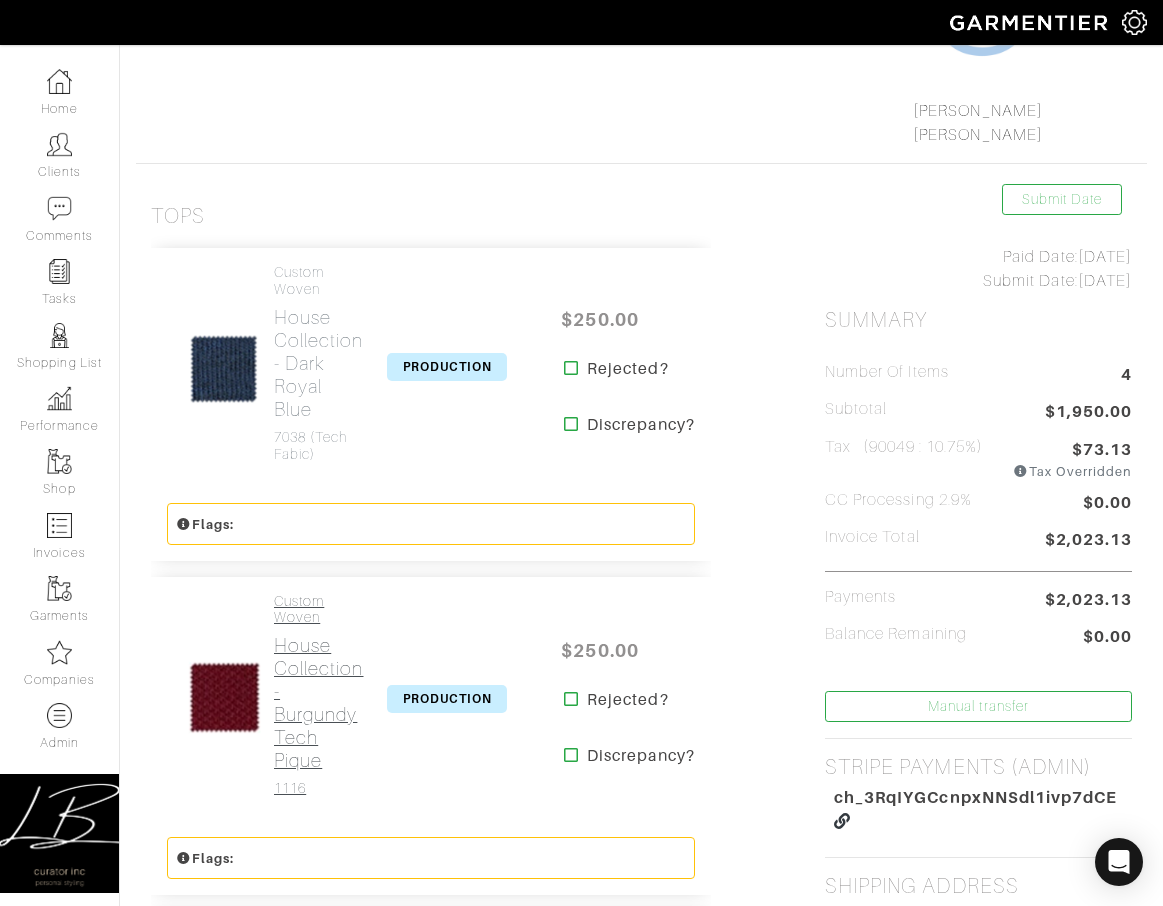 click on "Custom Woven
House Collection -
Burgundy Tech Pique
1116" at bounding box center (319, 695) 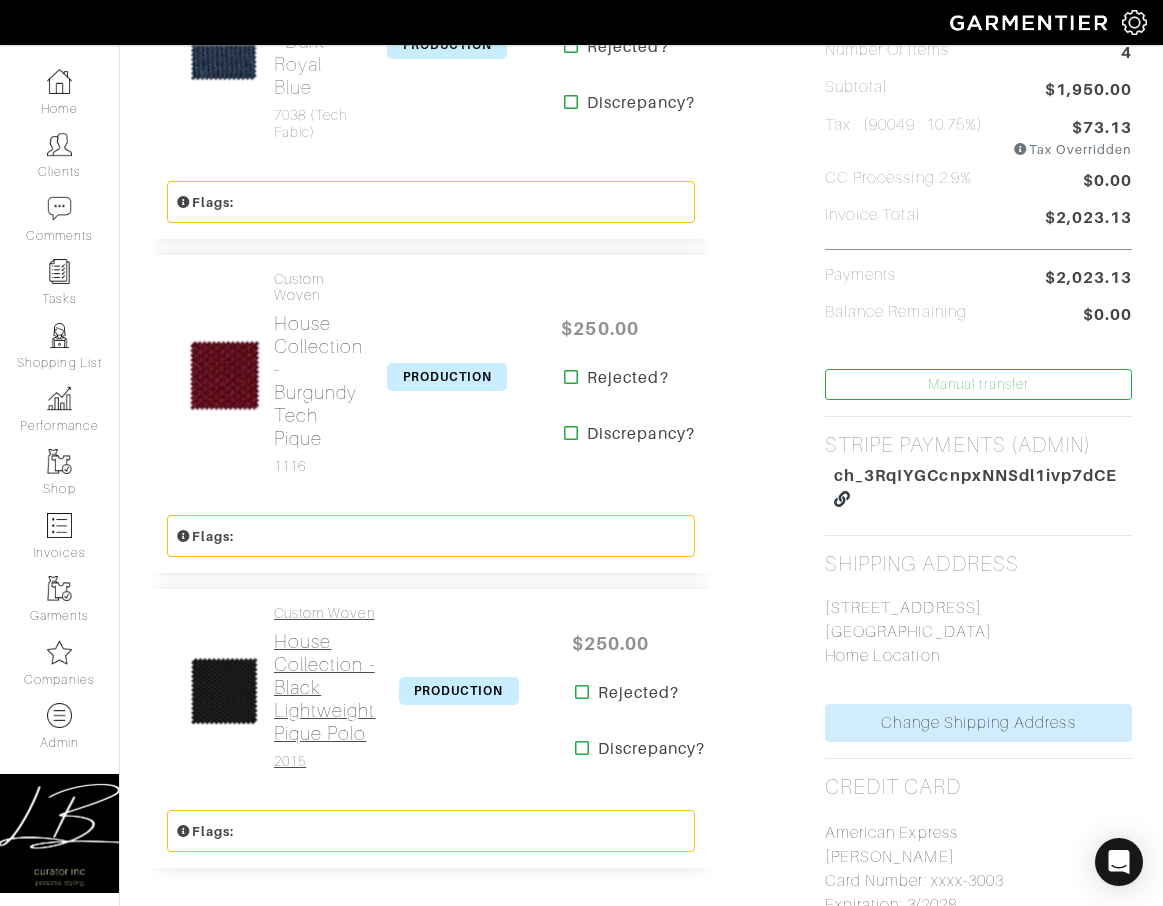 scroll, scrollTop: 599, scrollLeft: 0, axis: vertical 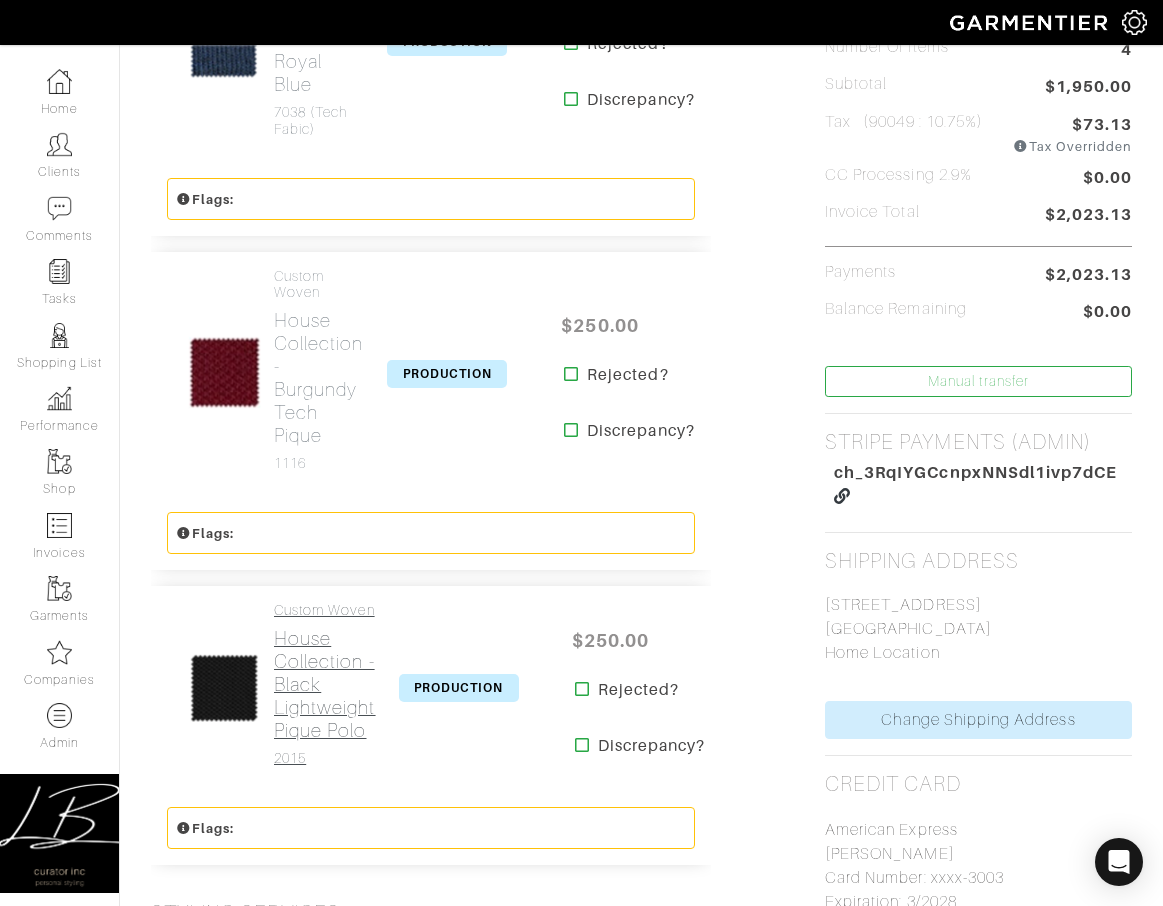 click on "House Collection -
Black Lightweight Pique Polo" at bounding box center (325, 684) 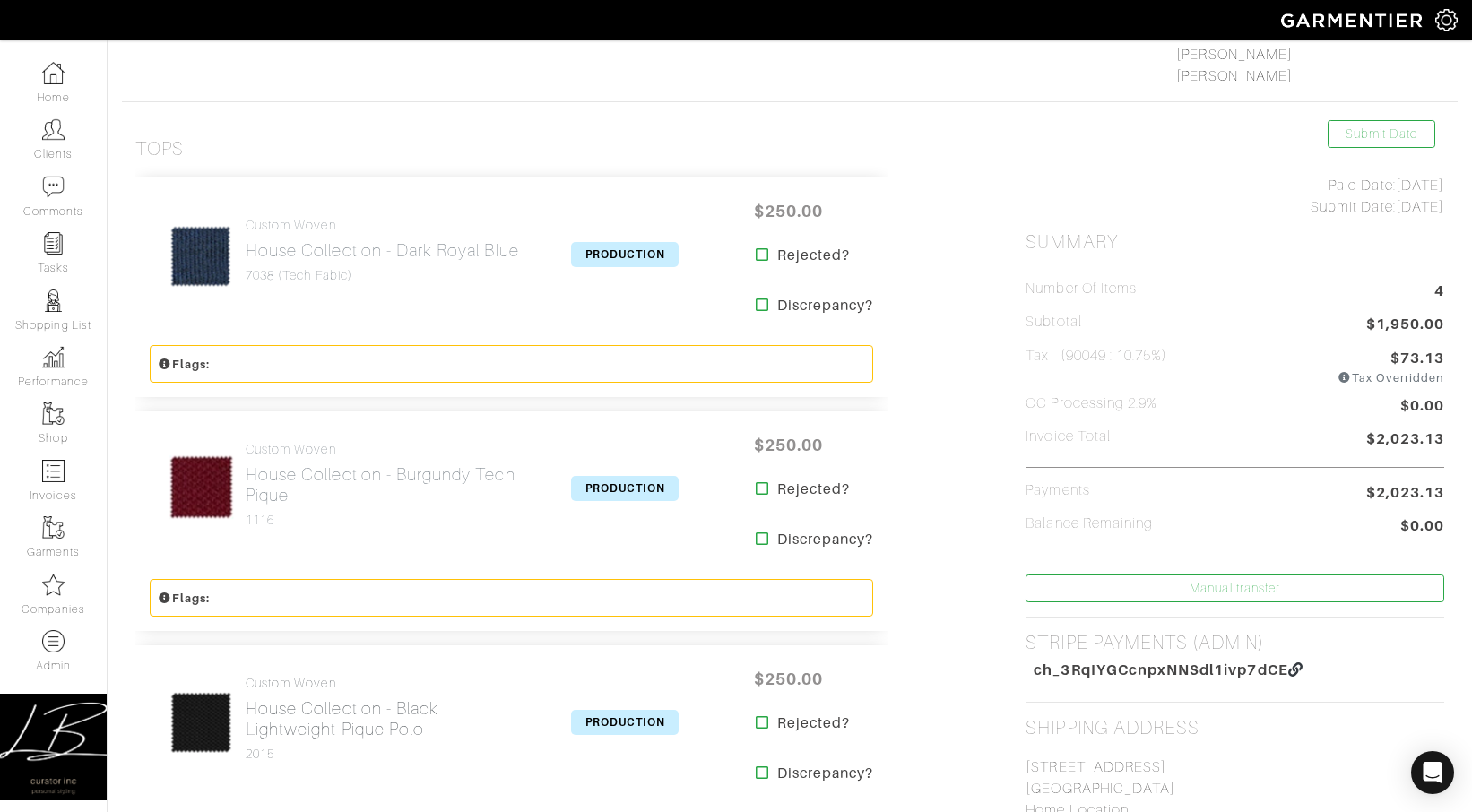scroll, scrollTop: 294, scrollLeft: 0, axis: vertical 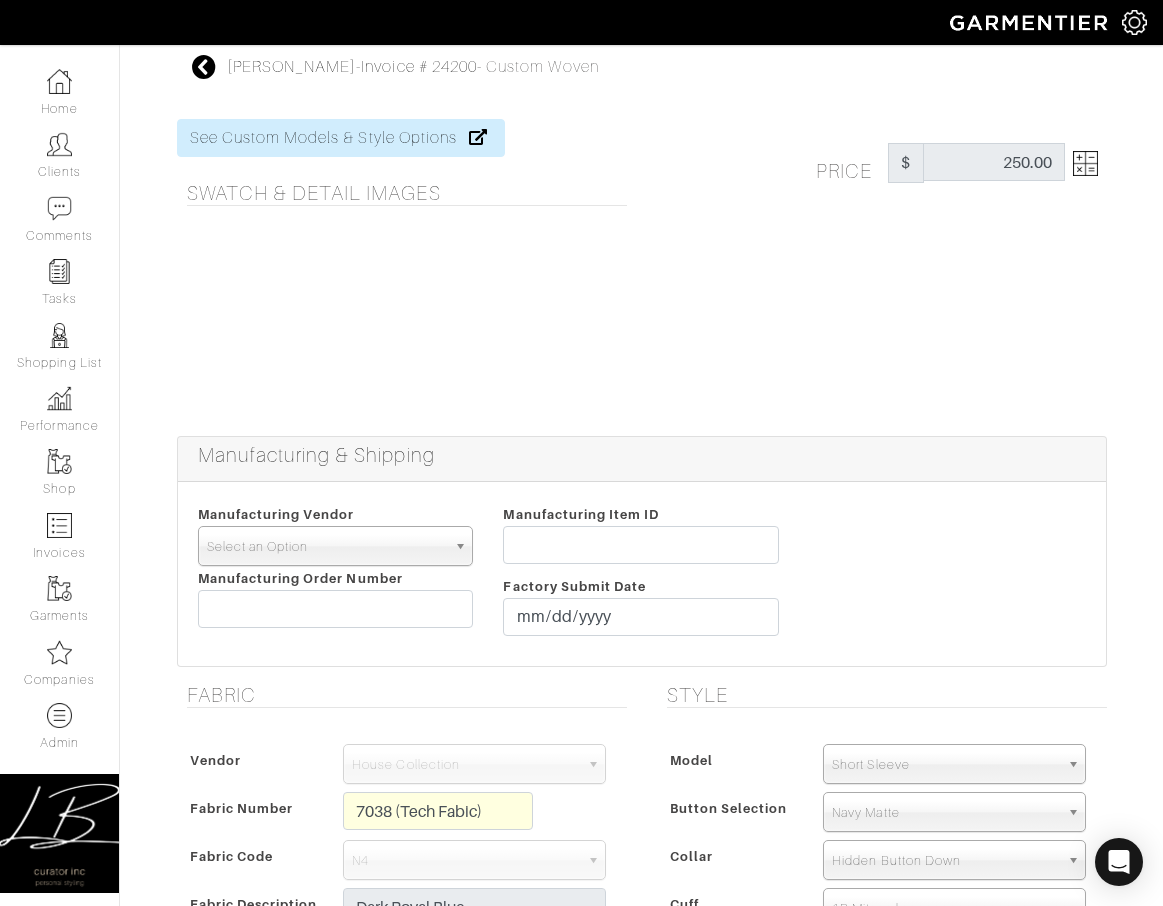 click on "Select an Option" at bounding box center [327, 547] 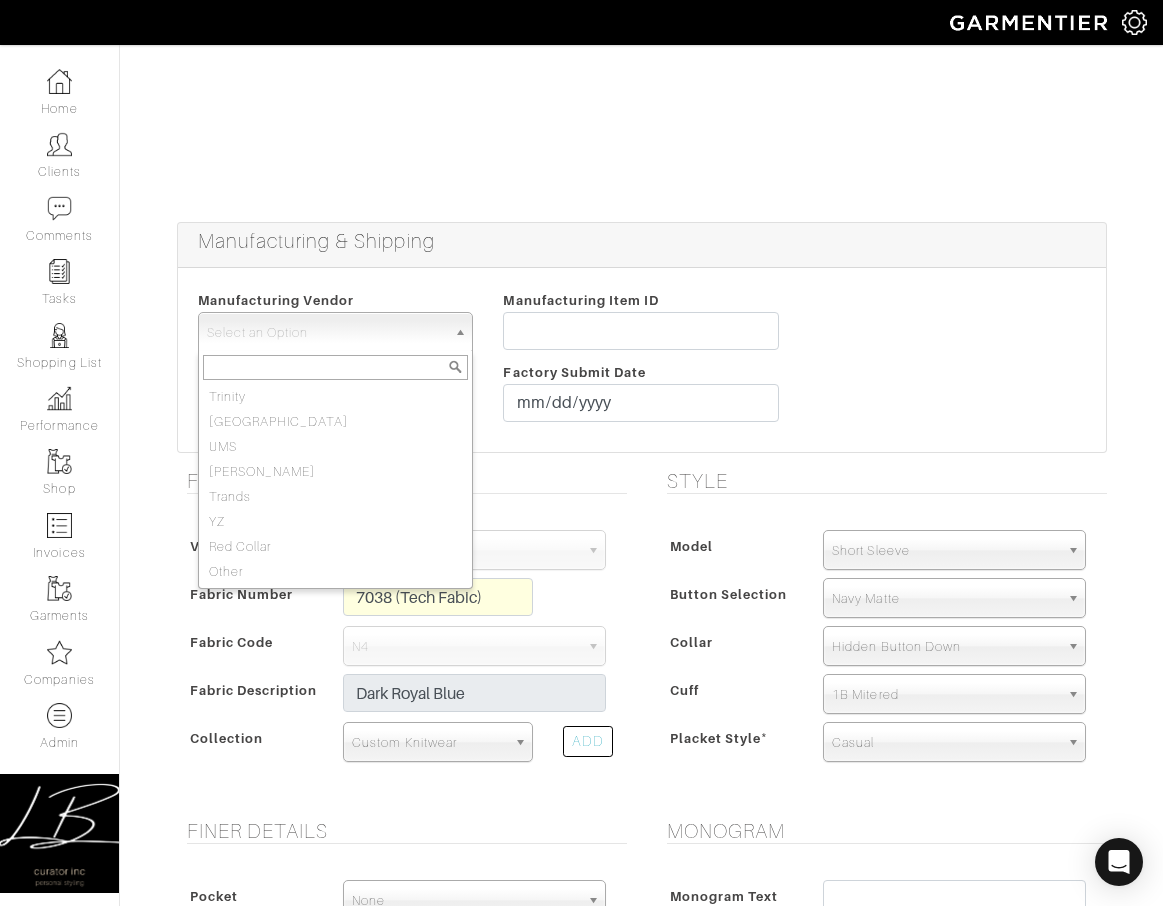scroll, scrollTop: 228, scrollLeft: 0, axis: vertical 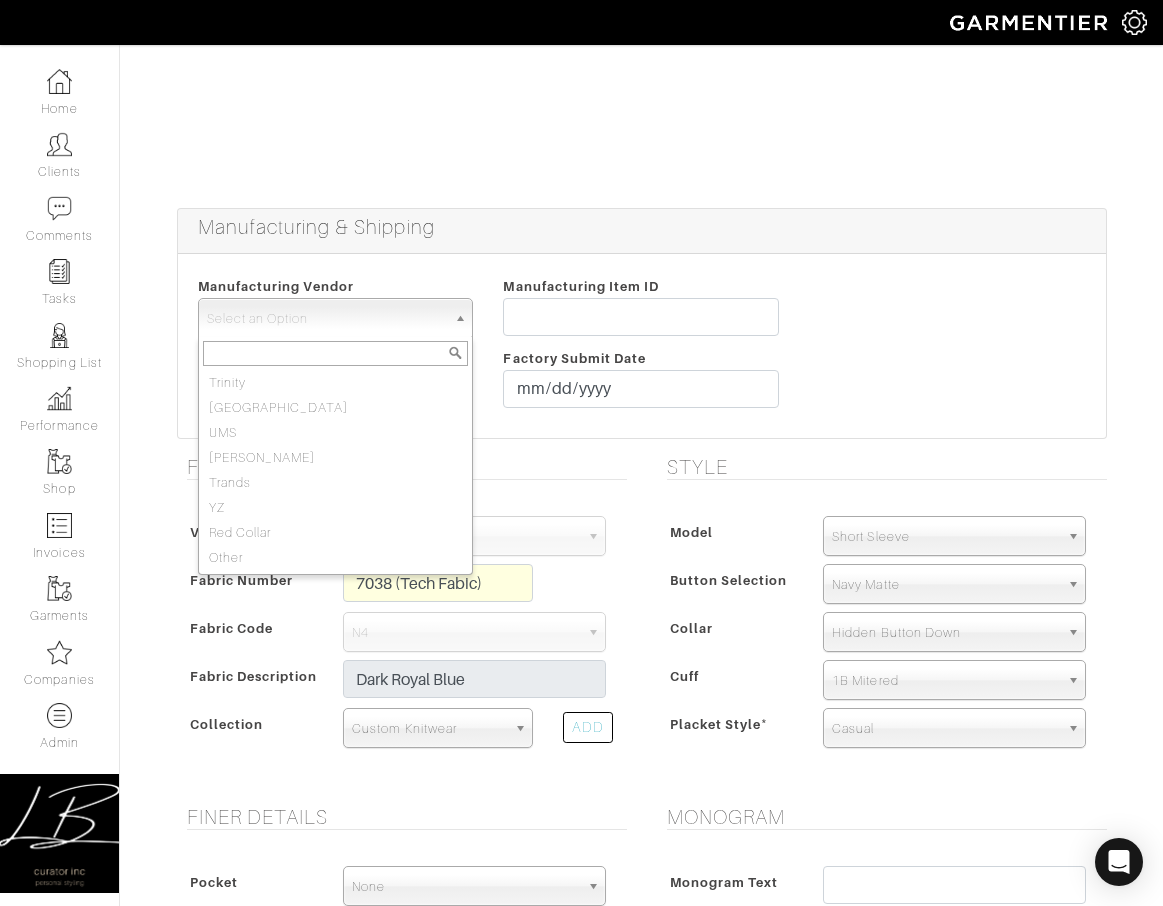 click at bounding box center (402, 89) 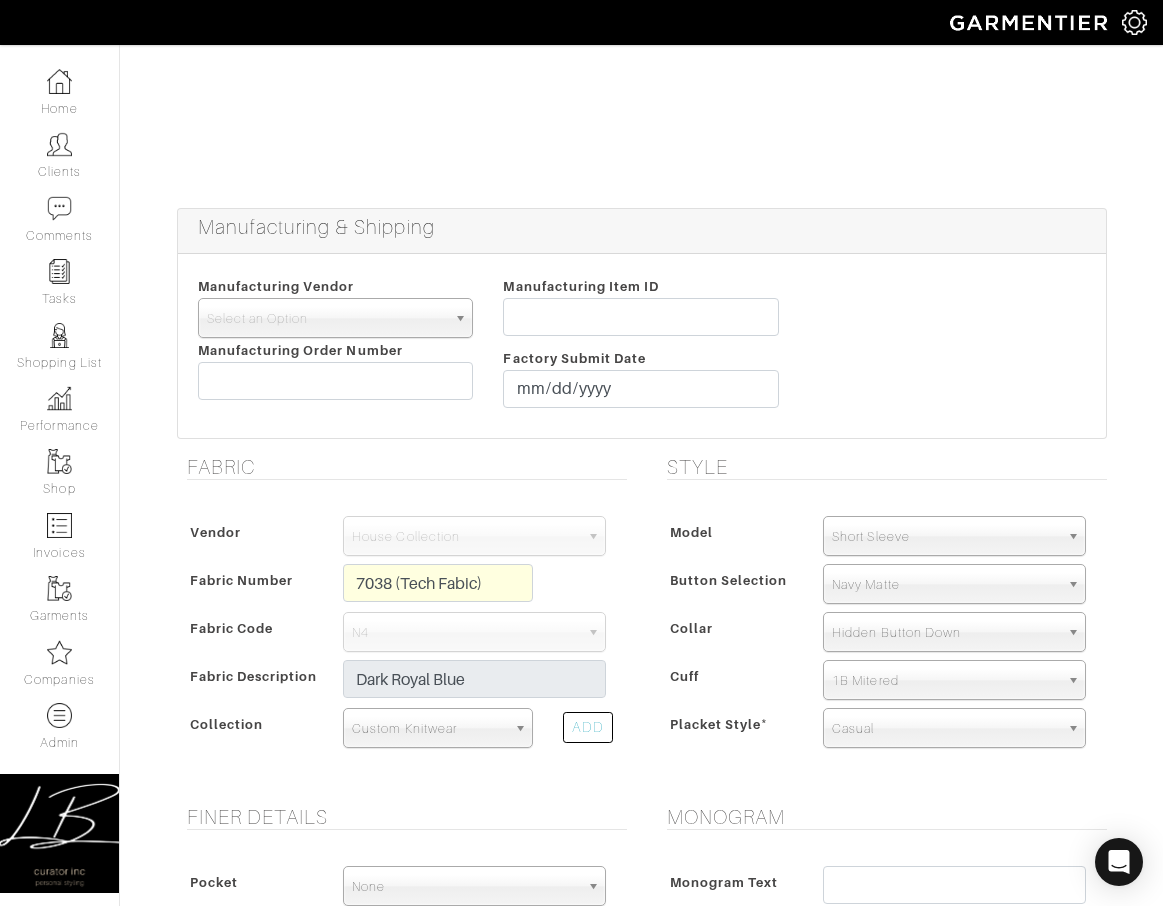 scroll, scrollTop: 0, scrollLeft: 0, axis: both 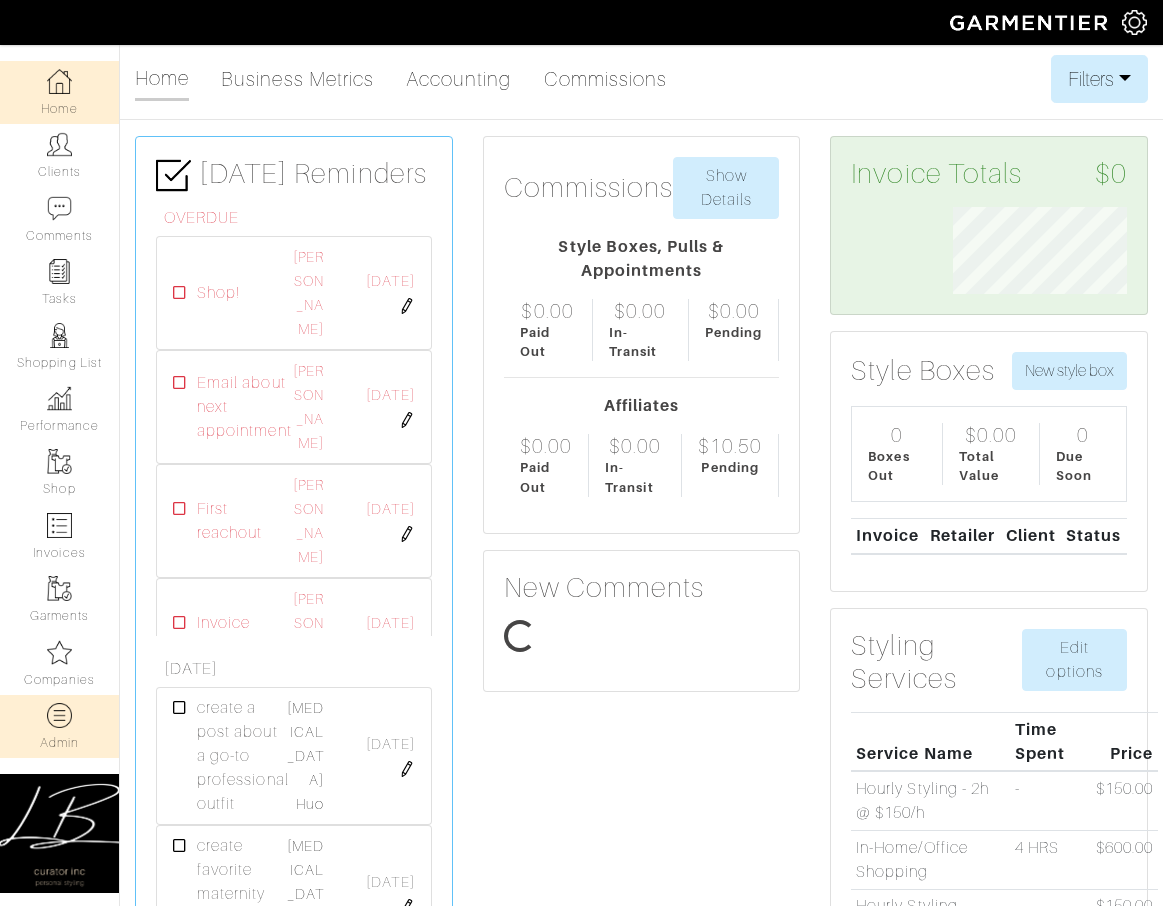 click on "Admin" at bounding box center (59, 726) 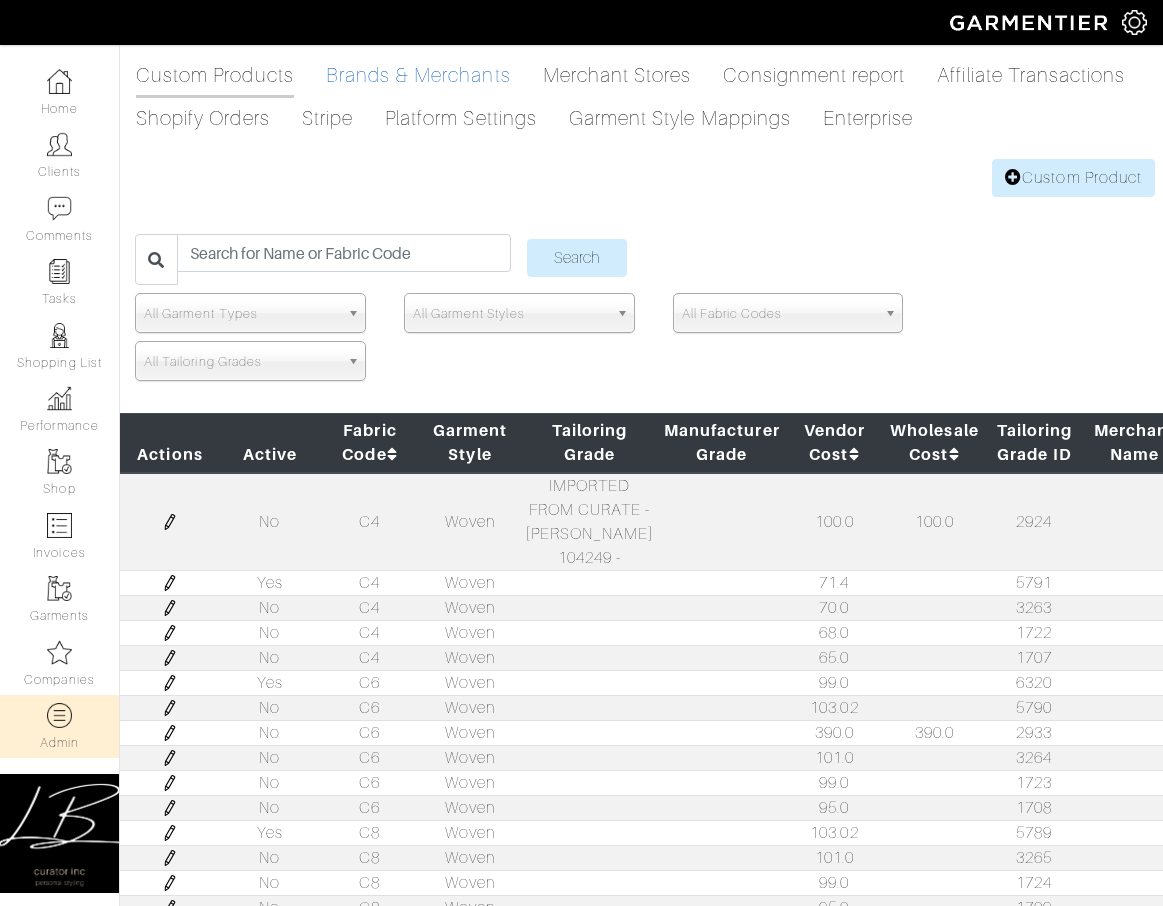 click on "Brands & Merchants" at bounding box center [418, 75] 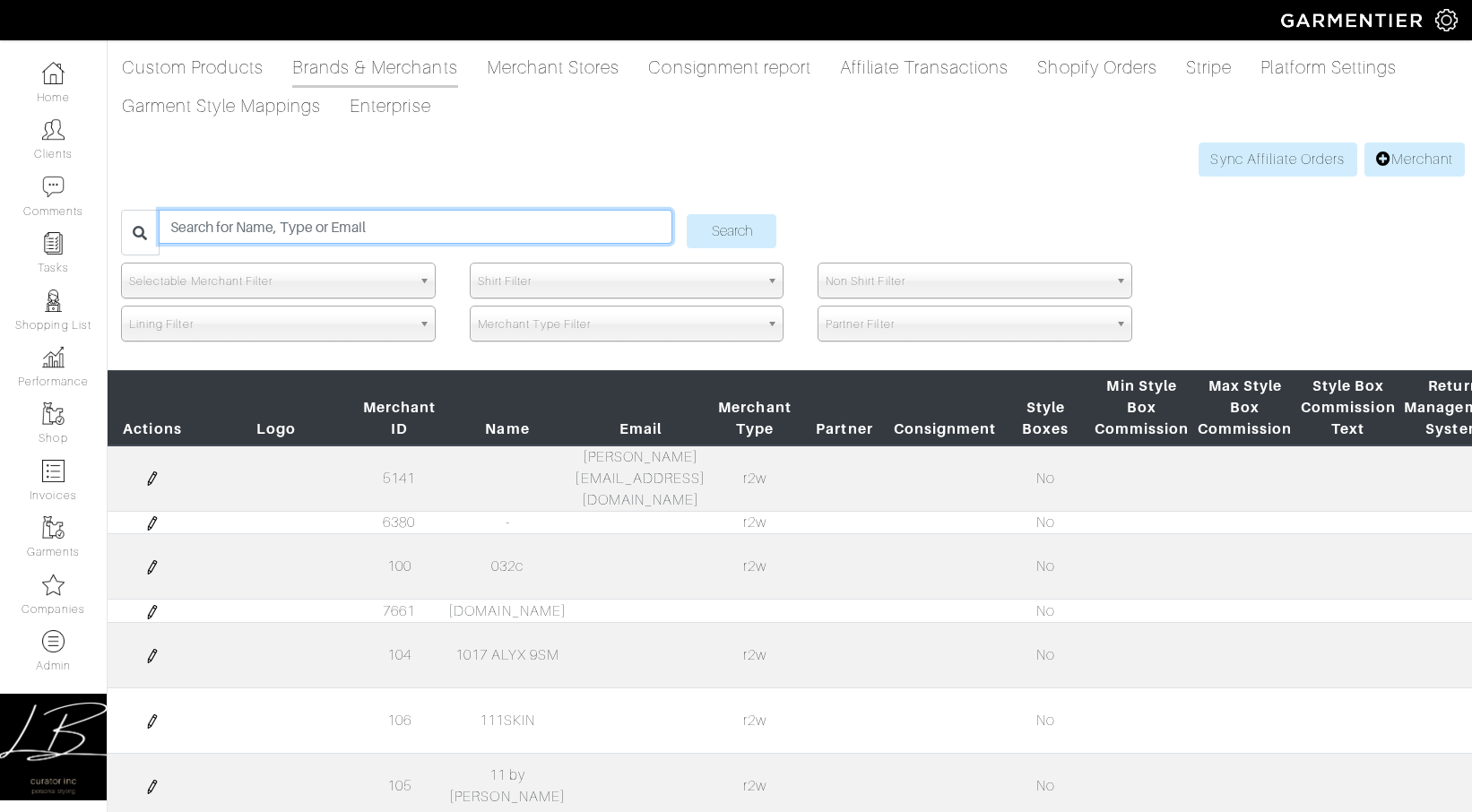 click at bounding box center [415, 227] 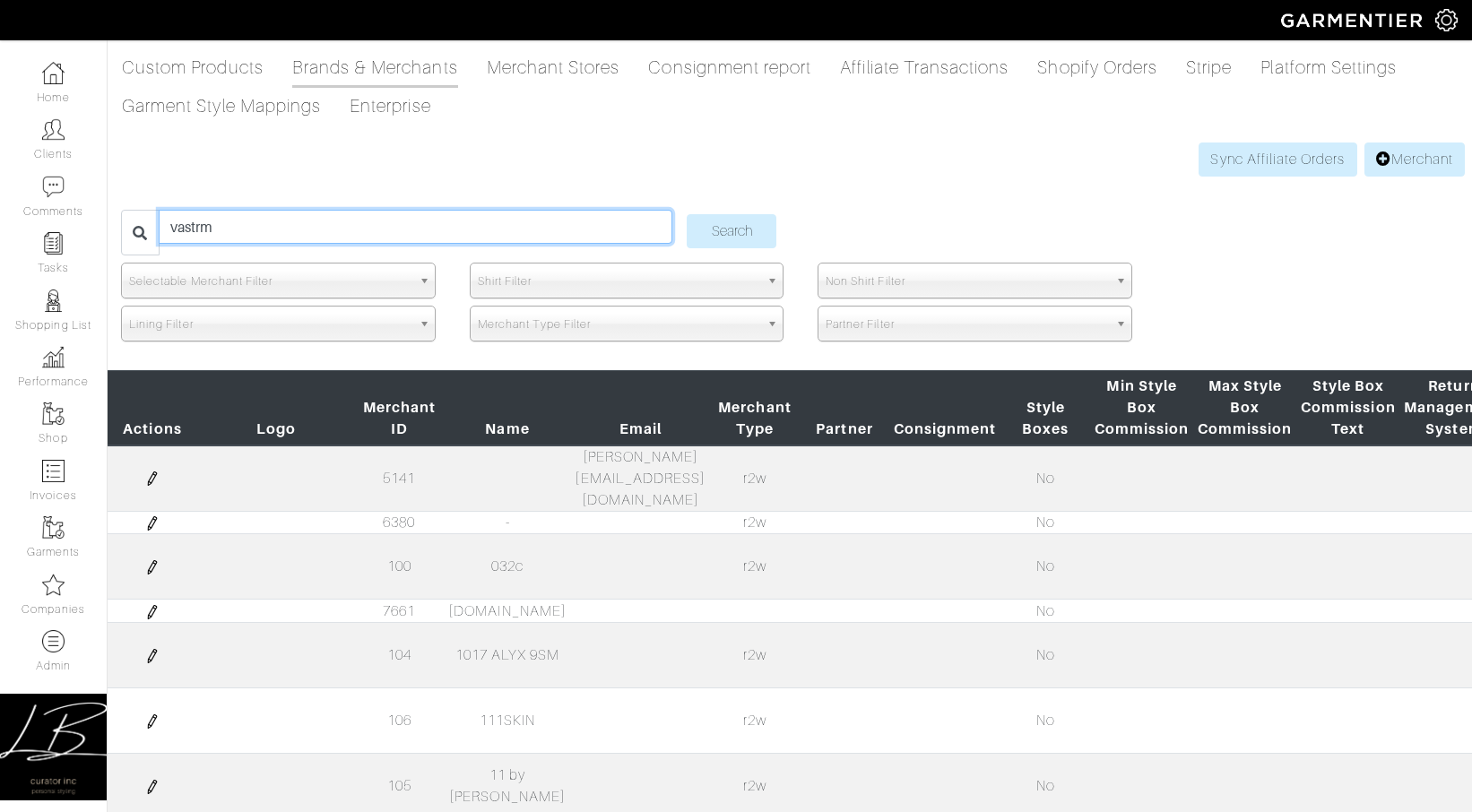 type on "vastrm" 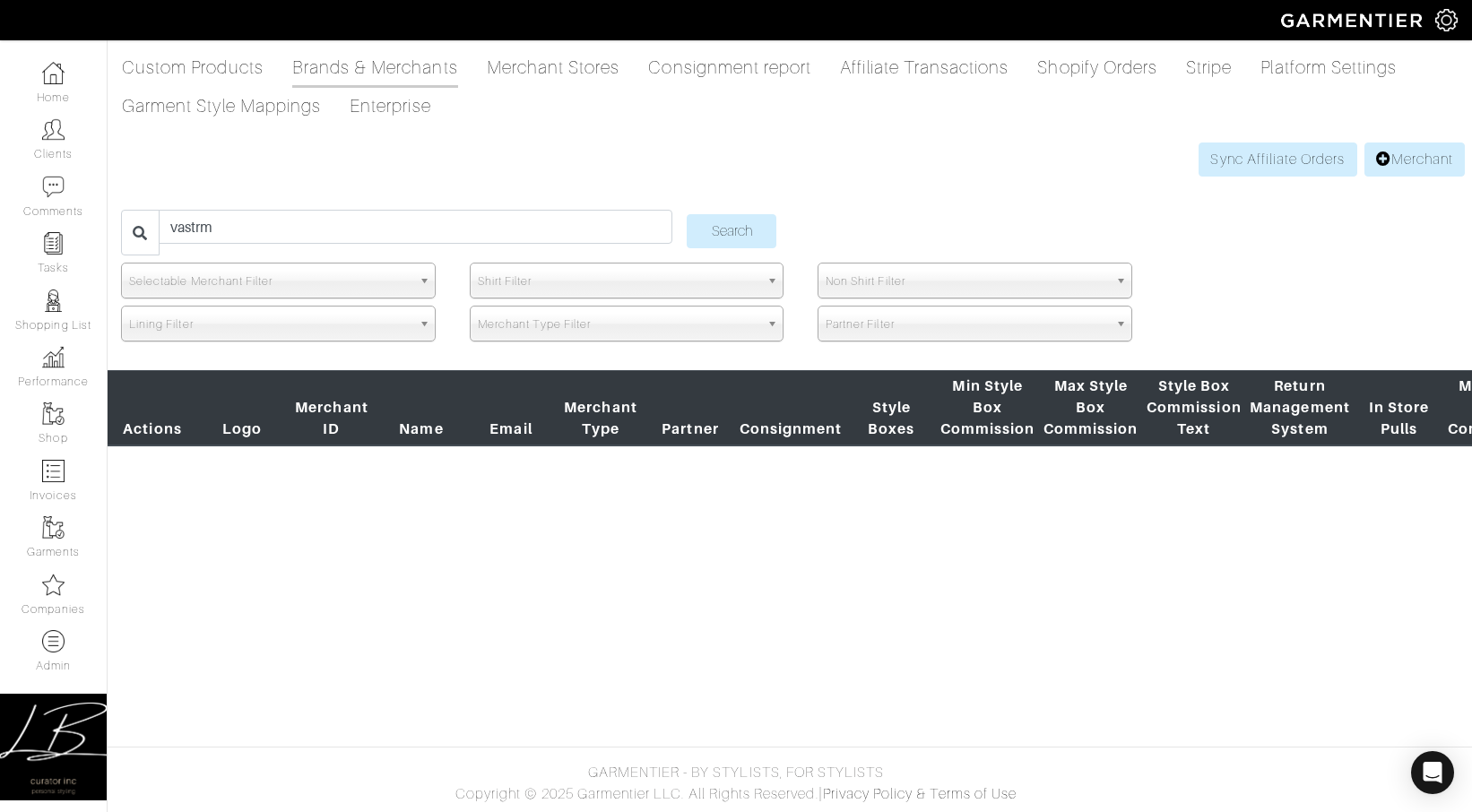scroll, scrollTop: 0, scrollLeft: 0, axis: both 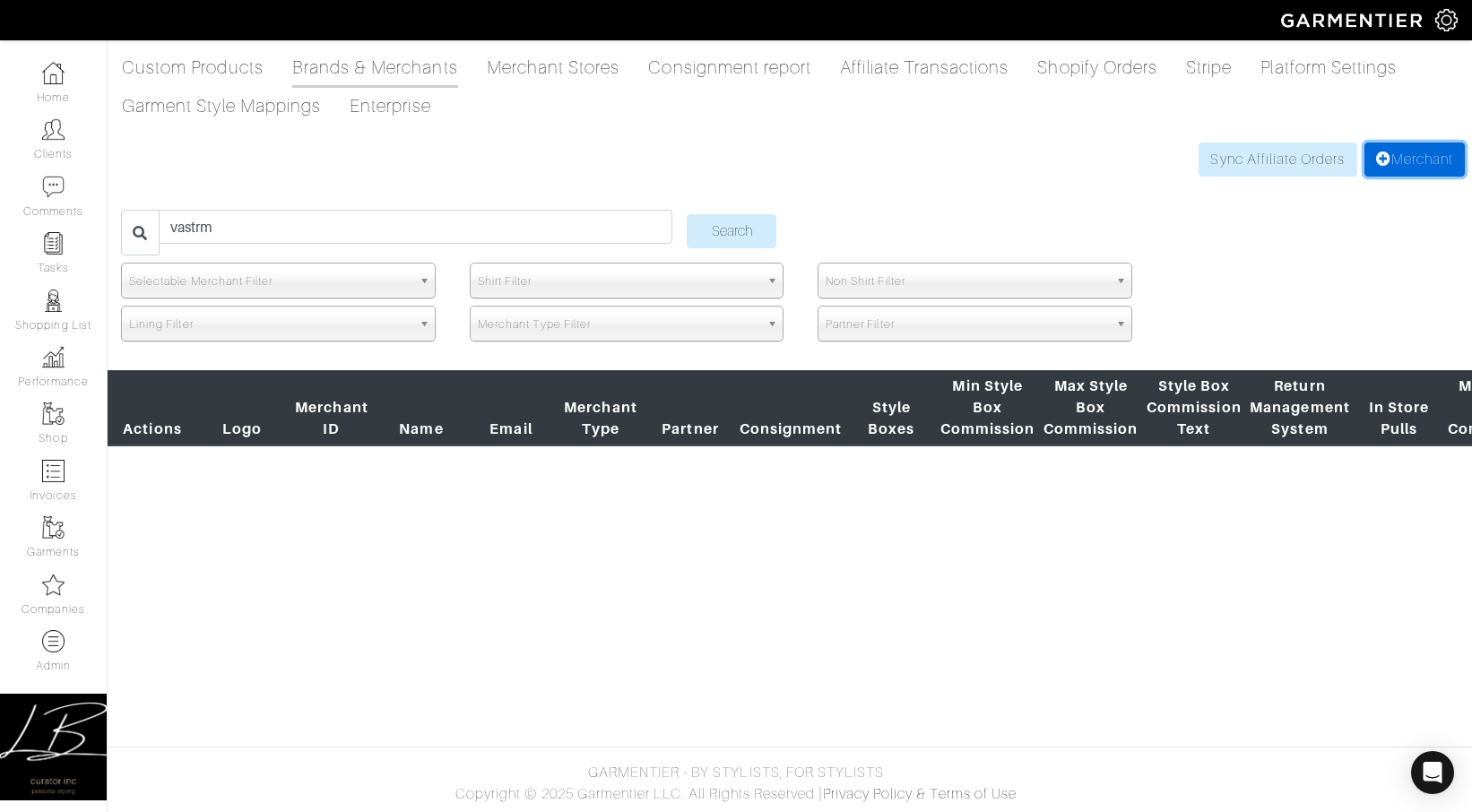 click on "Merchant" at bounding box center [1415, 160] 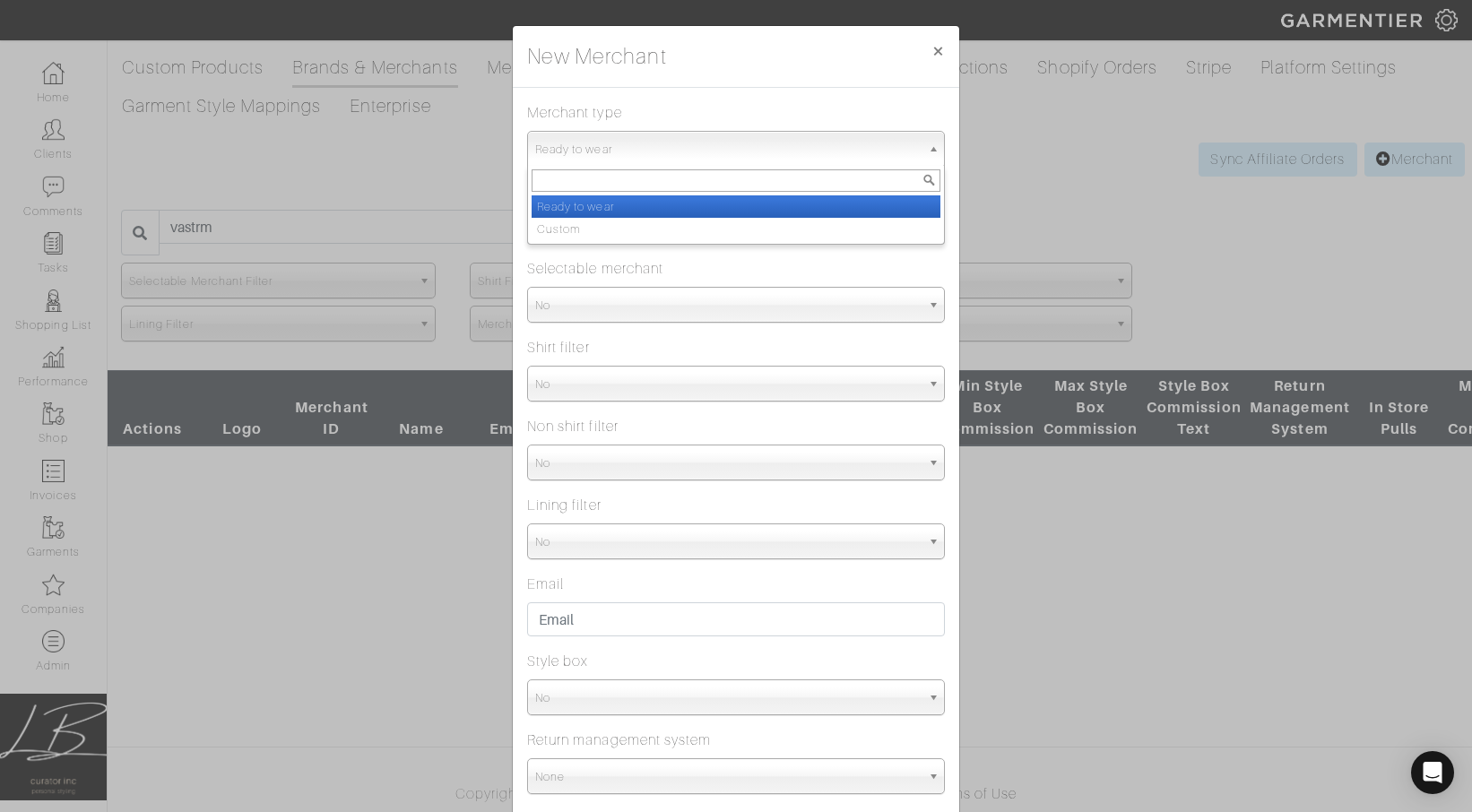 click on "Ready to wear" at bounding box center [728, 150] 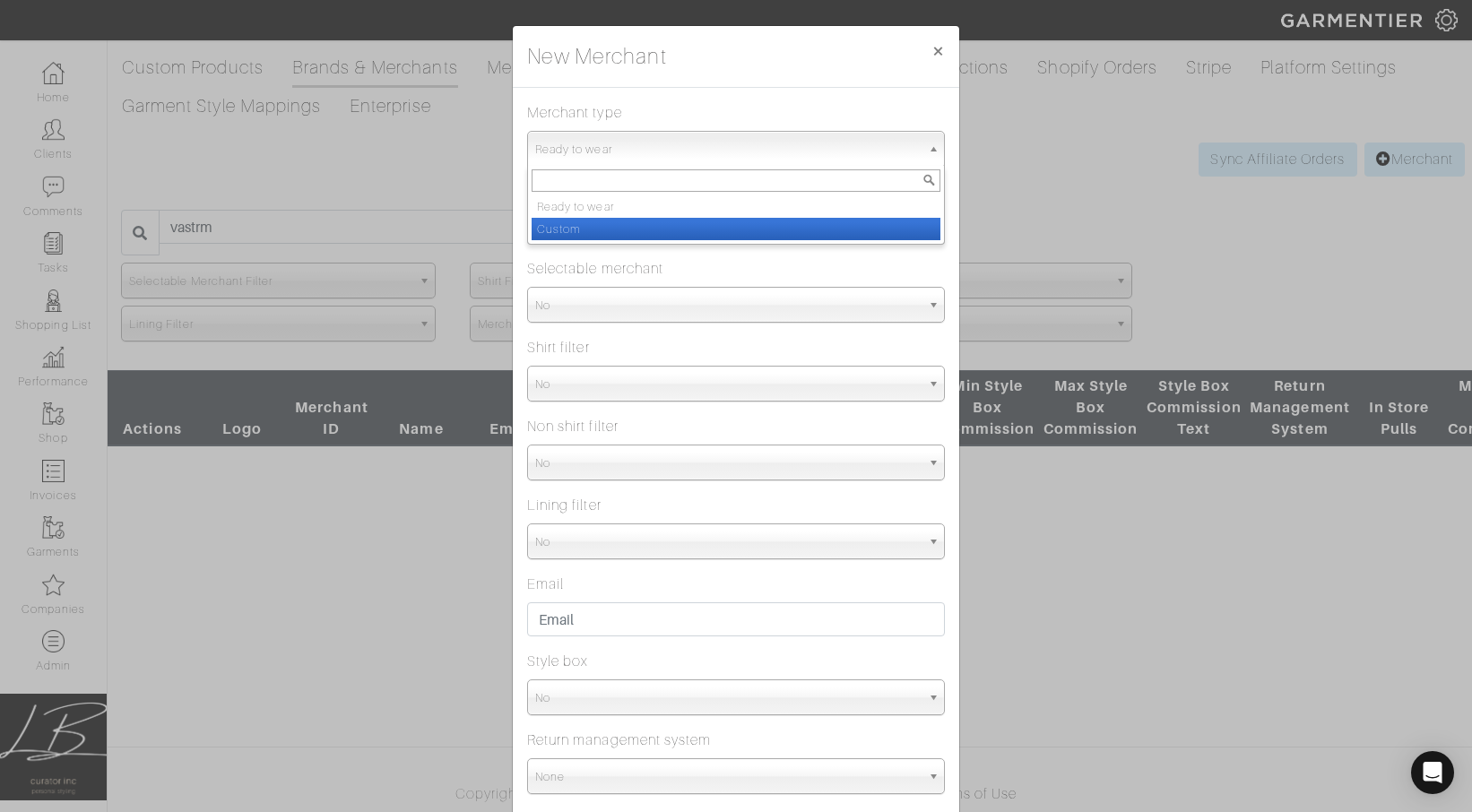 click on "Custom" at bounding box center (736, 229) 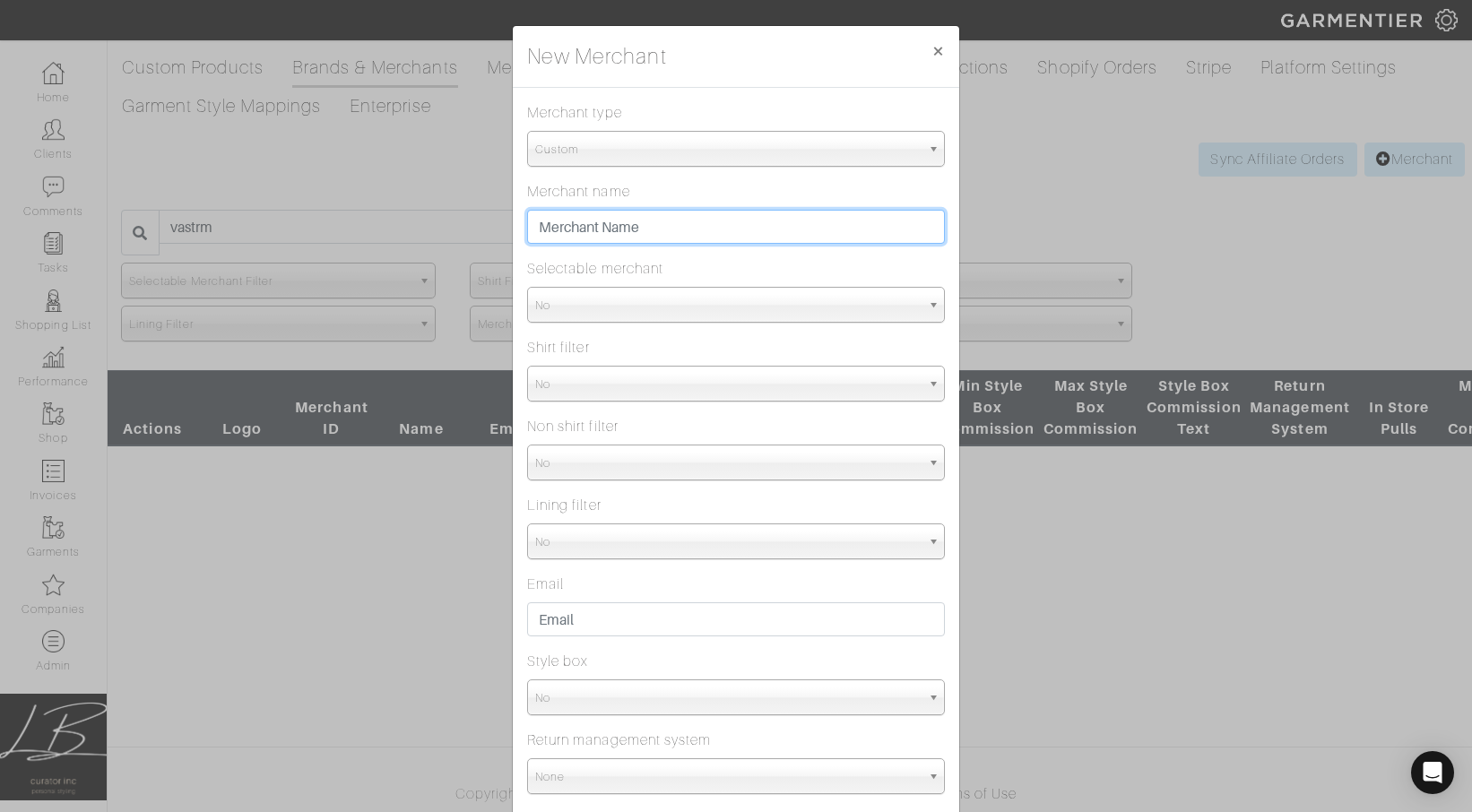 click at bounding box center (736, 227) 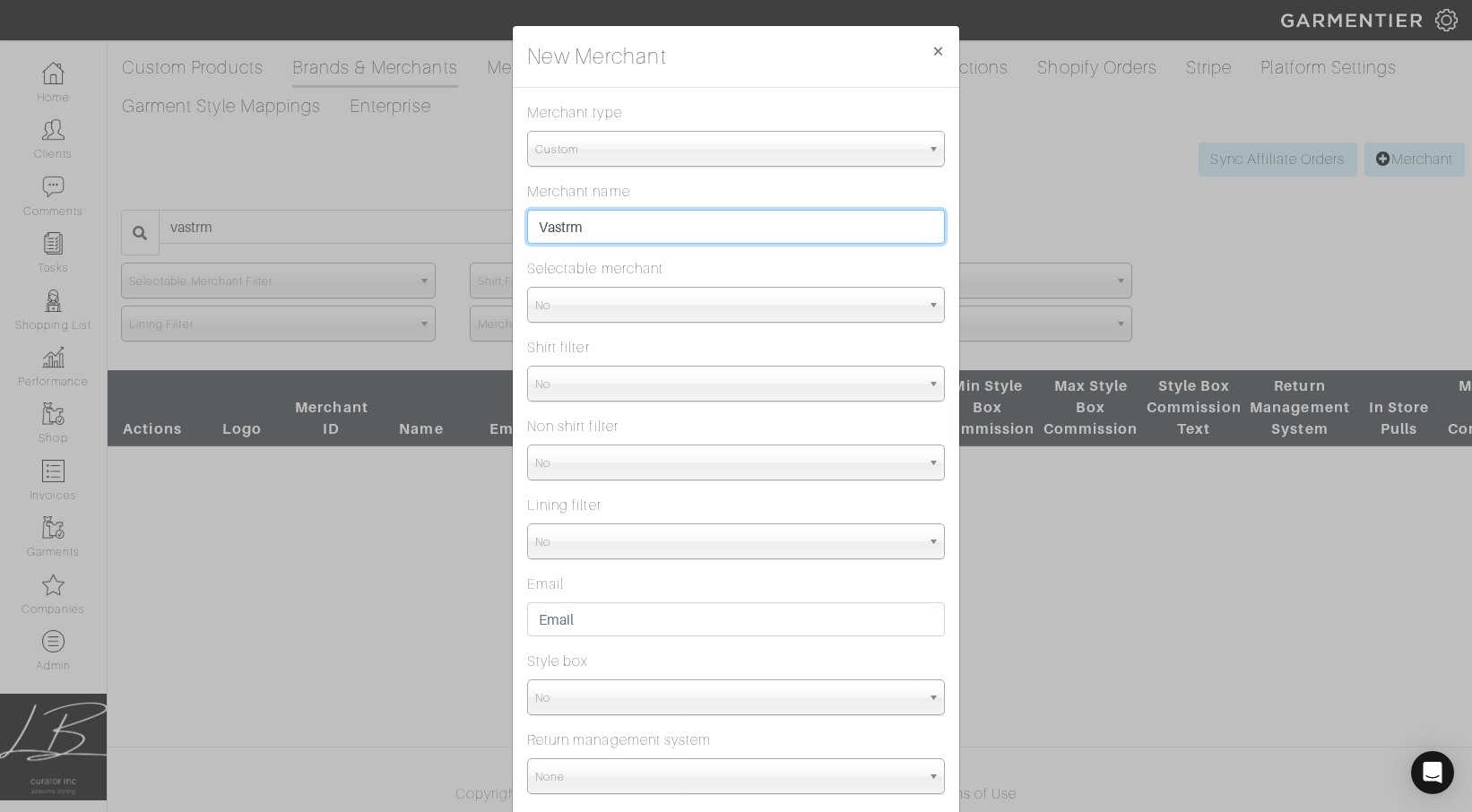 type on "Vastrm" 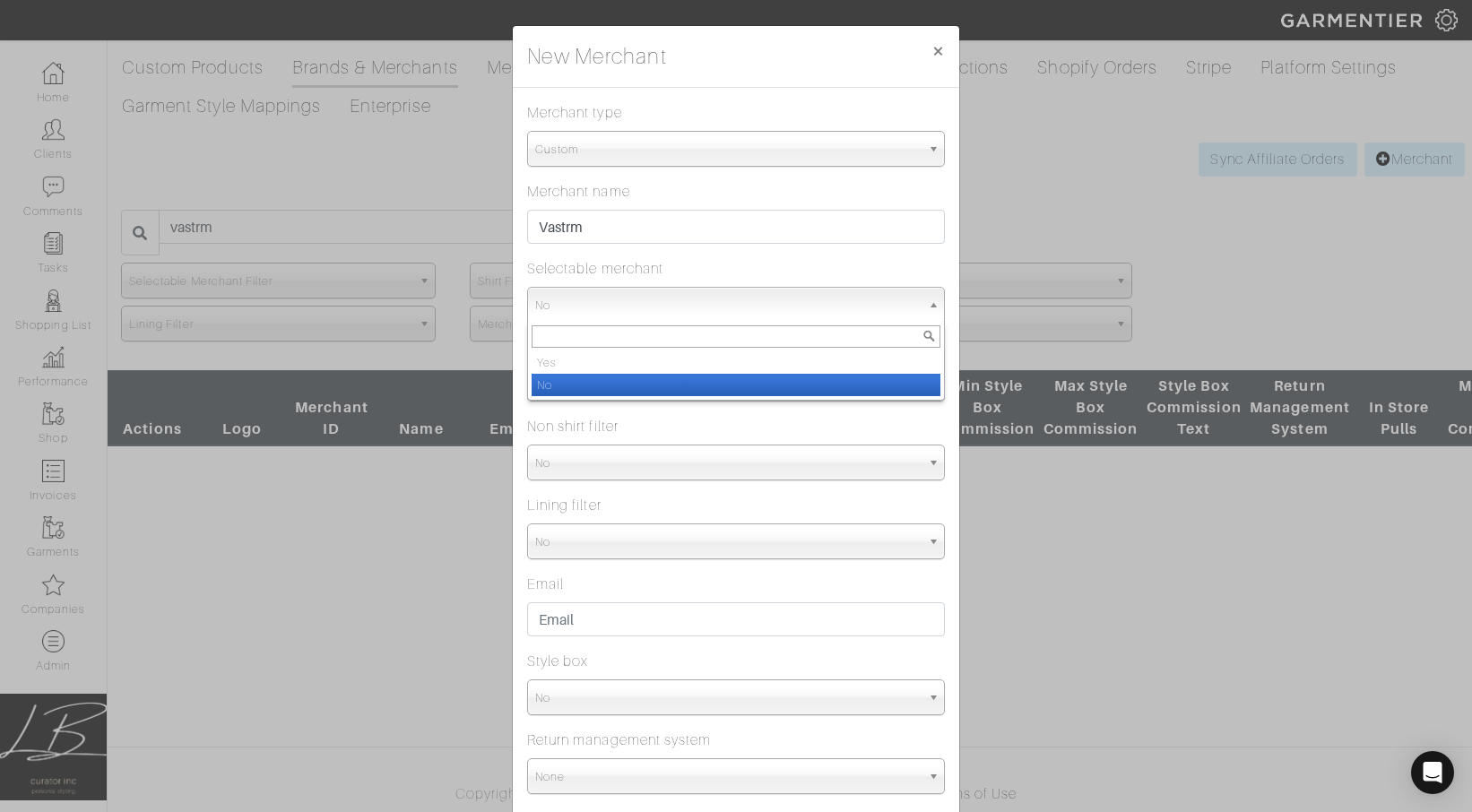 drag, startPoint x: 613, startPoint y: 315, endPoint x: 610, endPoint y: 355, distance: 40.11234 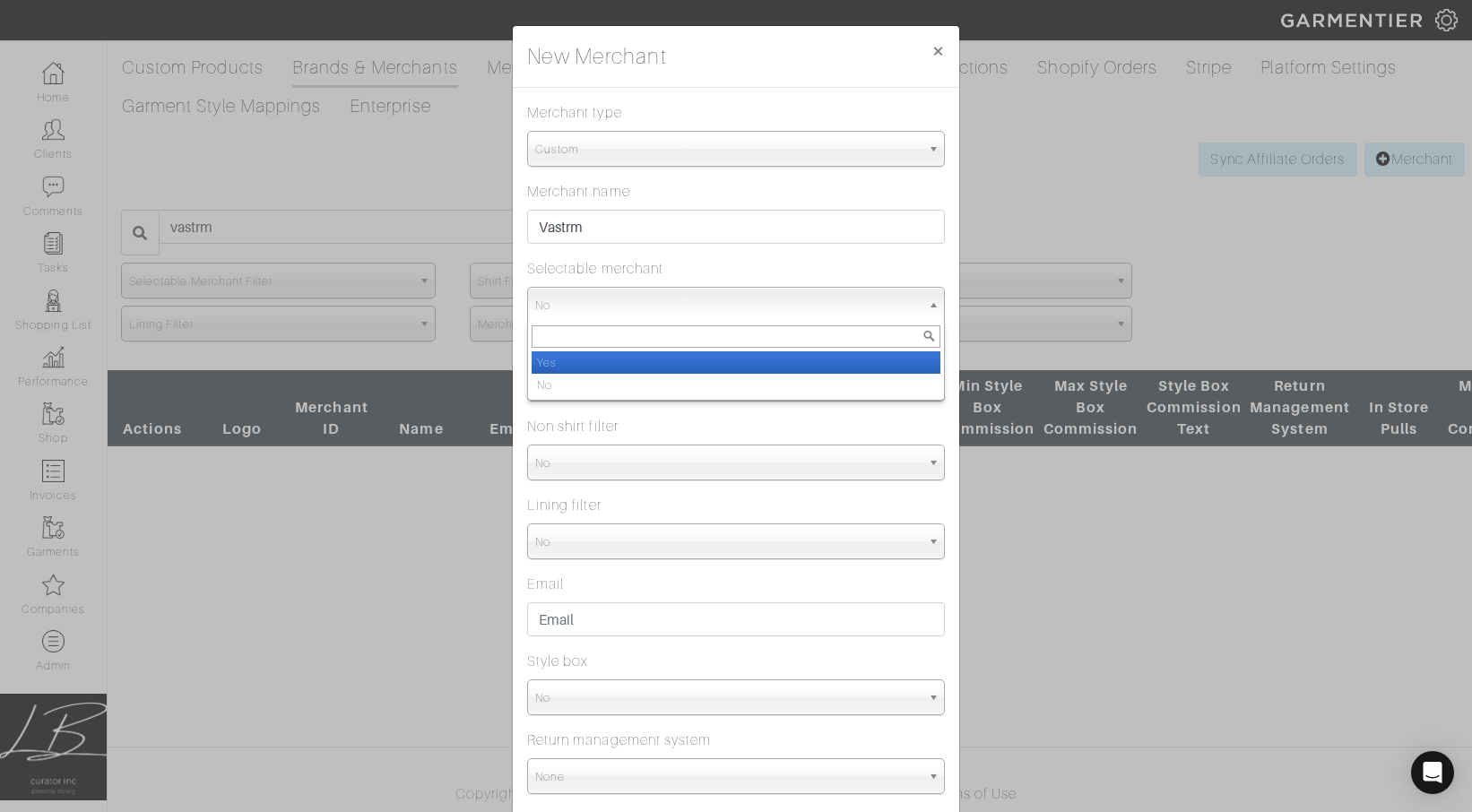 click on "Yes" at bounding box center [736, 362] 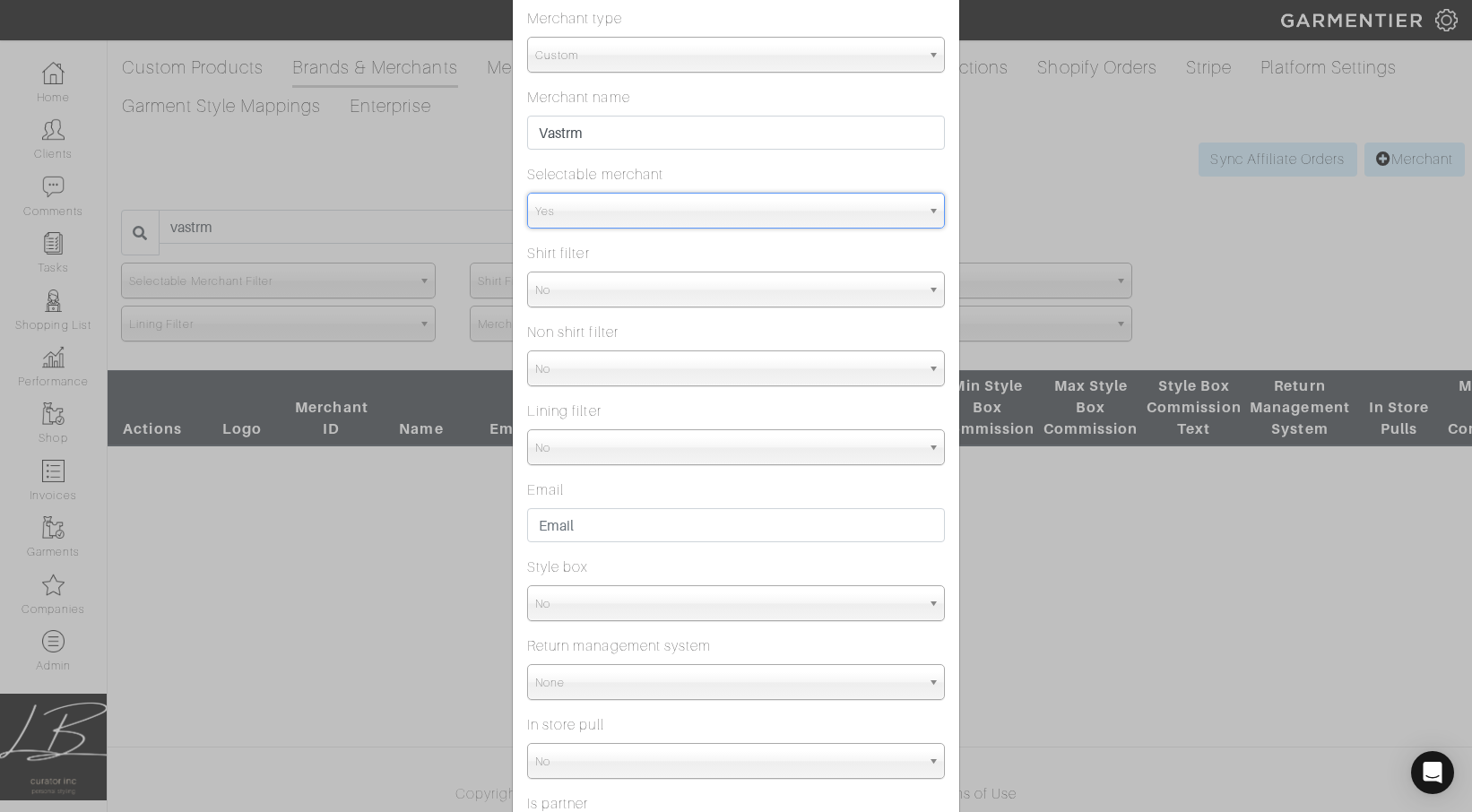 scroll, scrollTop: 95, scrollLeft: 0, axis: vertical 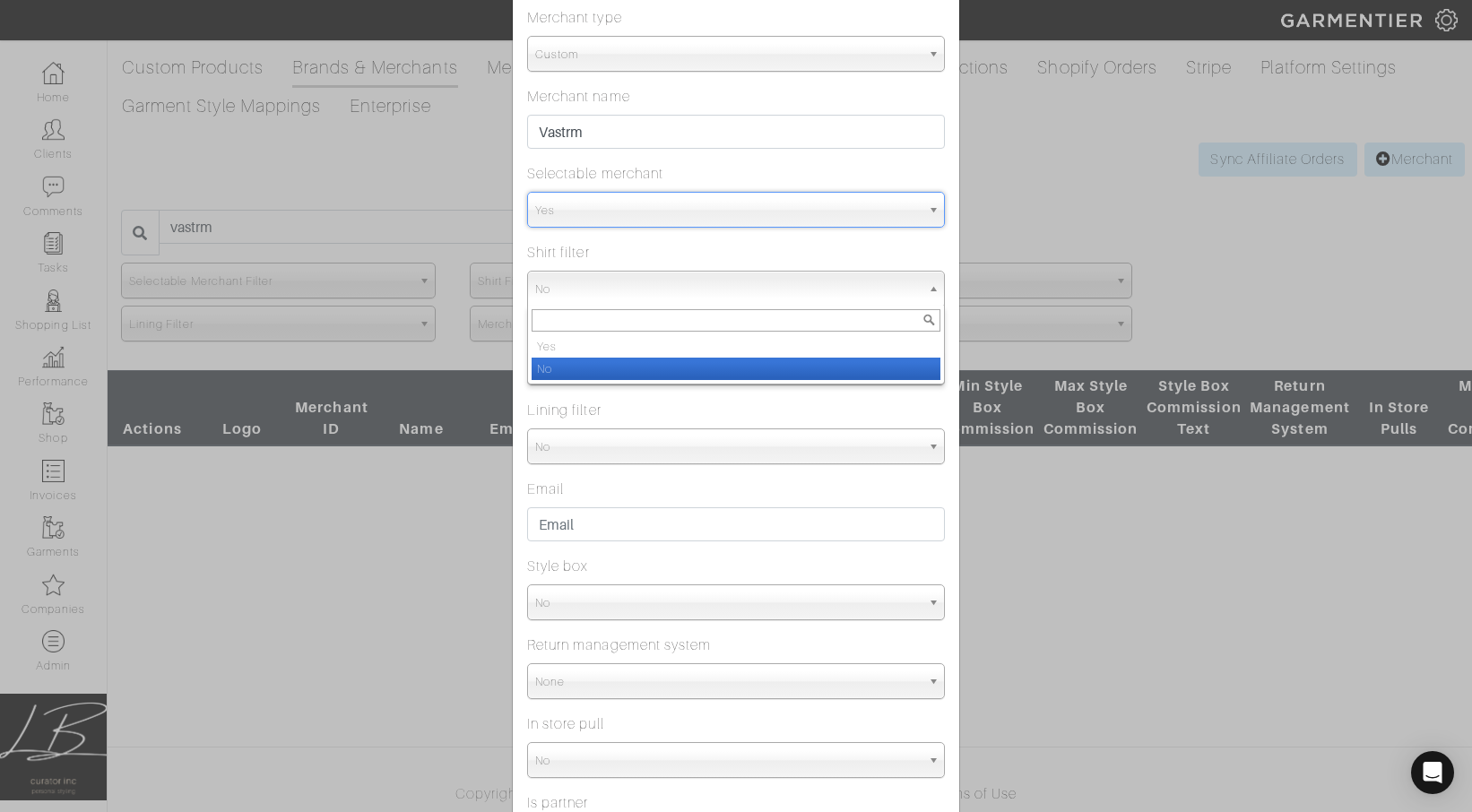 click on "No" at bounding box center [728, 289] 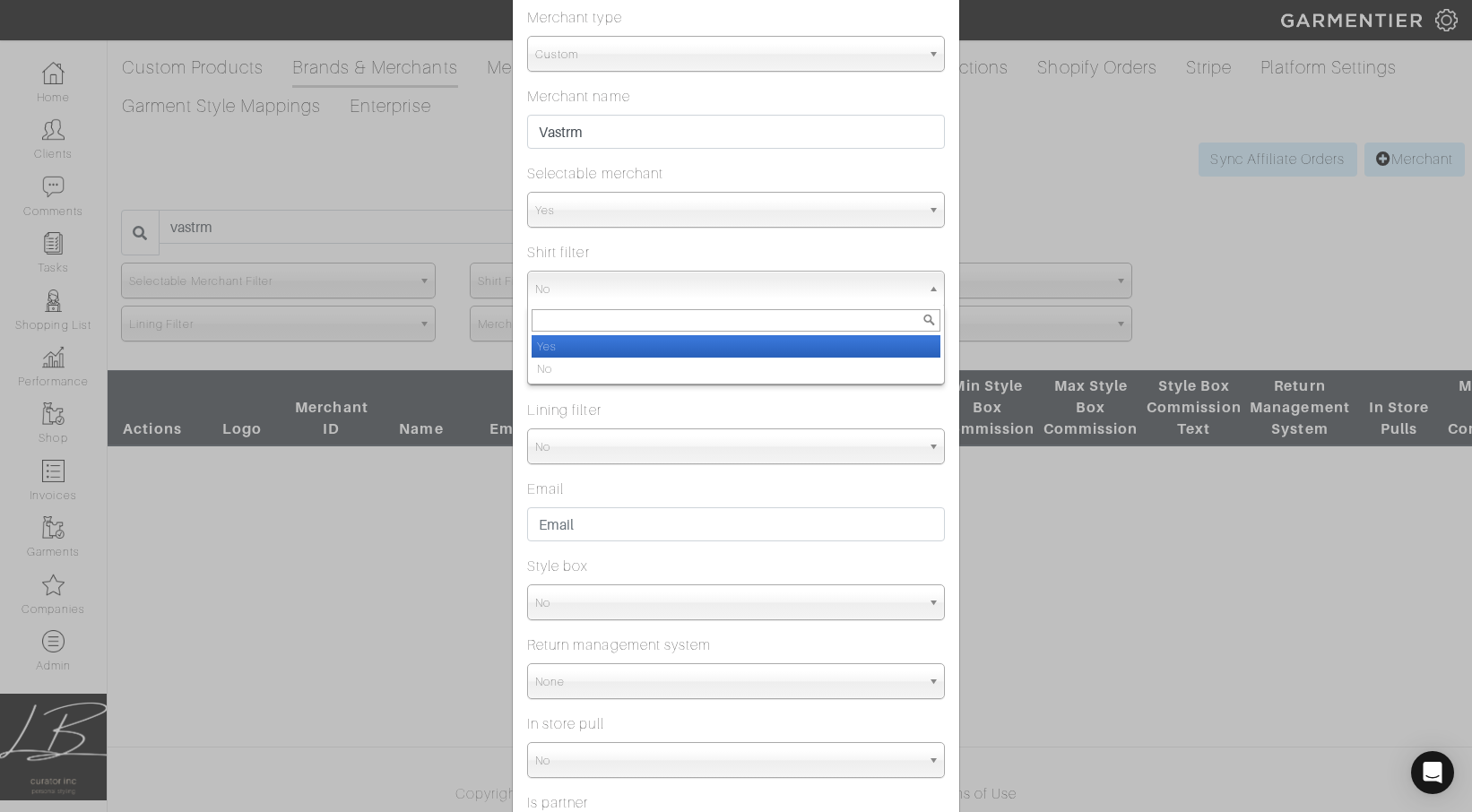 click on "Yes" at bounding box center [736, 346] 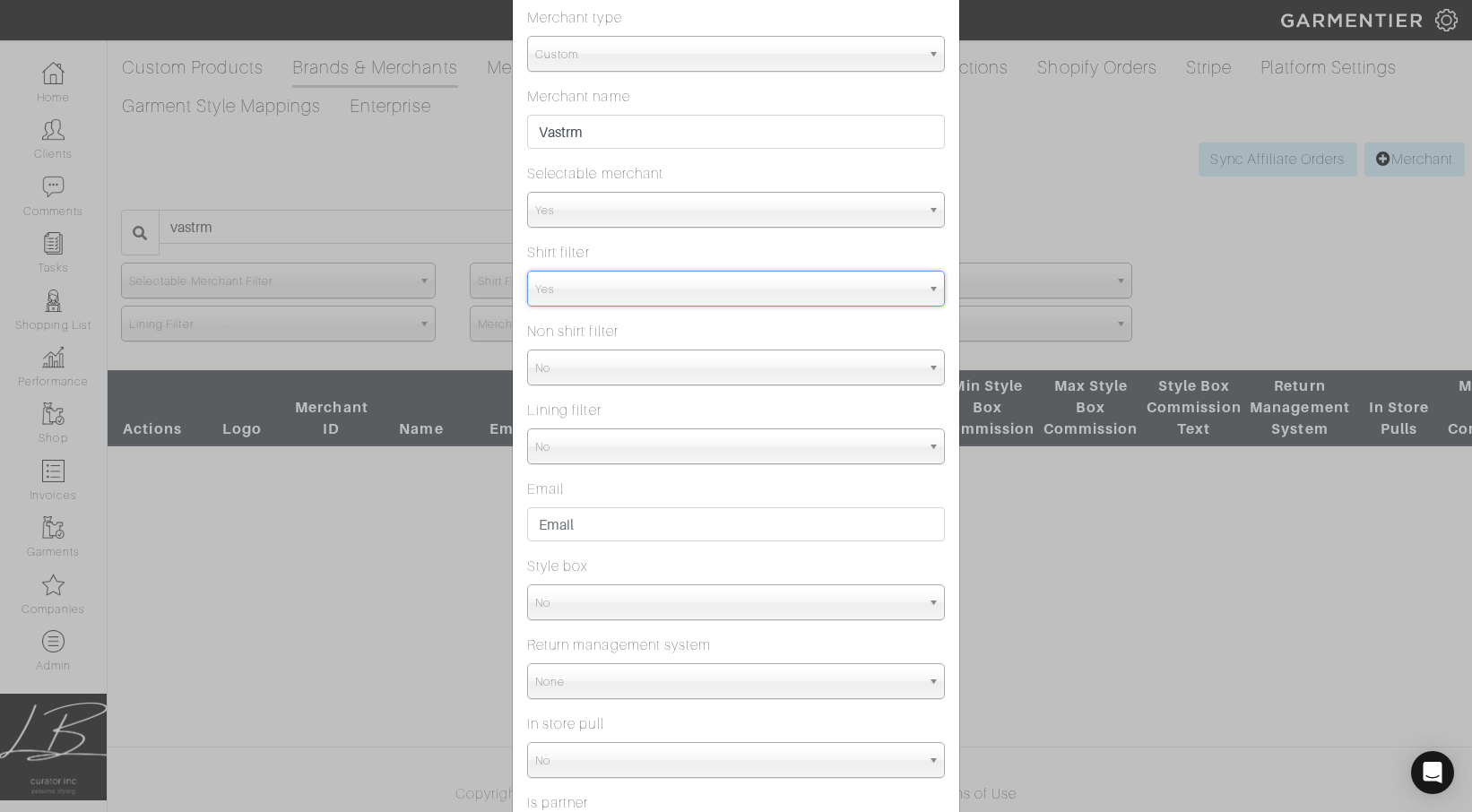 select on "true" 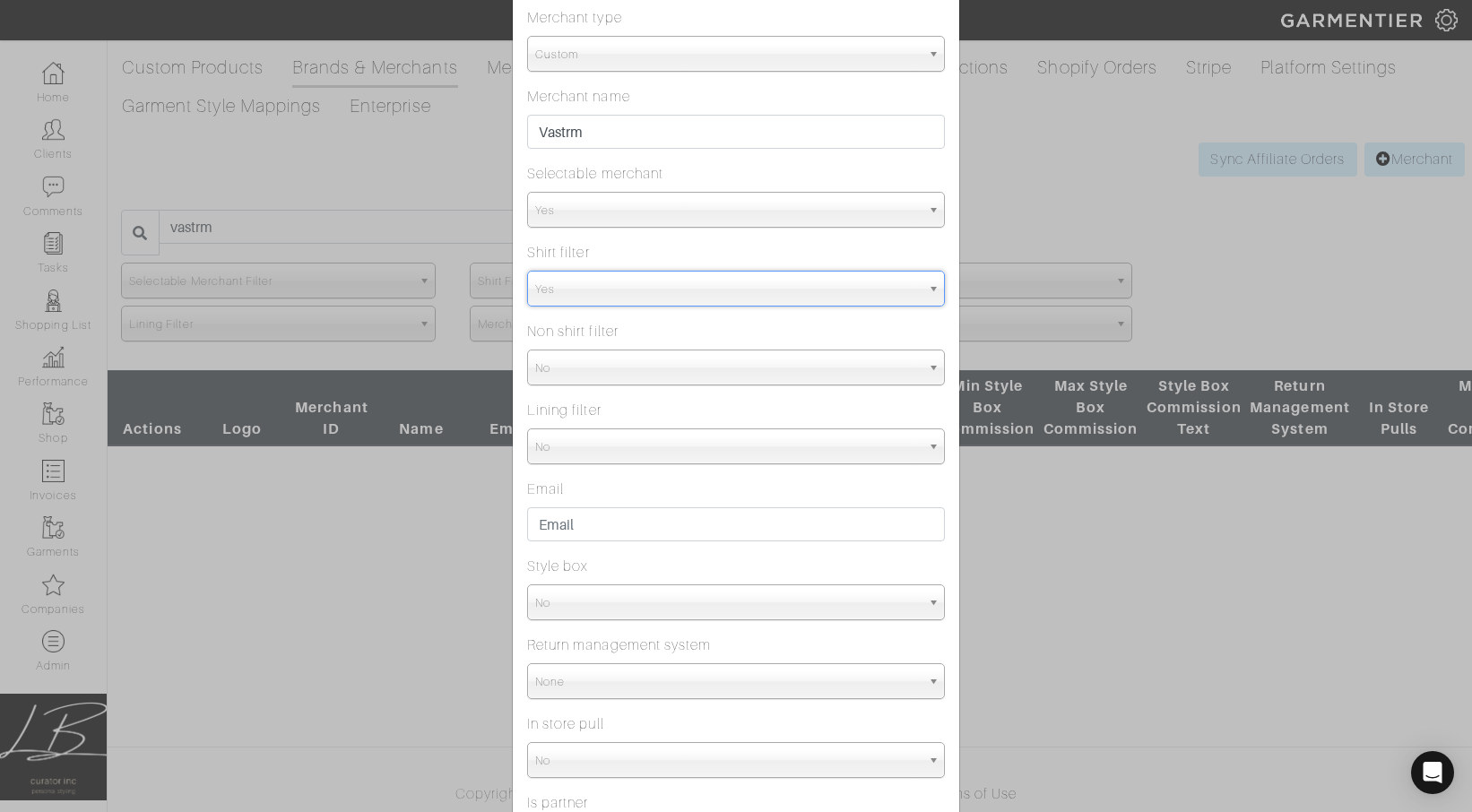 click on "No" at bounding box center [728, 368] 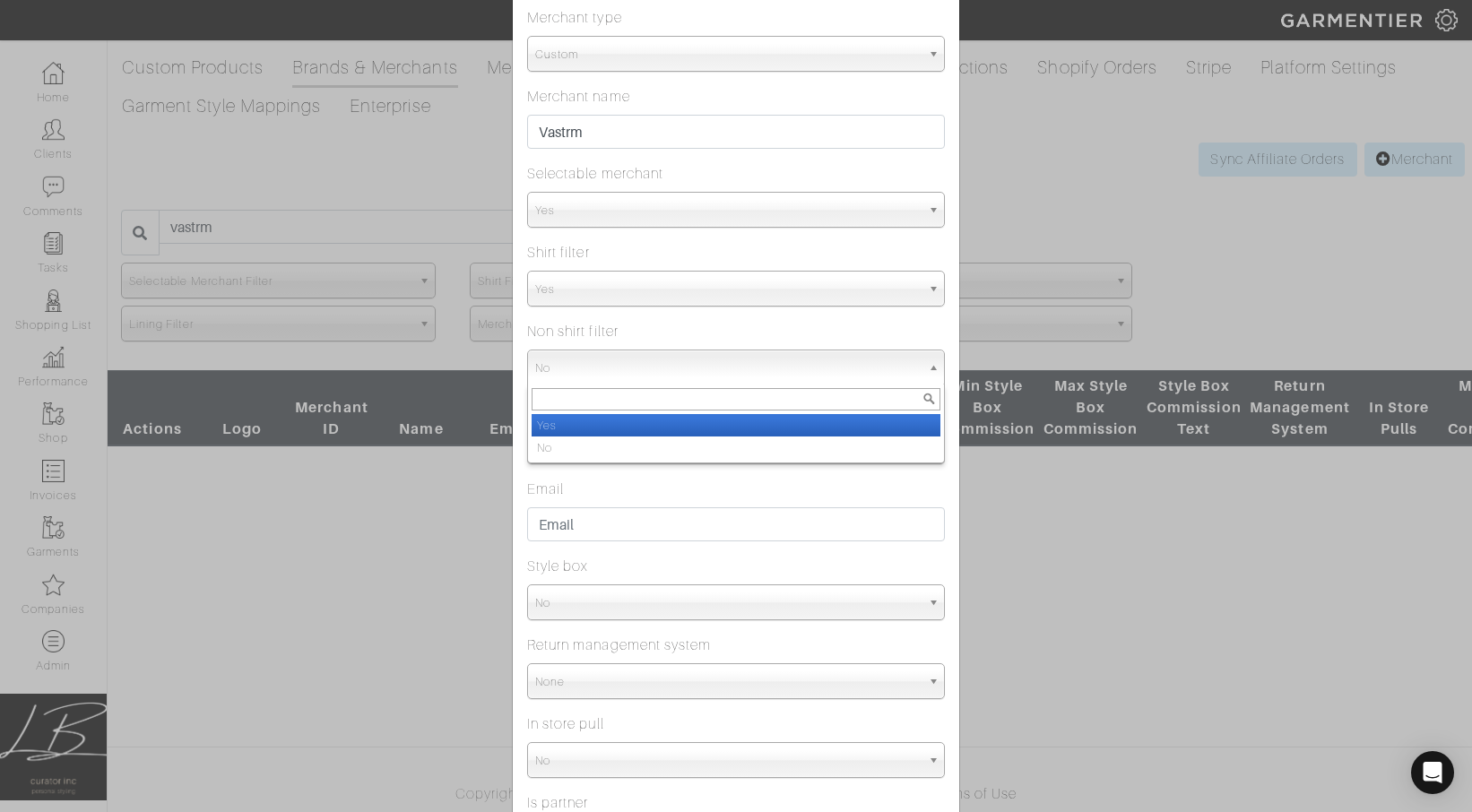 click on "Yes" at bounding box center [736, 425] 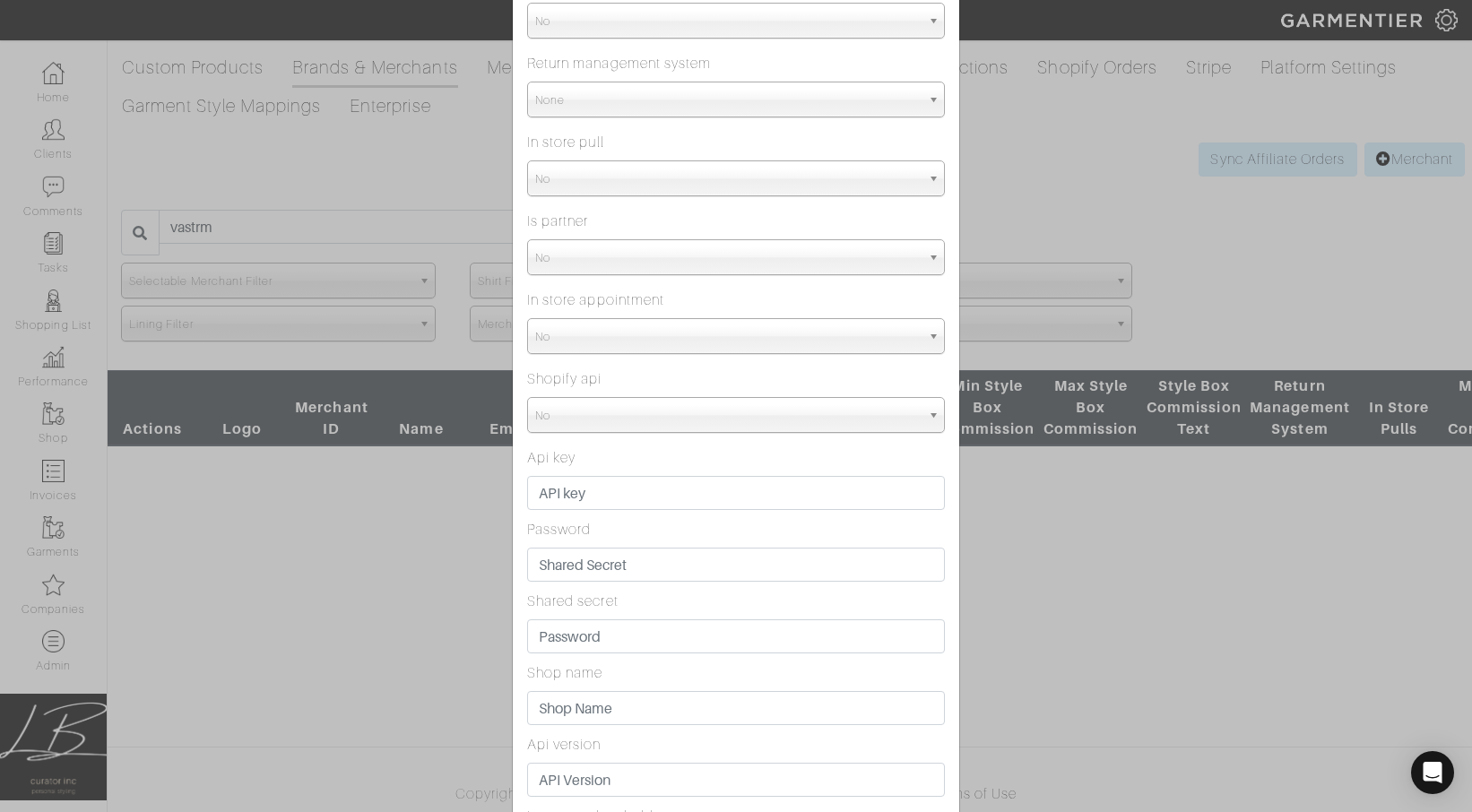 scroll, scrollTop: 680, scrollLeft: 0, axis: vertical 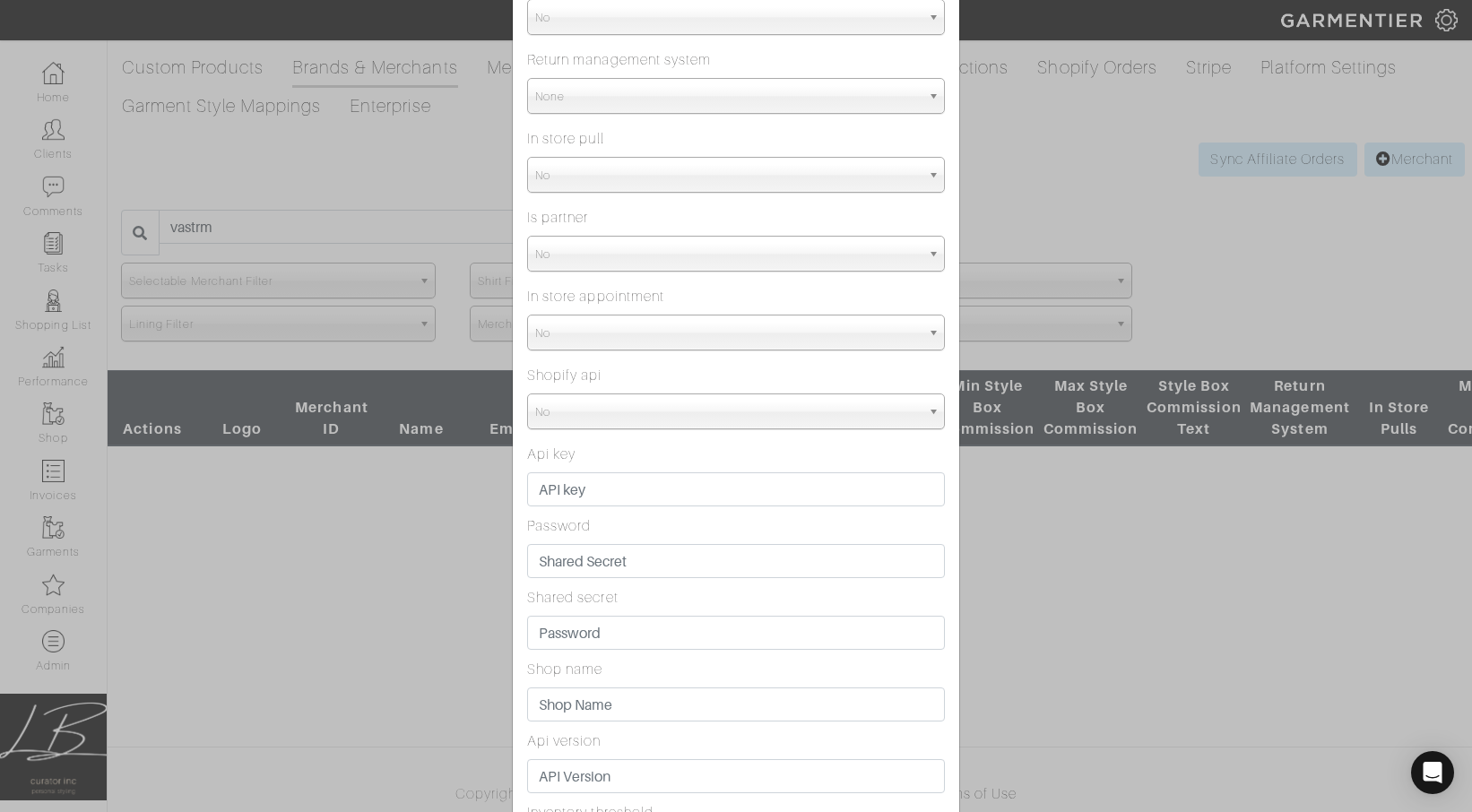 click on "No" at bounding box center (728, 255) 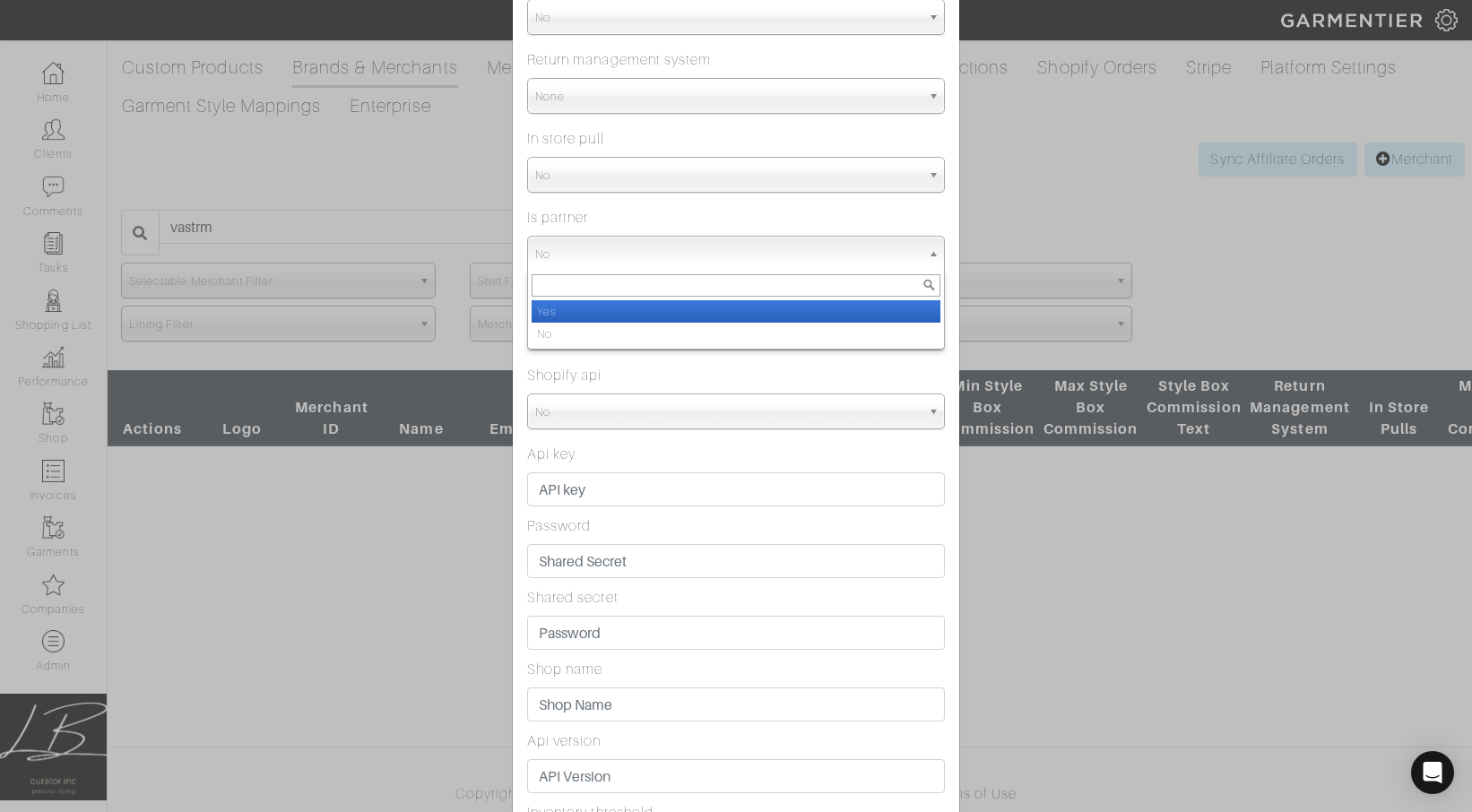 click on "Yes" at bounding box center (736, 311) 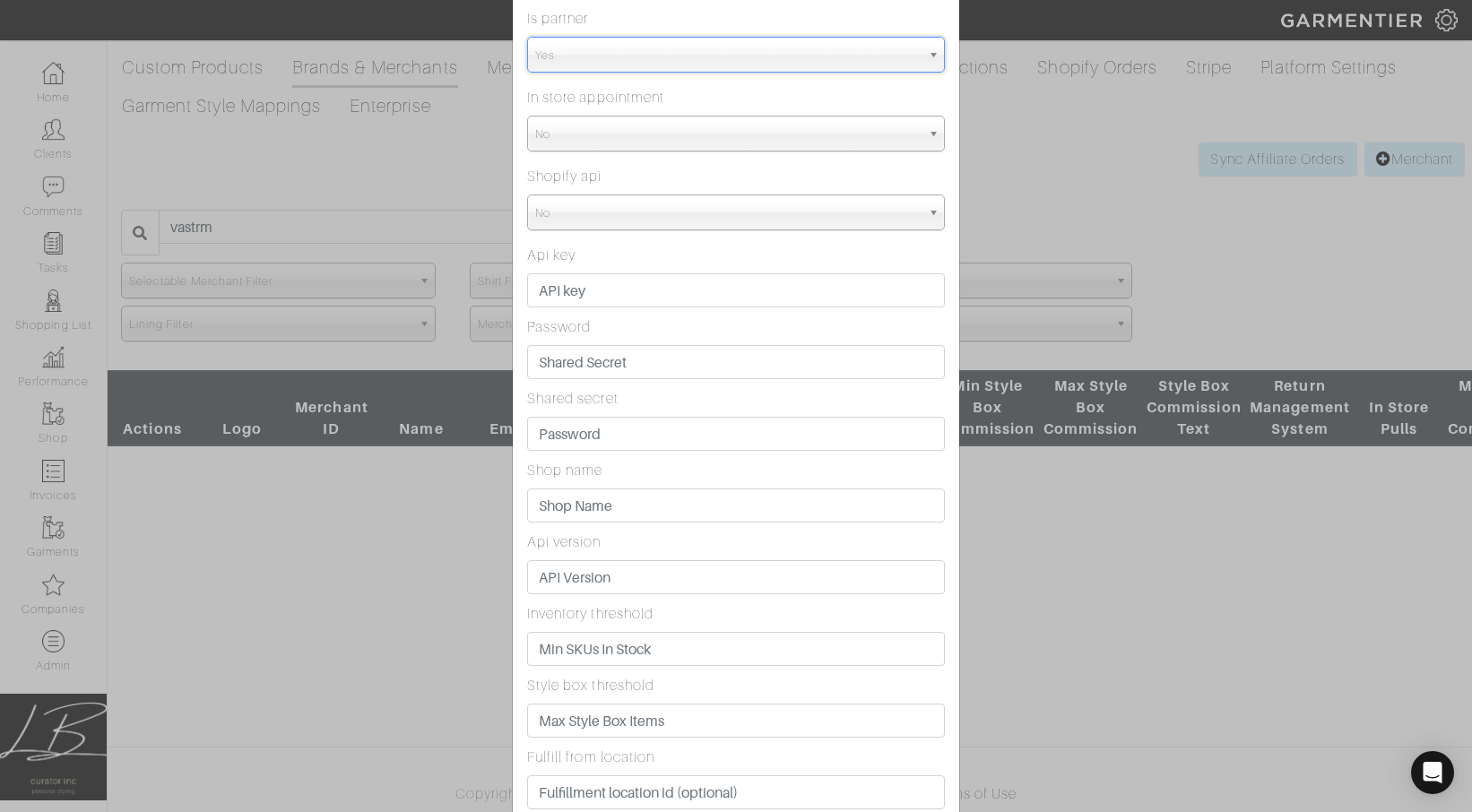 scroll, scrollTop: 965, scrollLeft: 0, axis: vertical 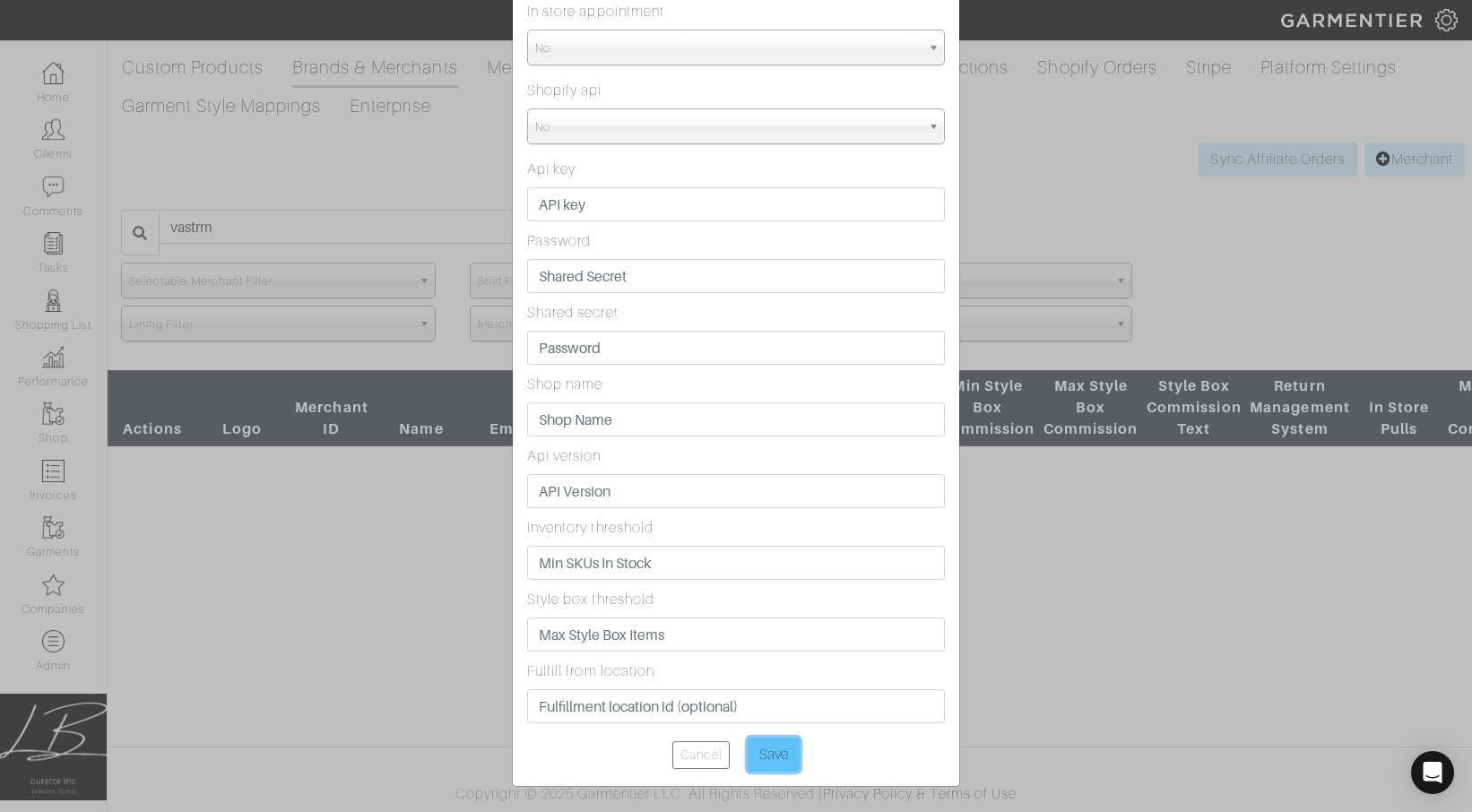 click on "Save" at bounding box center [774, 755] 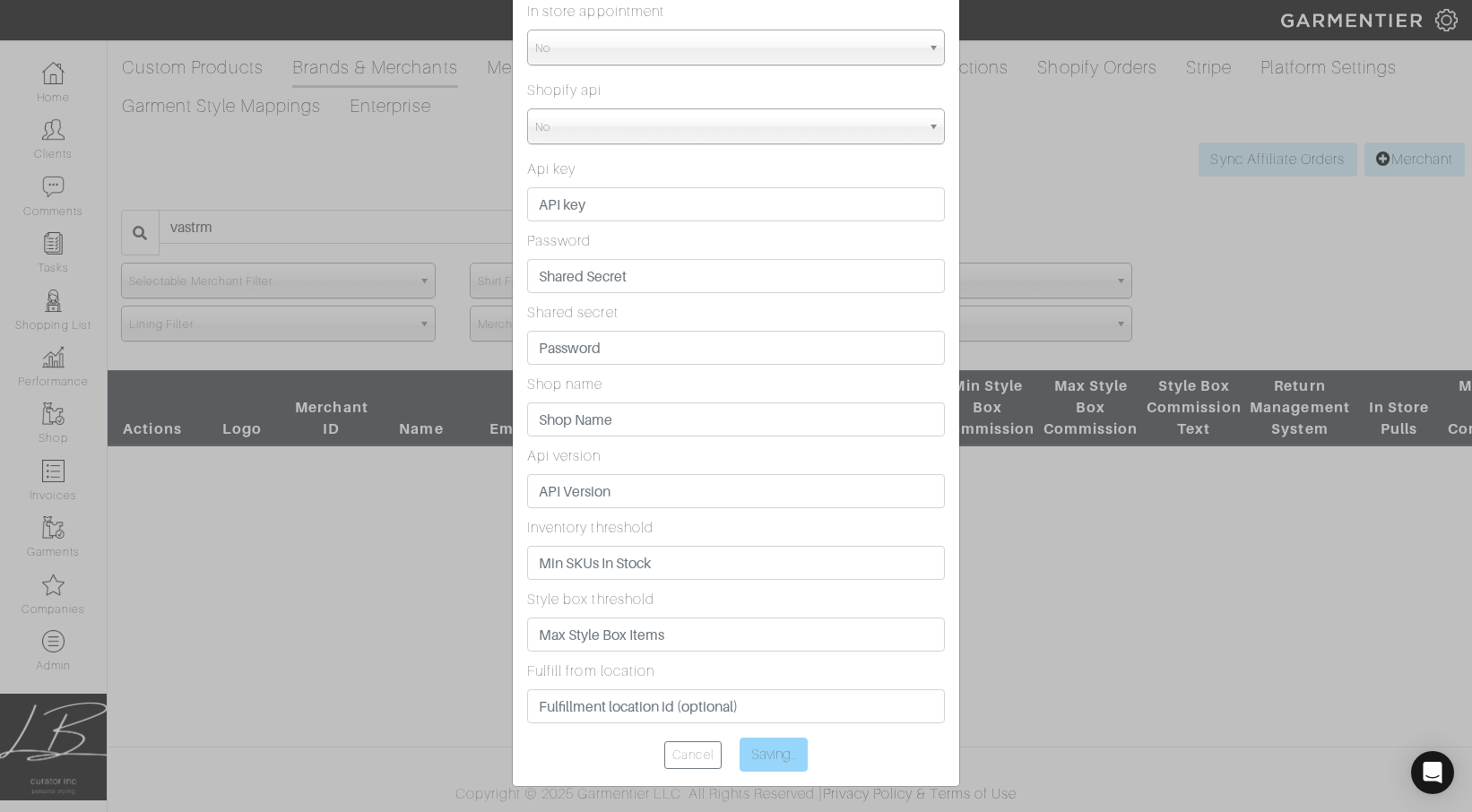 type on "Save" 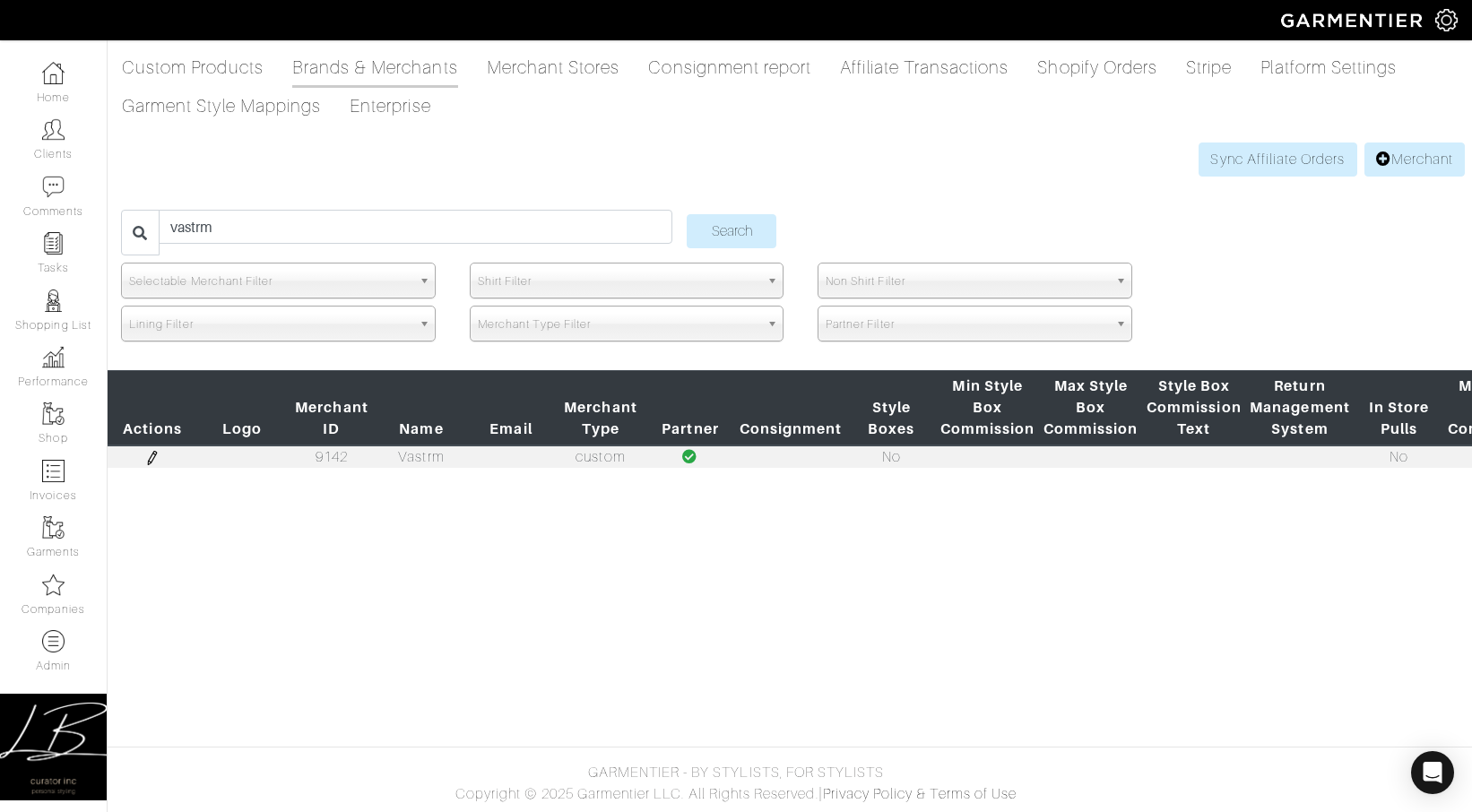 click at bounding box center [152, 458] 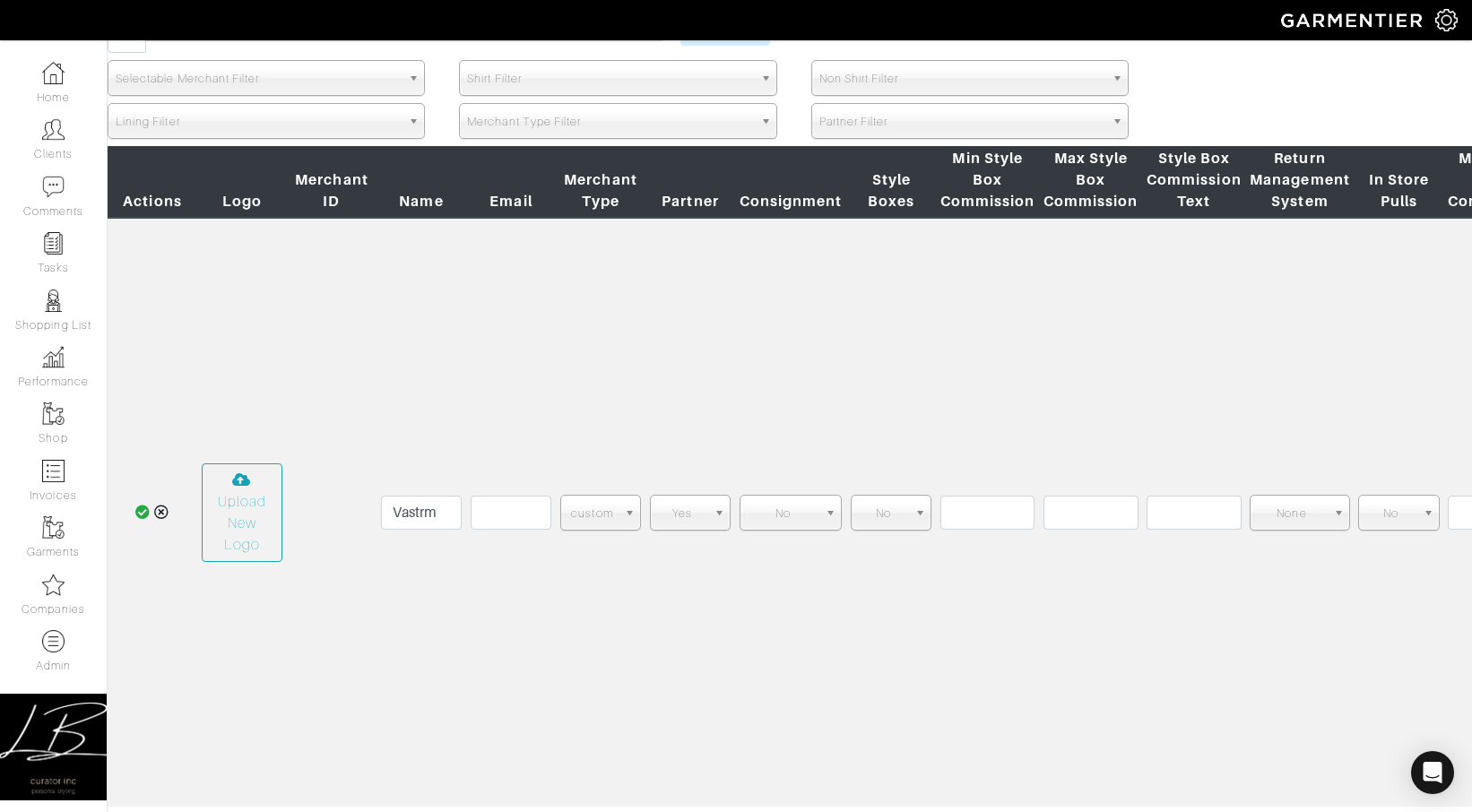 scroll, scrollTop: 227, scrollLeft: 0, axis: vertical 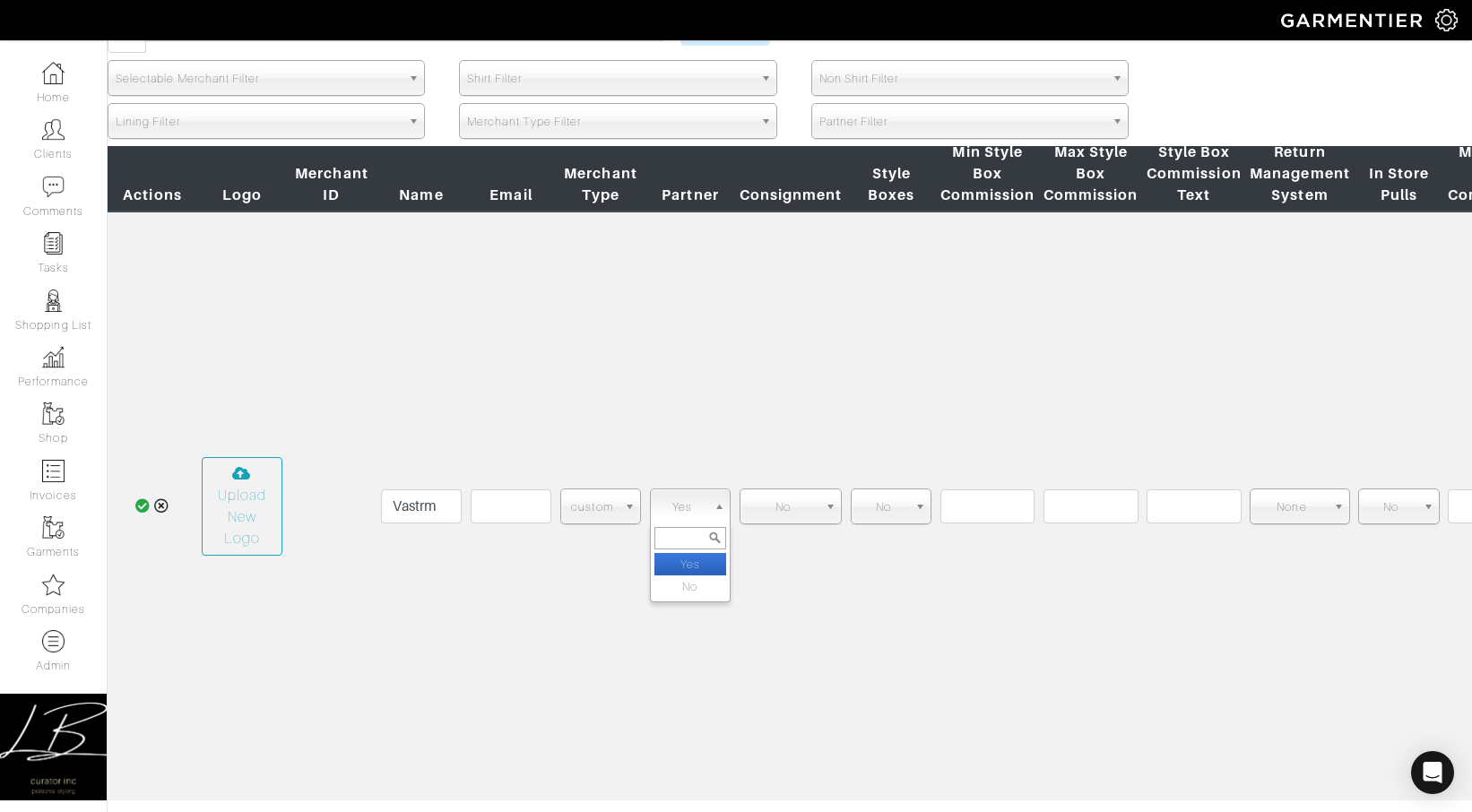 click on "Yes" at bounding box center (682, 507) 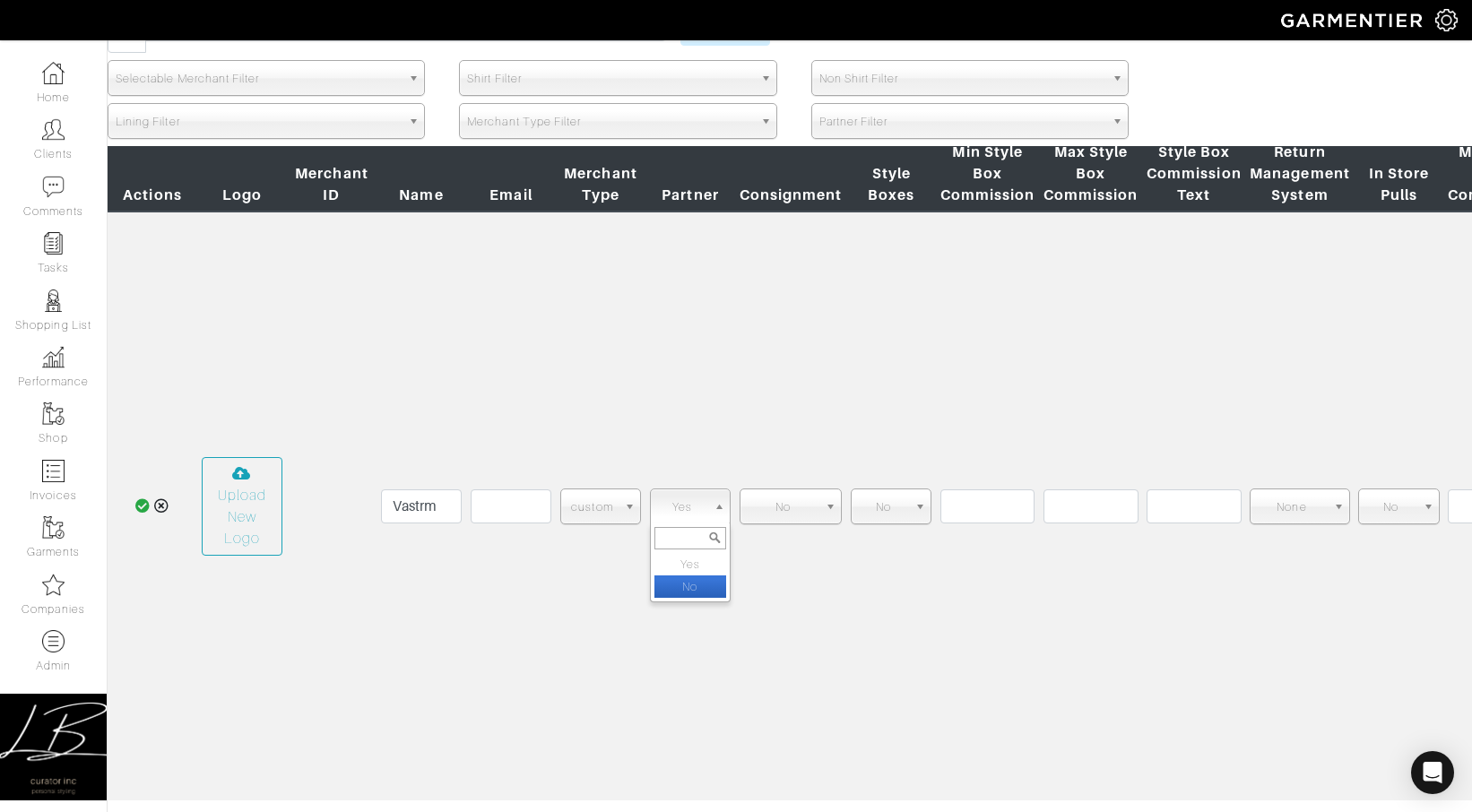 click on "No" at bounding box center (690, 586) 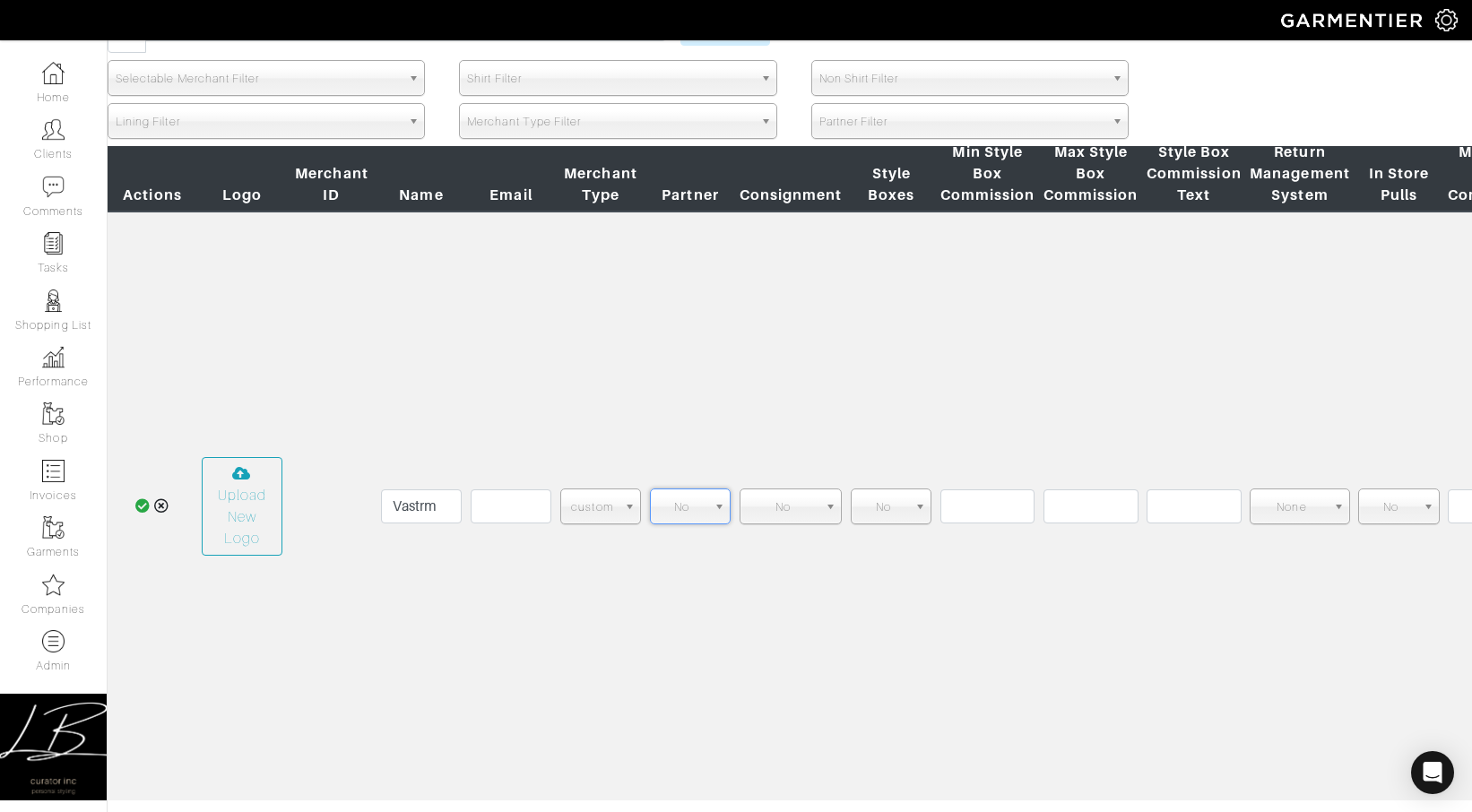click on "No
Yes
No
No" at bounding box center [891, 505] 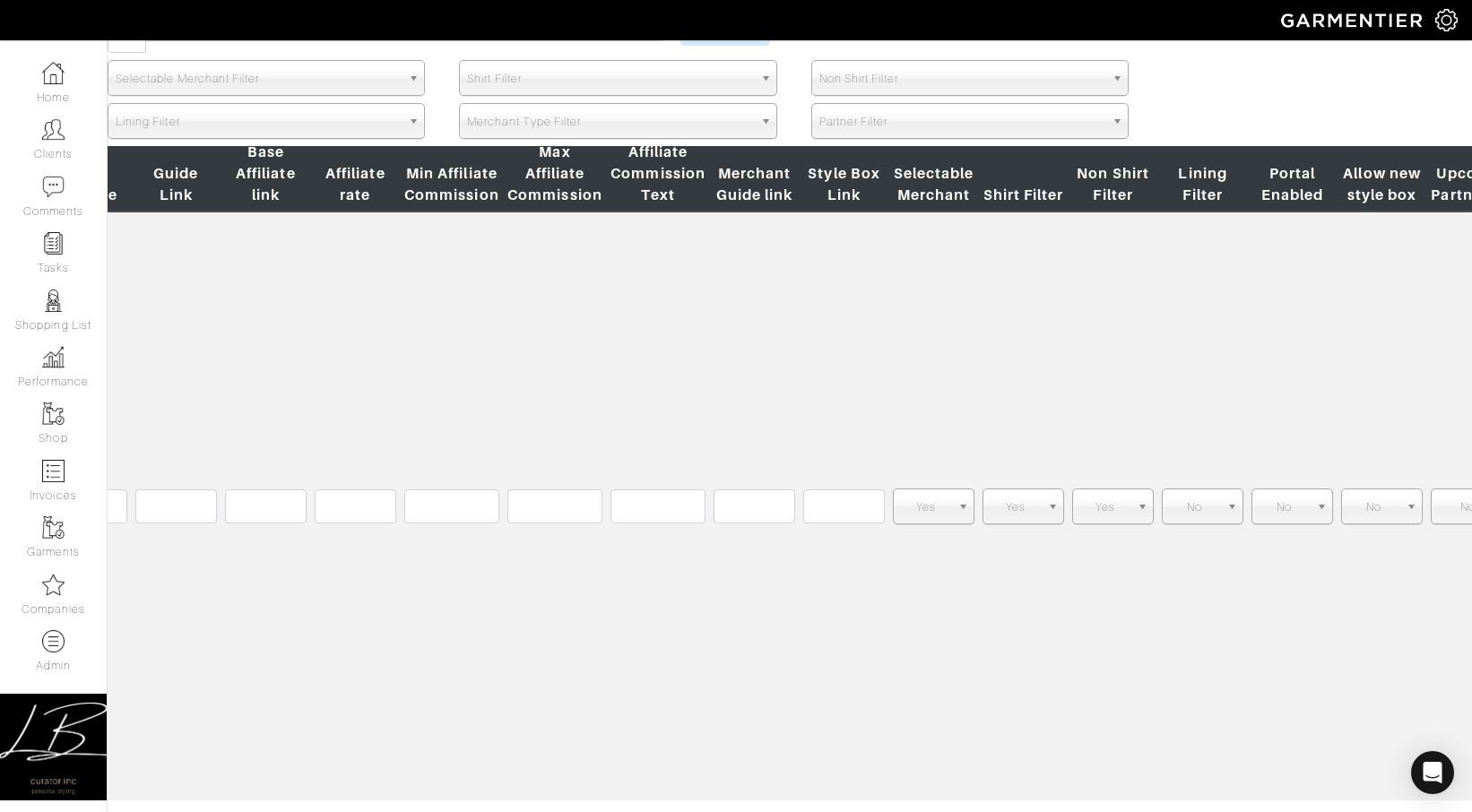 scroll, scrollTop: 0, scrollLeft: 2355, axis: horizontal 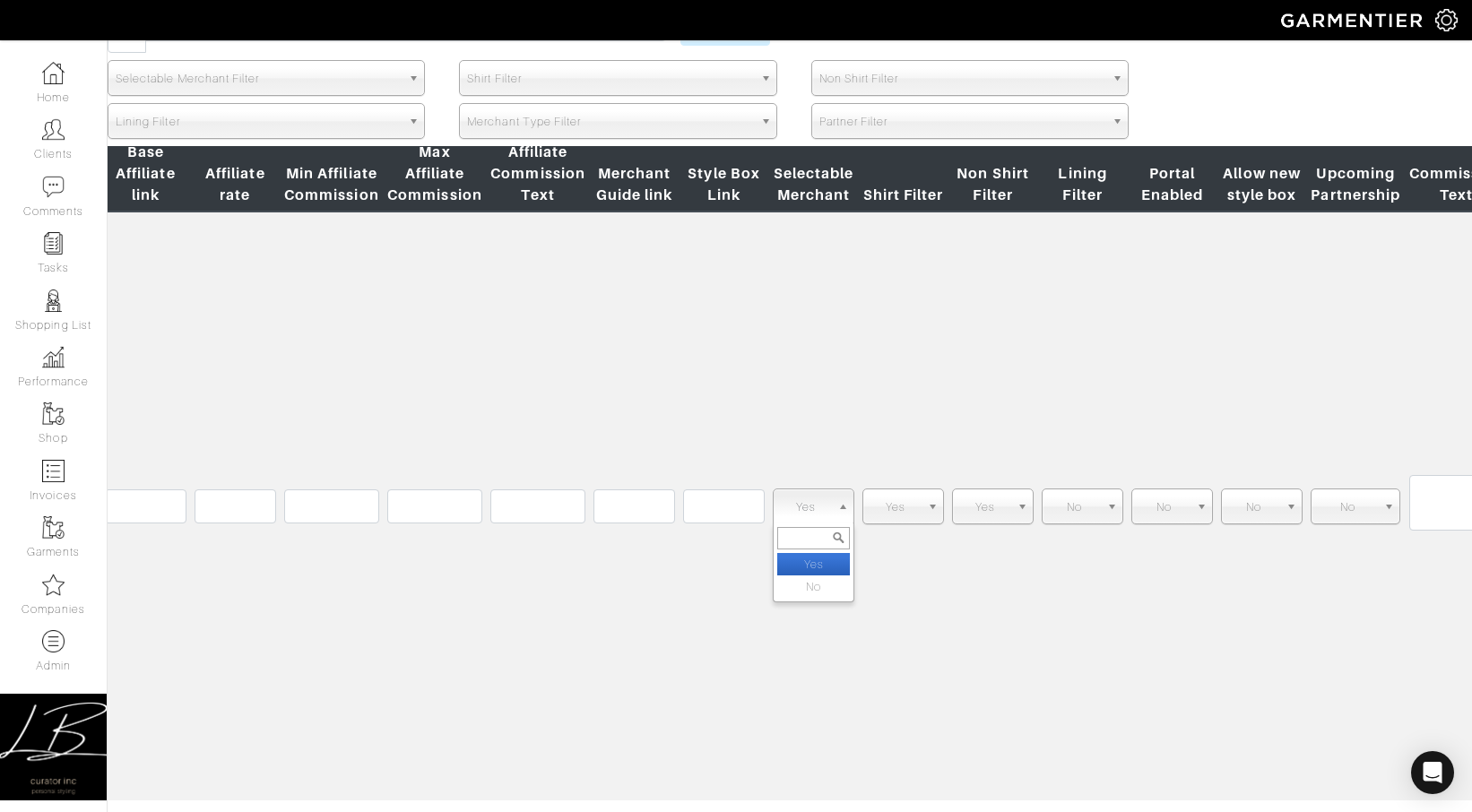 click on "Yes" at bounding box center (805, 507) 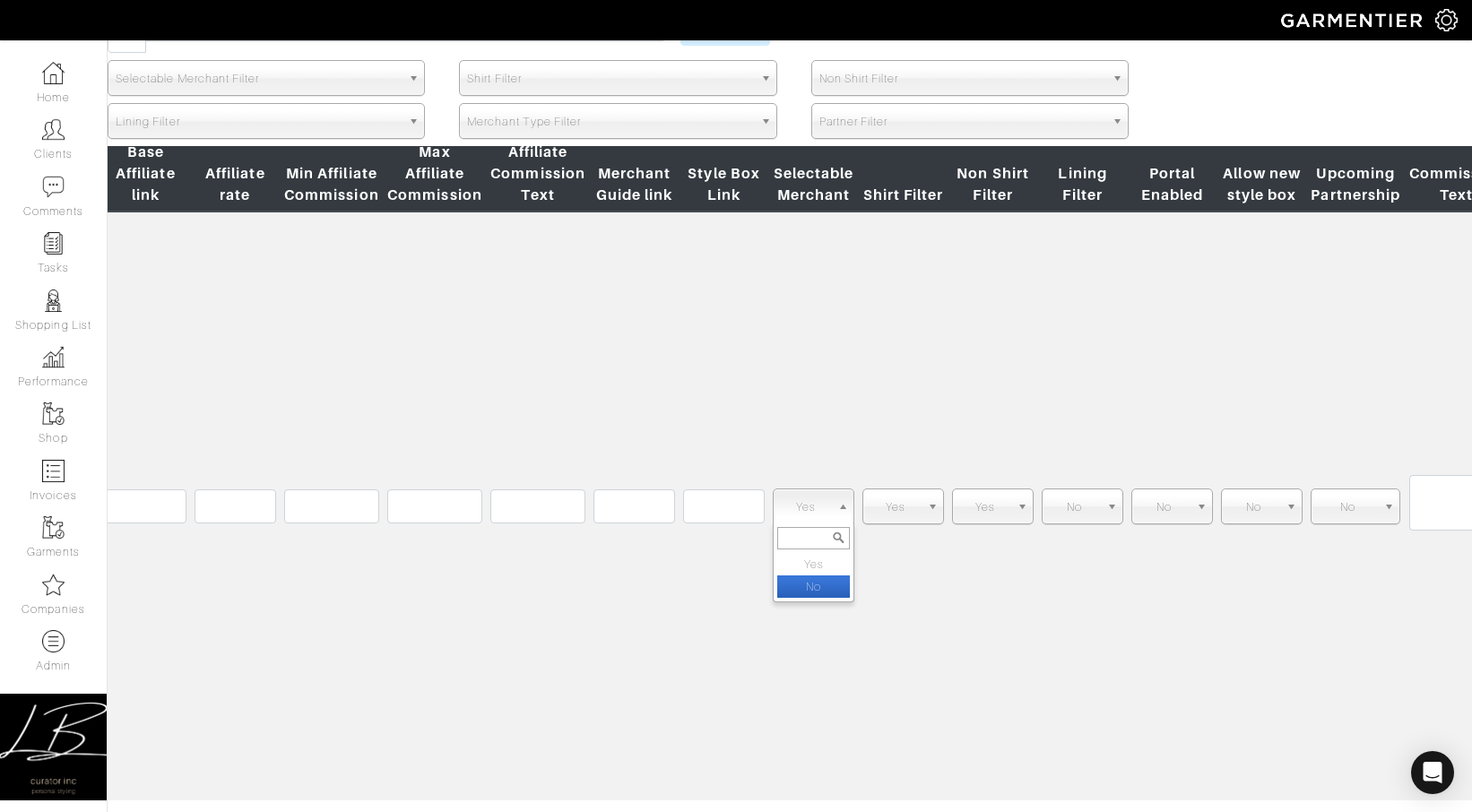 click on "No" at bounding box center (813, 586) 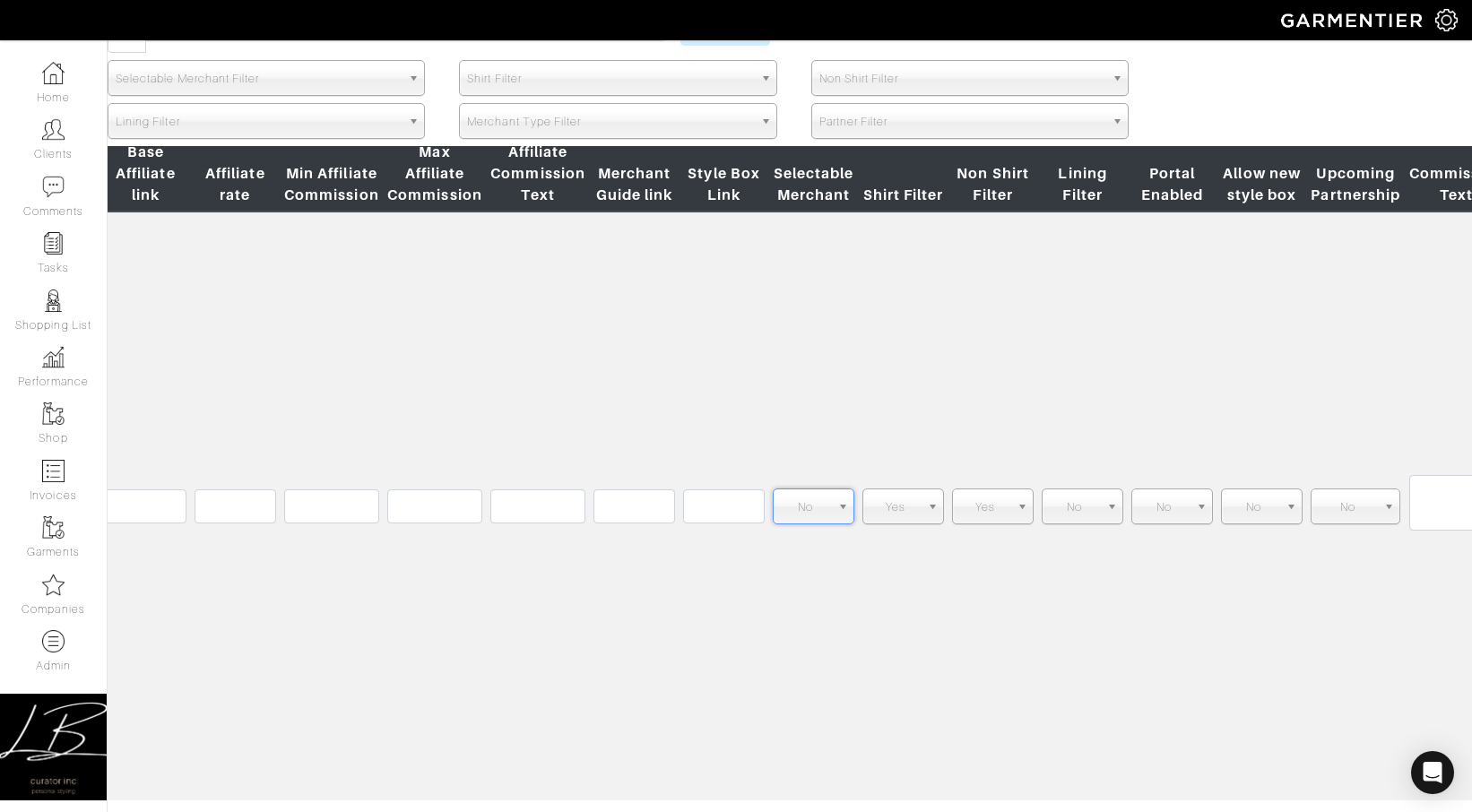 drag, startPoint x: 908, startPoint y: 509, endPoint x: 908, endPoint y: 523, distance: 14 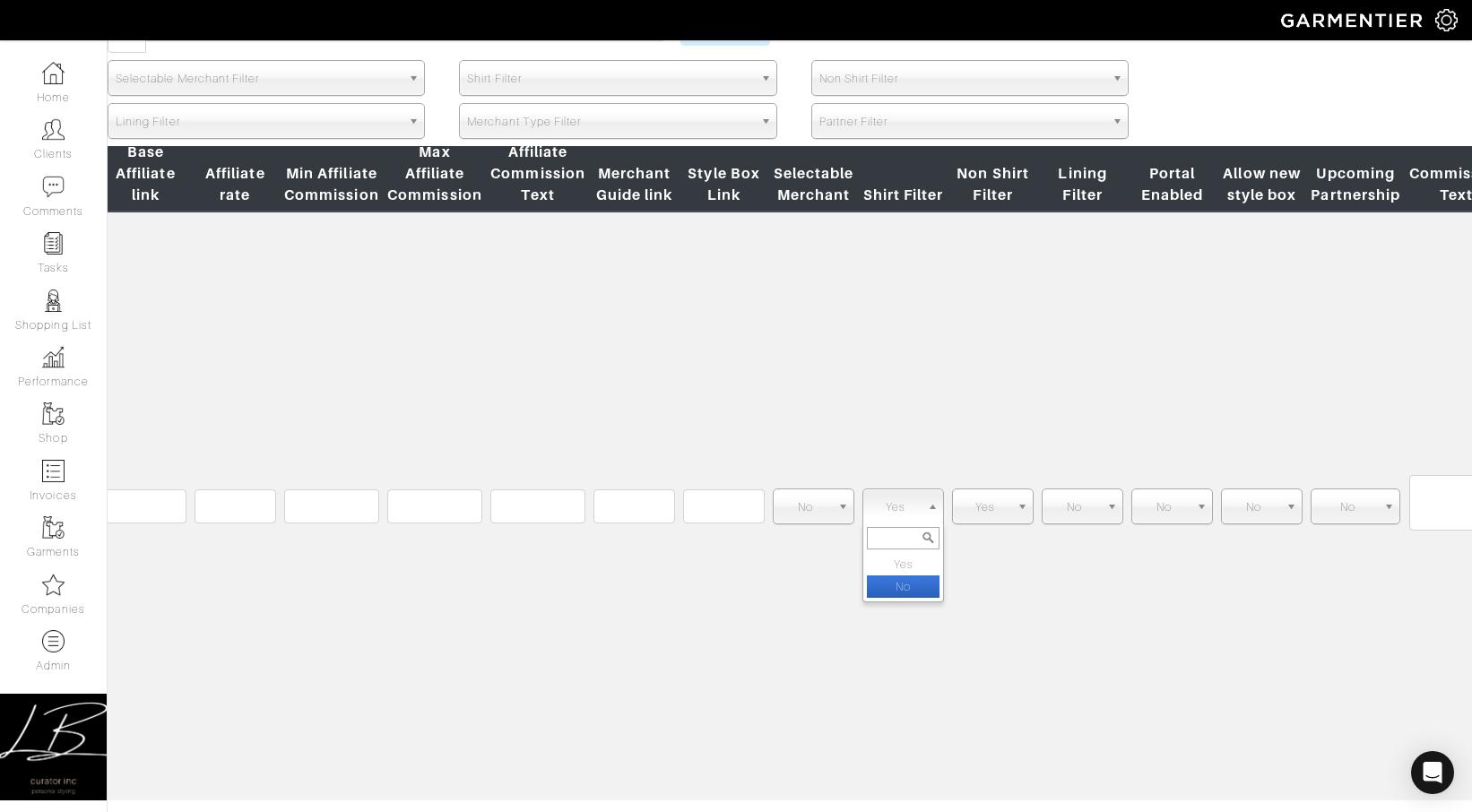 drag, startPoint x: 910, startPoint y: 578, endPoint x: 944, endPoint y: 535, distance: 54.81788 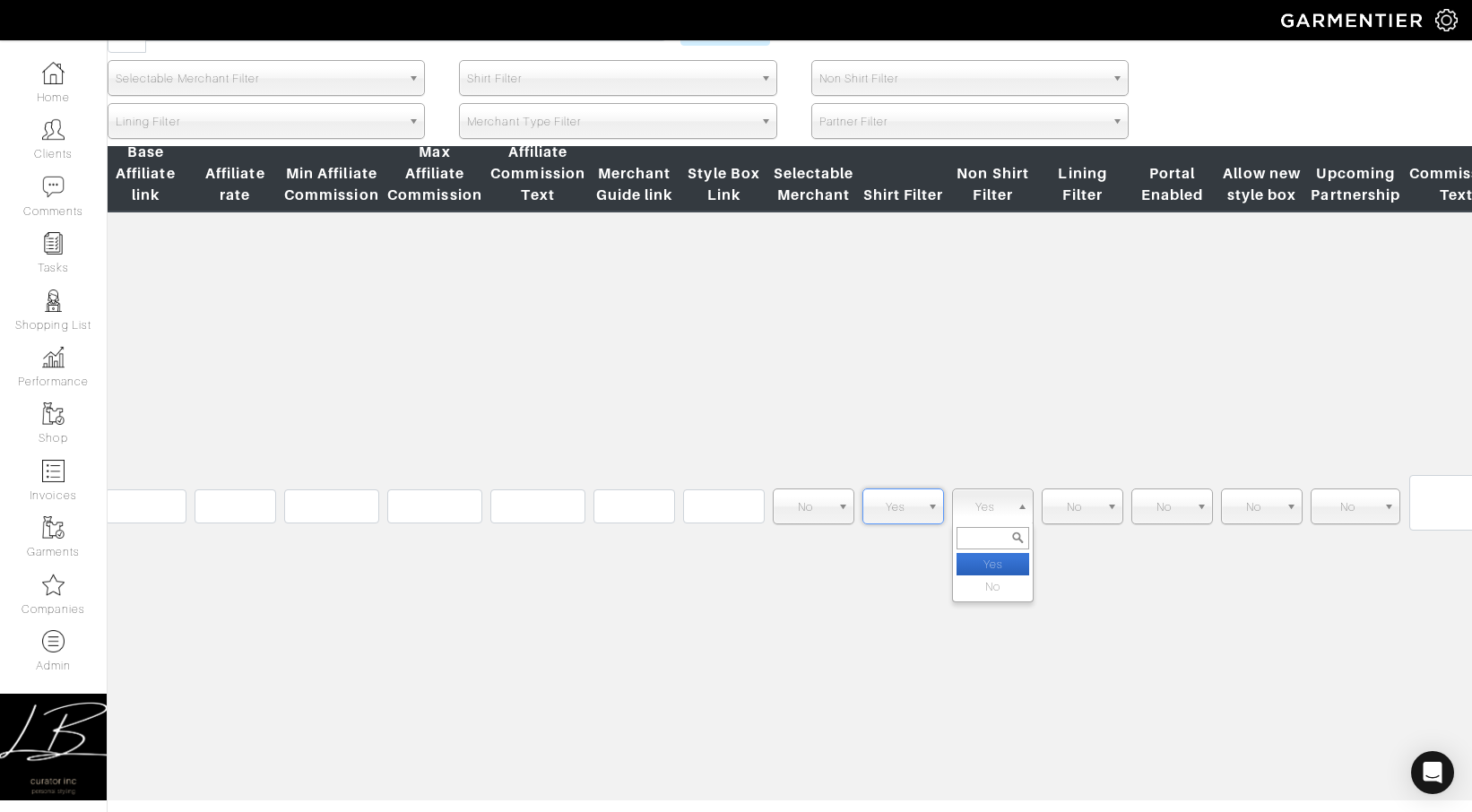 drag, startPoint x: 992, startPoint y: 504, endPoint x: 992, endPoint y: 559, distance: 55 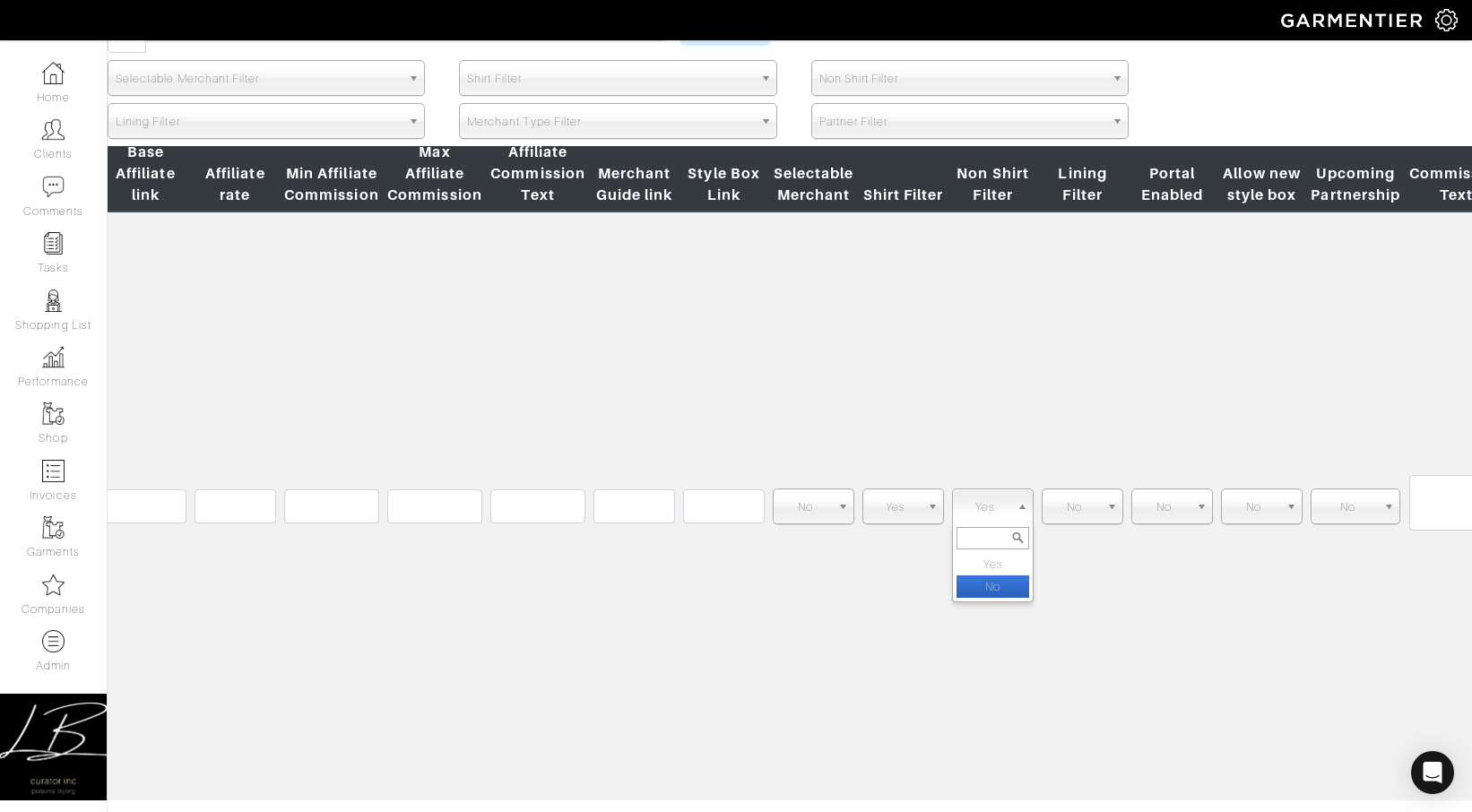 click on "No" at bounding box center [992, 586] 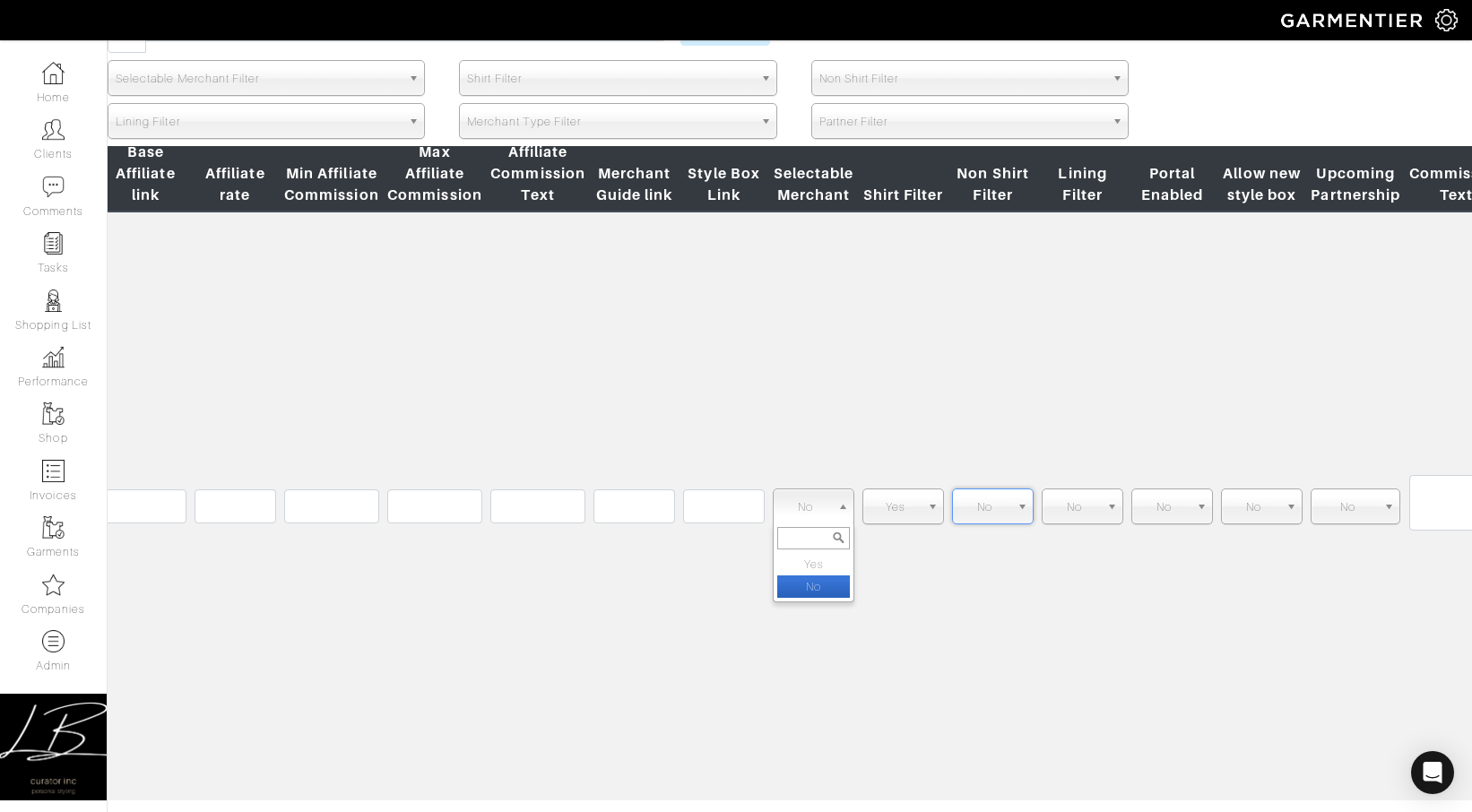 drag, startPoint x: 816, startPoint y: 505, endPoint x: 825, endPoint y: 533, distance: 29.410882 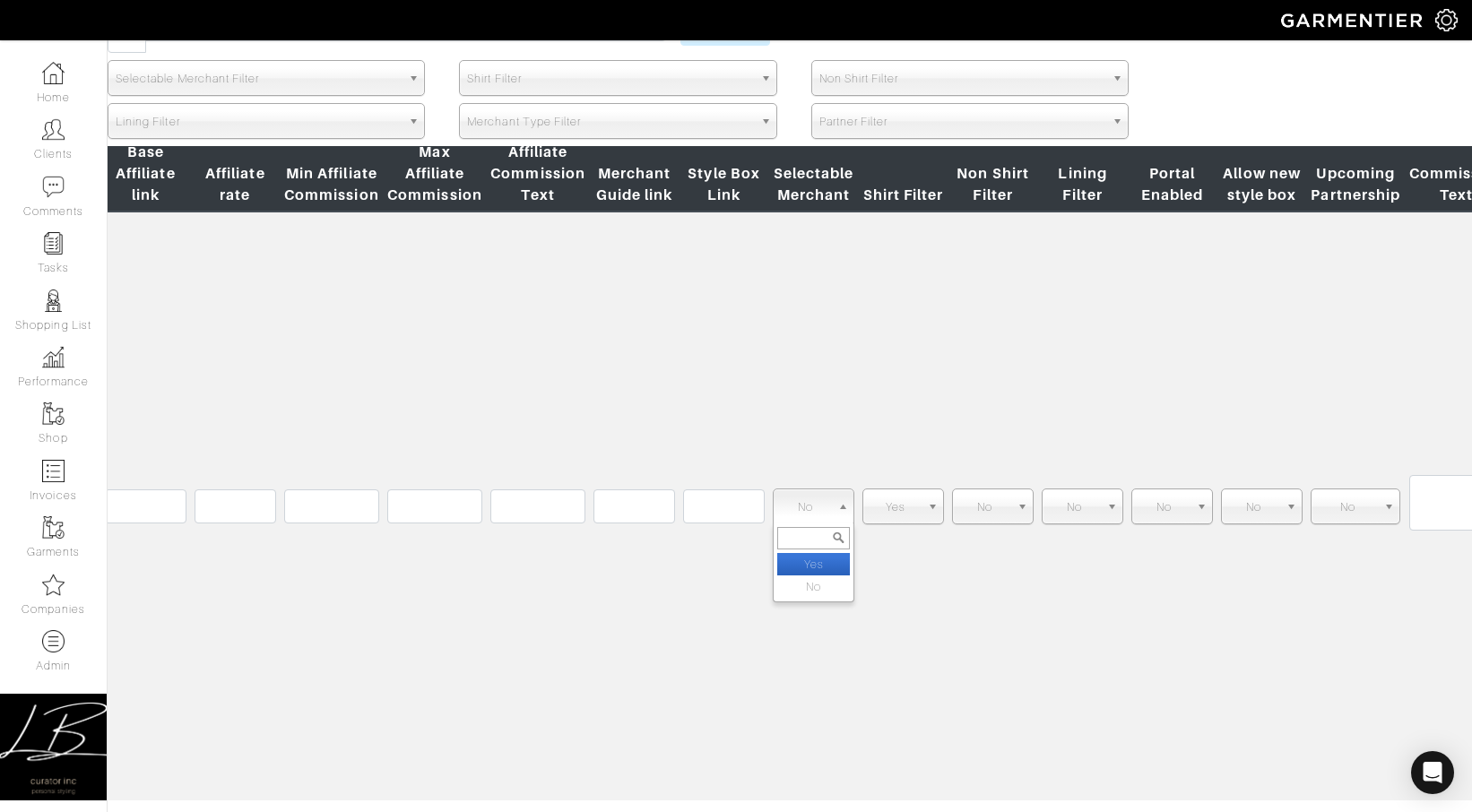 click on "Yes" at bounding box center (813, 564) 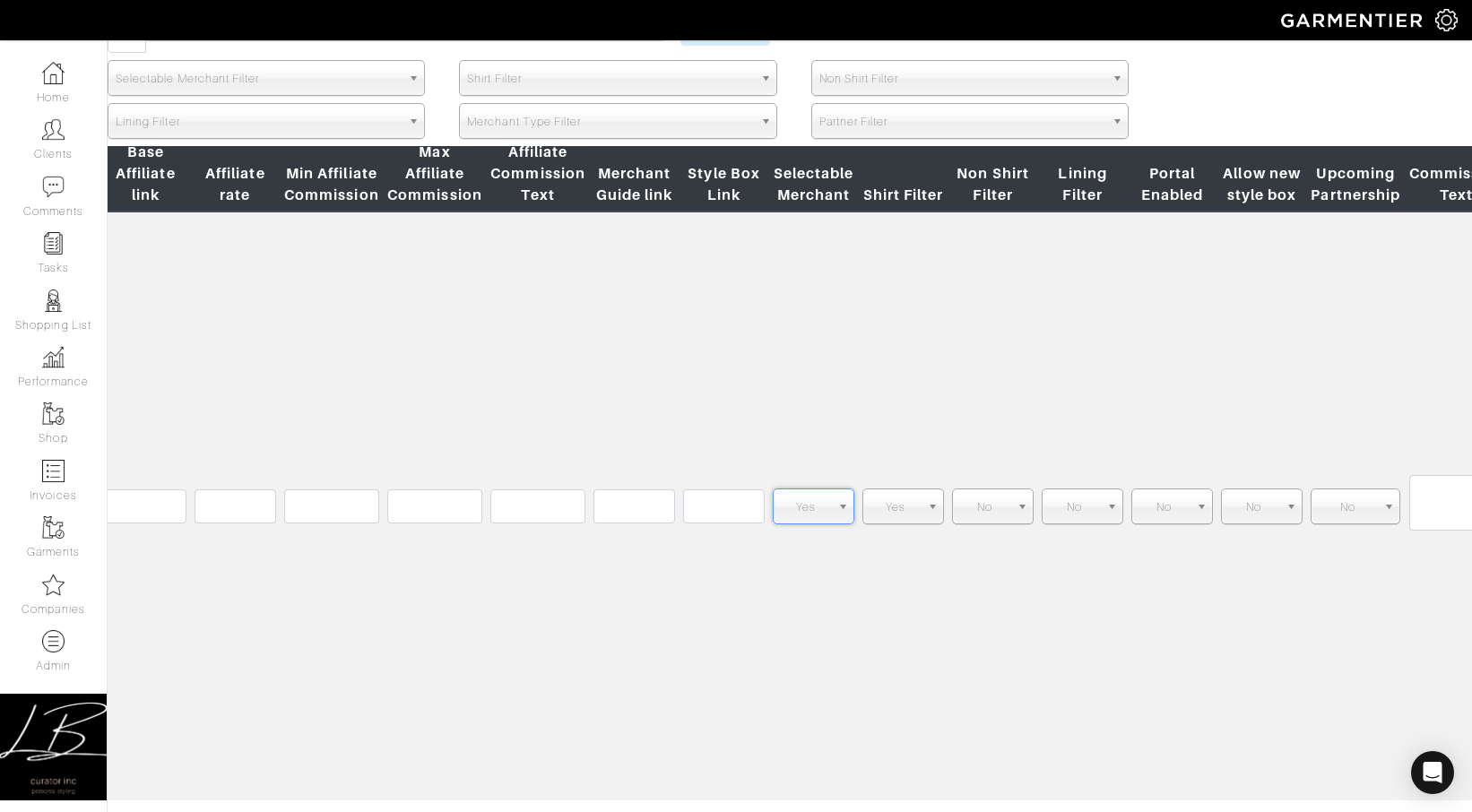 click on "Yes
Yes
No
No
Yes No" at bounding box center (993, 505) 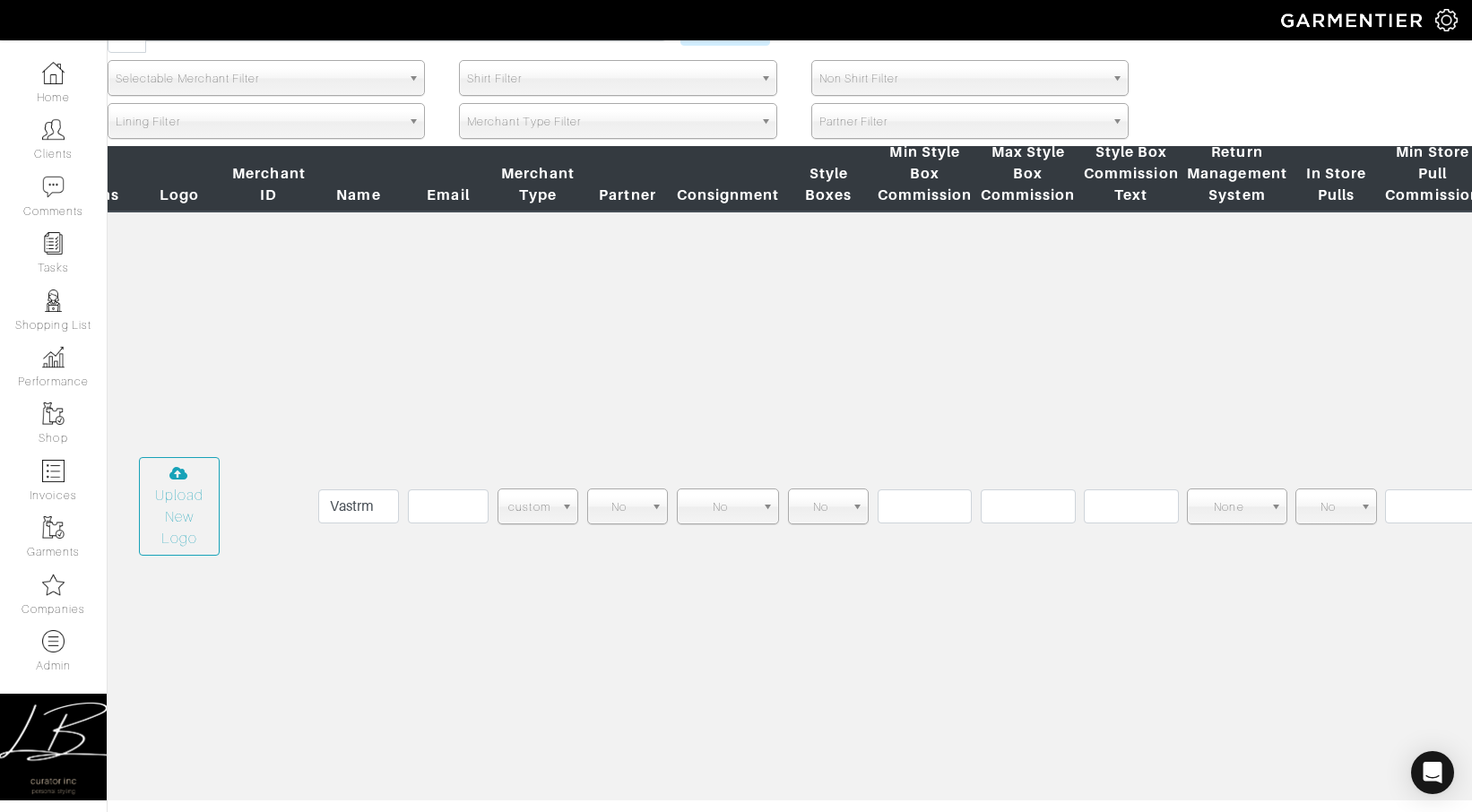 scroll, scrollTop: 0, scrollLeft: 0, axis: both 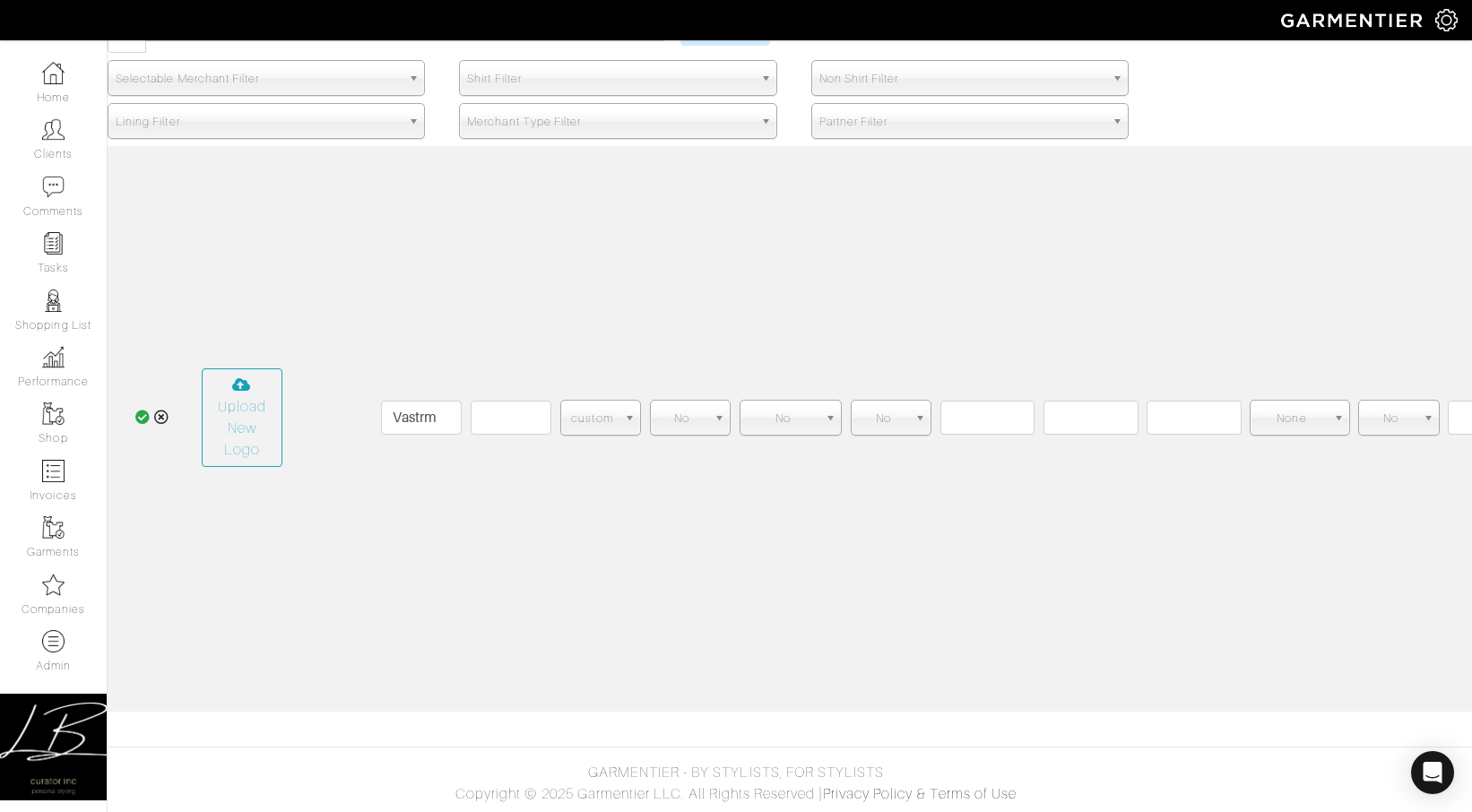 click at bounding box center (143, 417) 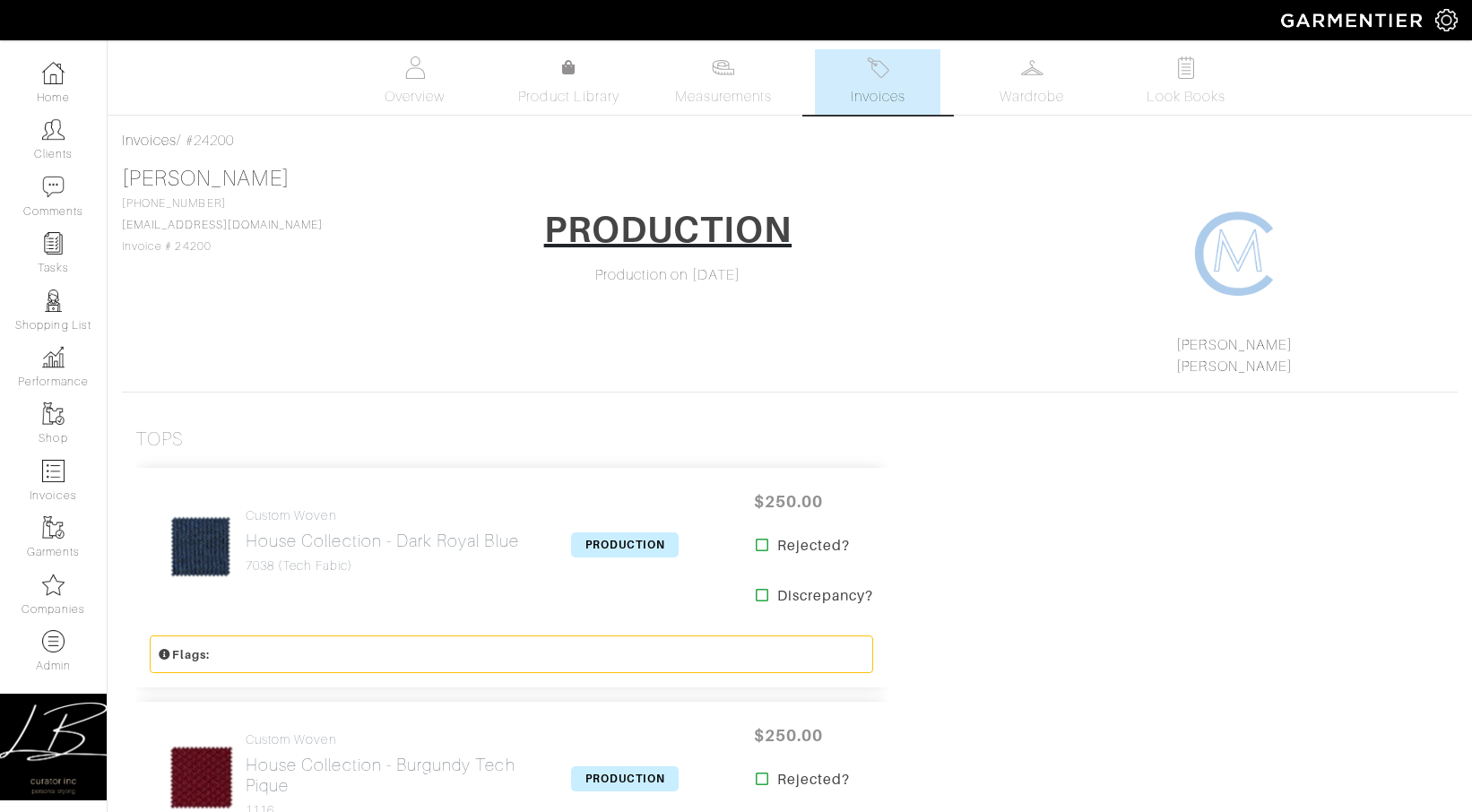 scroll, scrollTop: 294, scrollLeft: 0, axis: vertical 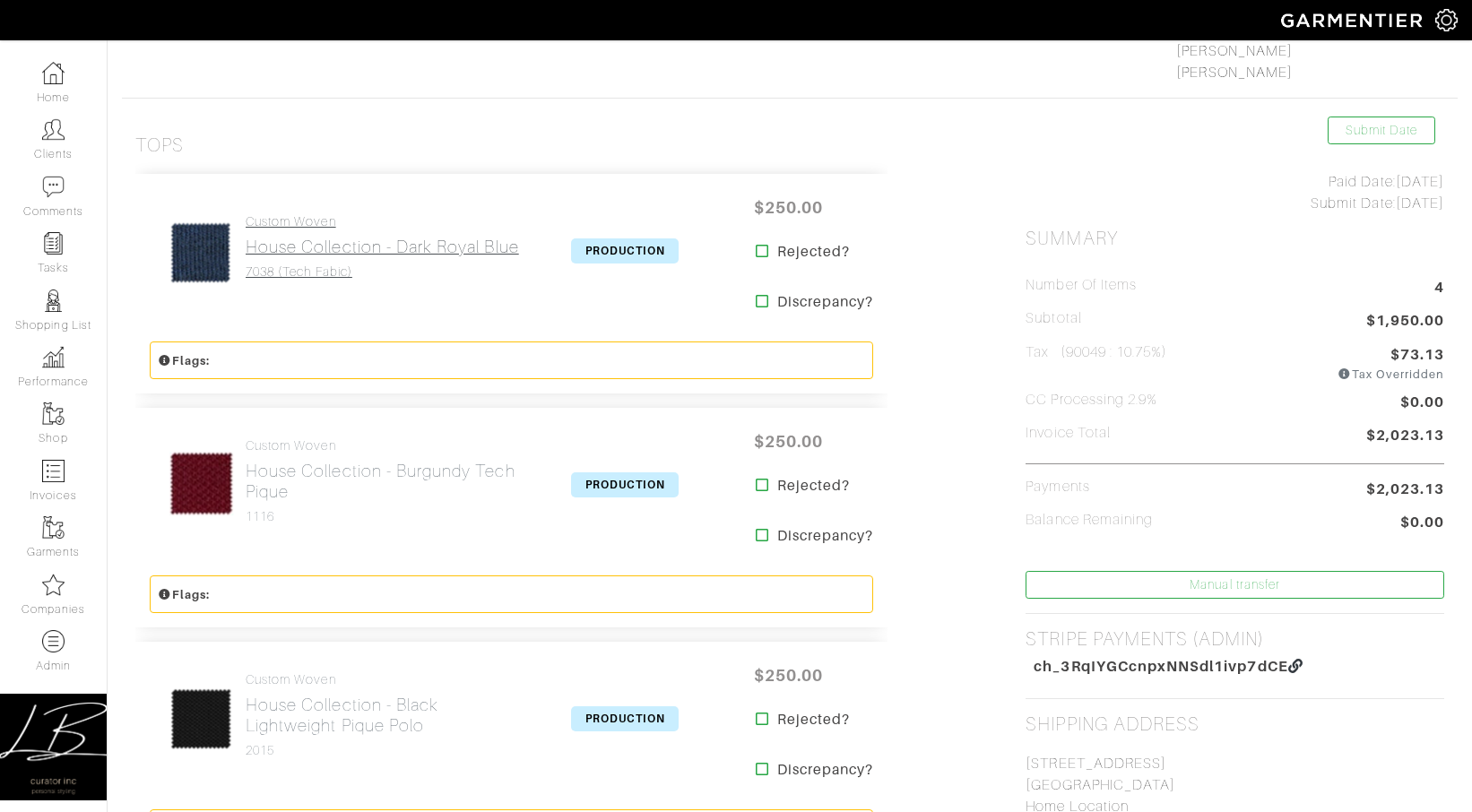click on "House Collection -
Dark Royal Blue" at bounding box center [382, 246] 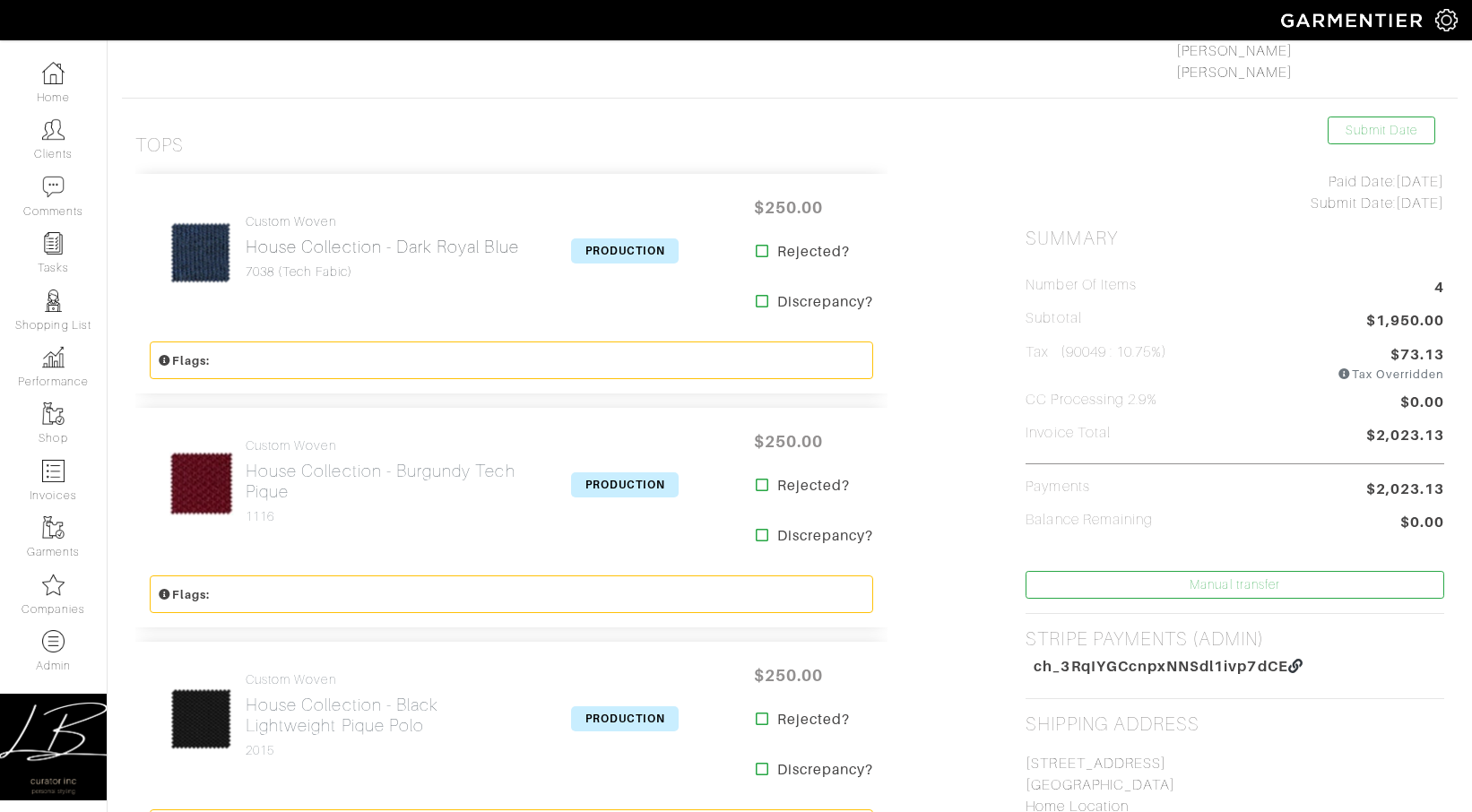 scroll, scrollTop: 0, scrollLeft: 0, axis: both 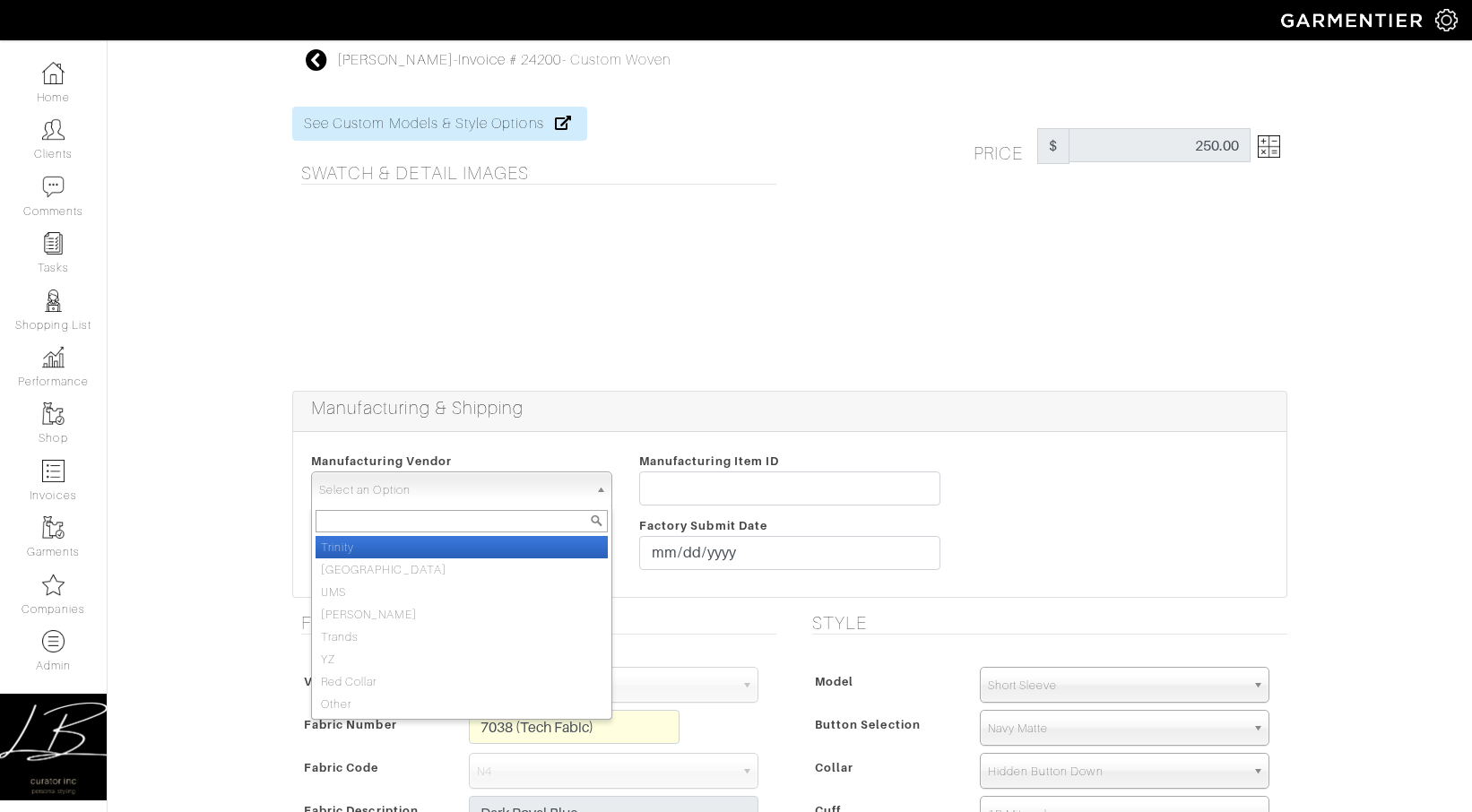 click on "Select an Option" at bounding box center (454, 490) 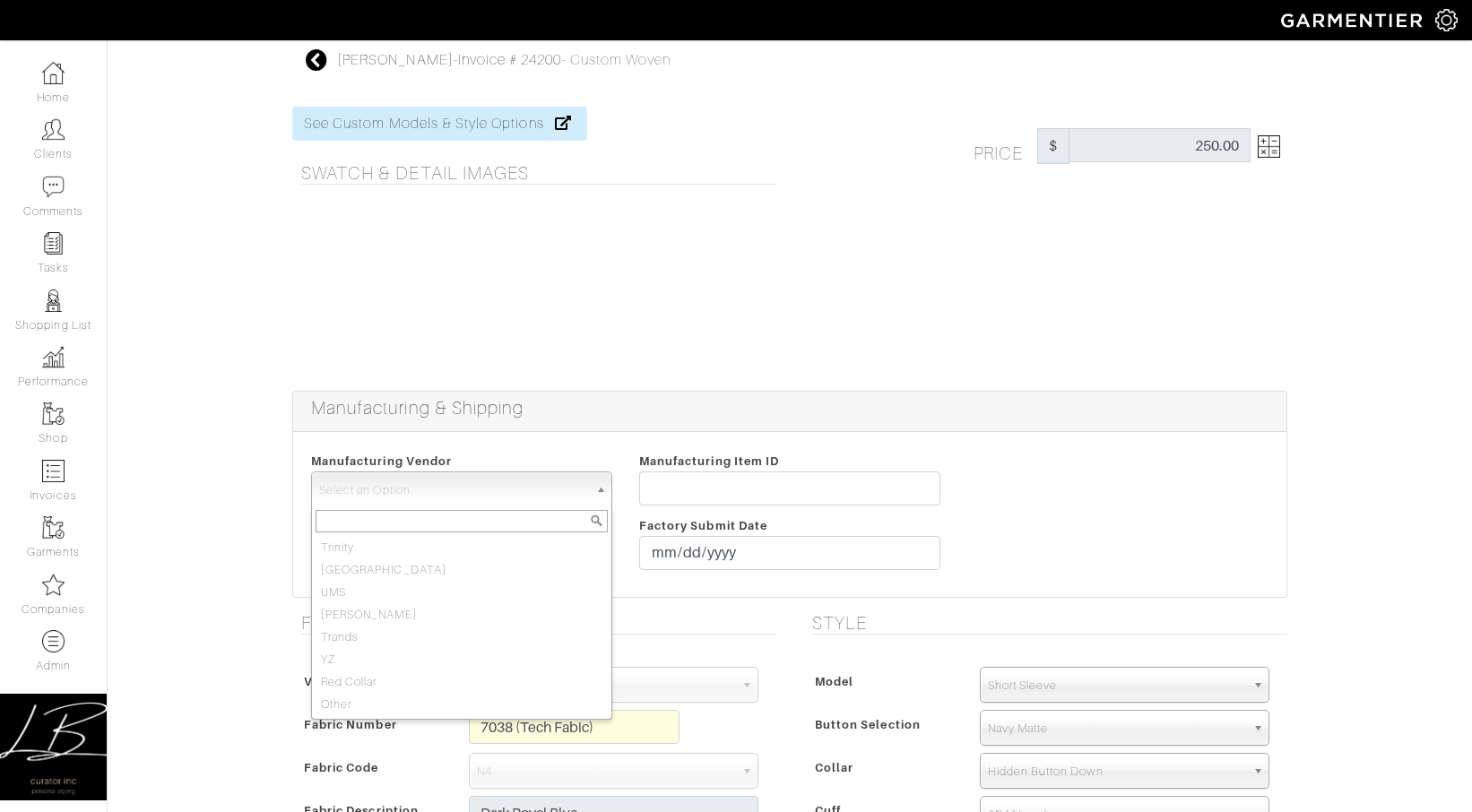 click at bounding box center [534, 284] 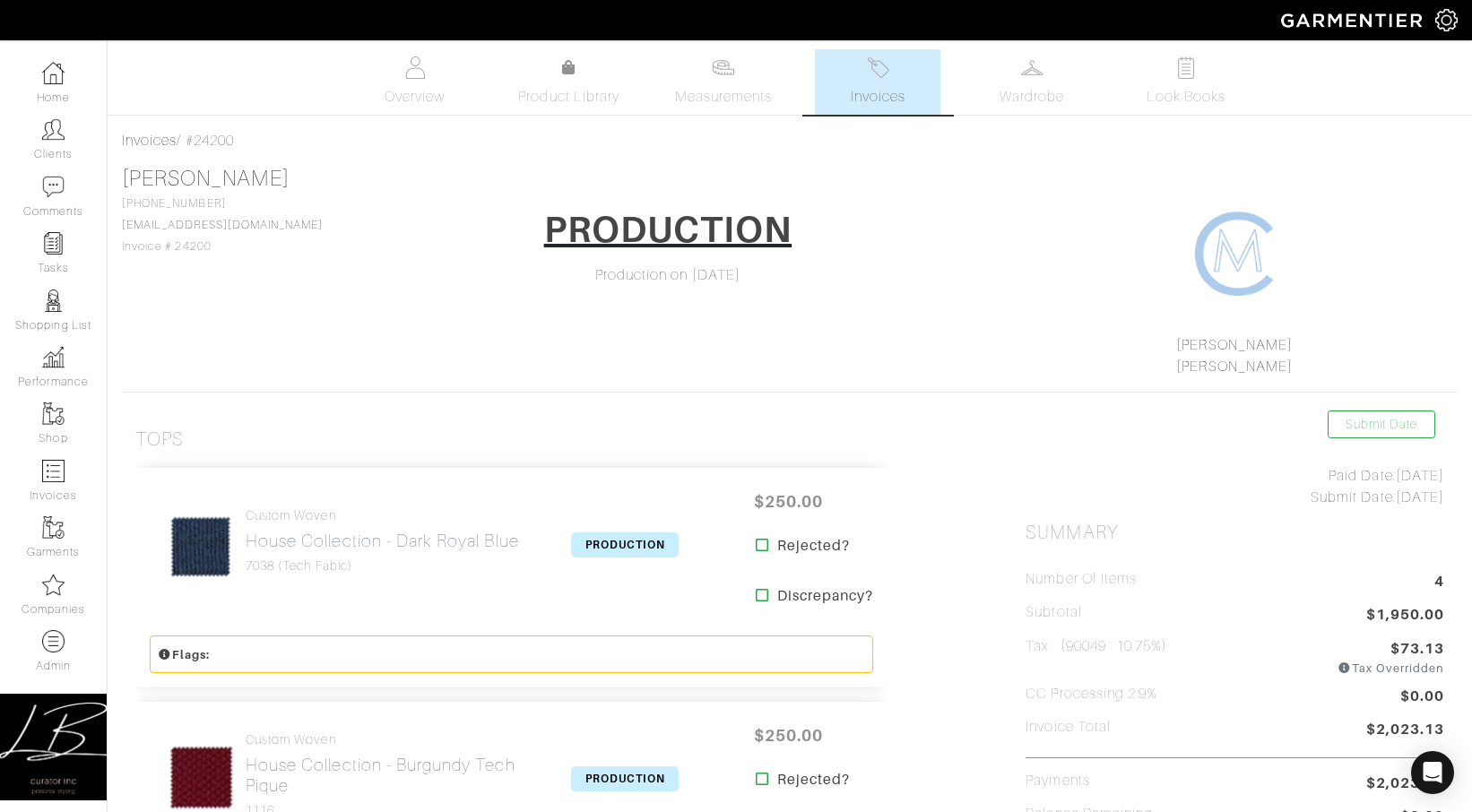 scroll, scrollTop: 0, scrollLeft: 0, axis: both 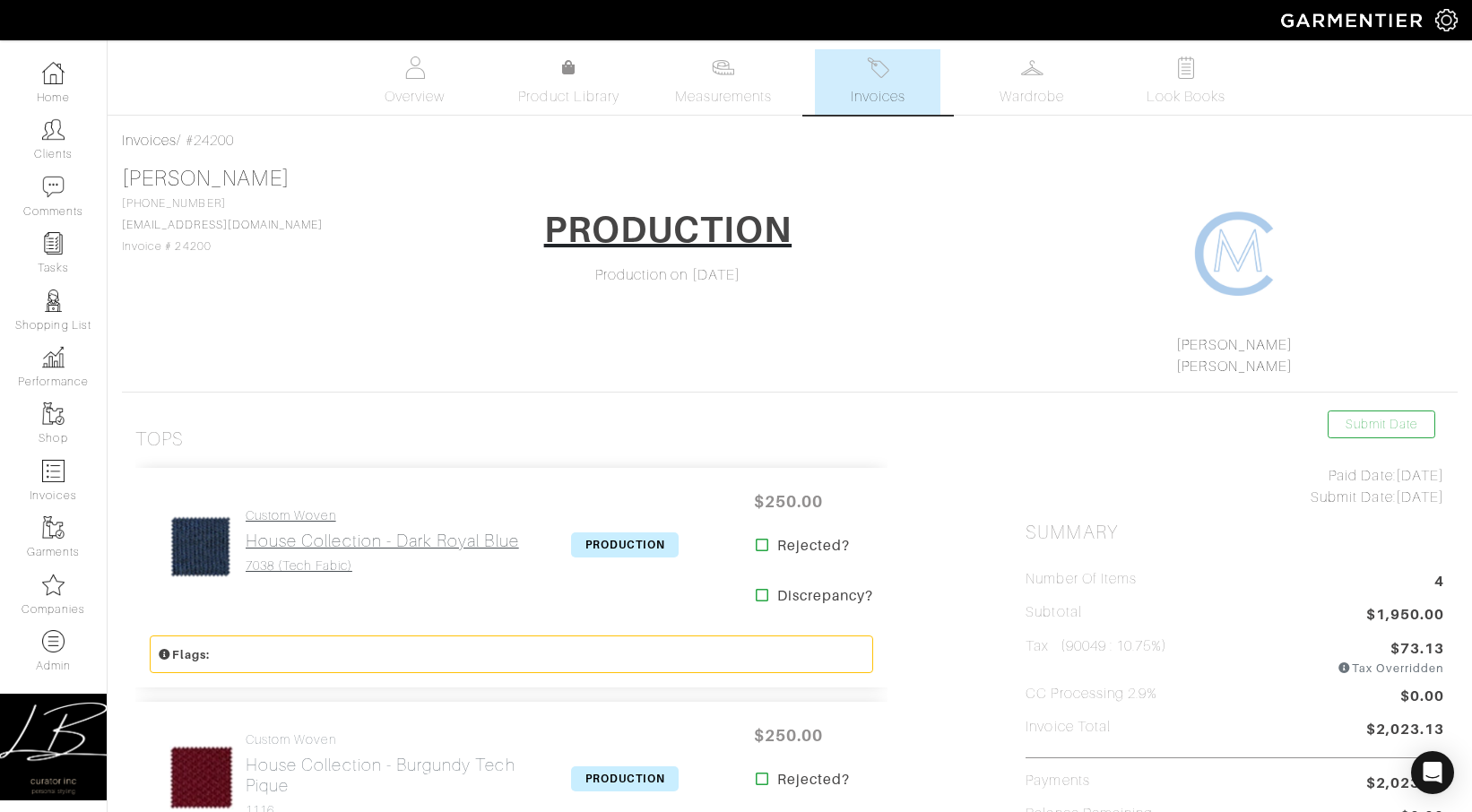 click on "Custom Woven
House Collection -
Dark Royal Blue
7038 (Tech Fabic)" at bounding box center [382, 540] 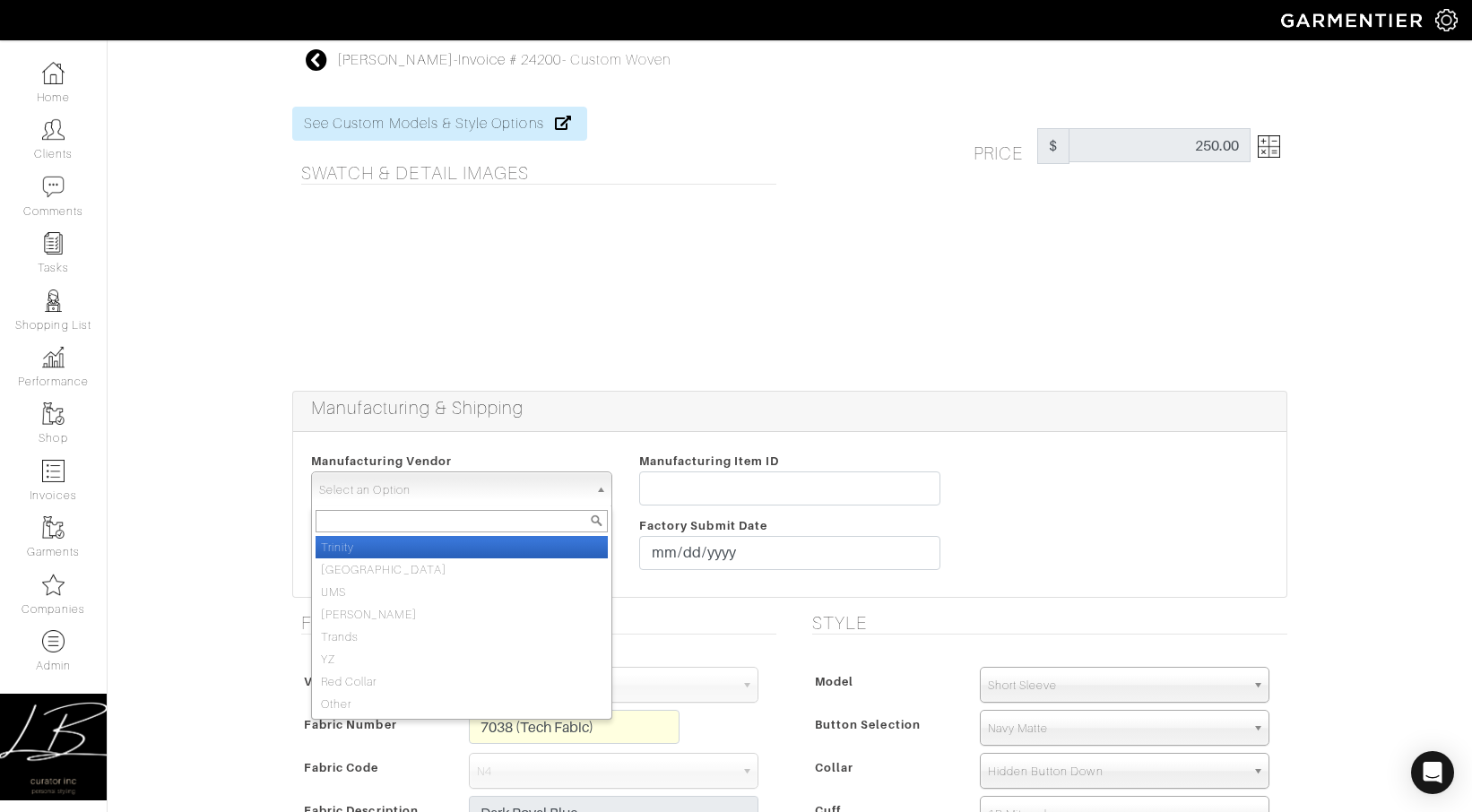 click on "Select an Option" at bounding box center [454, 490] 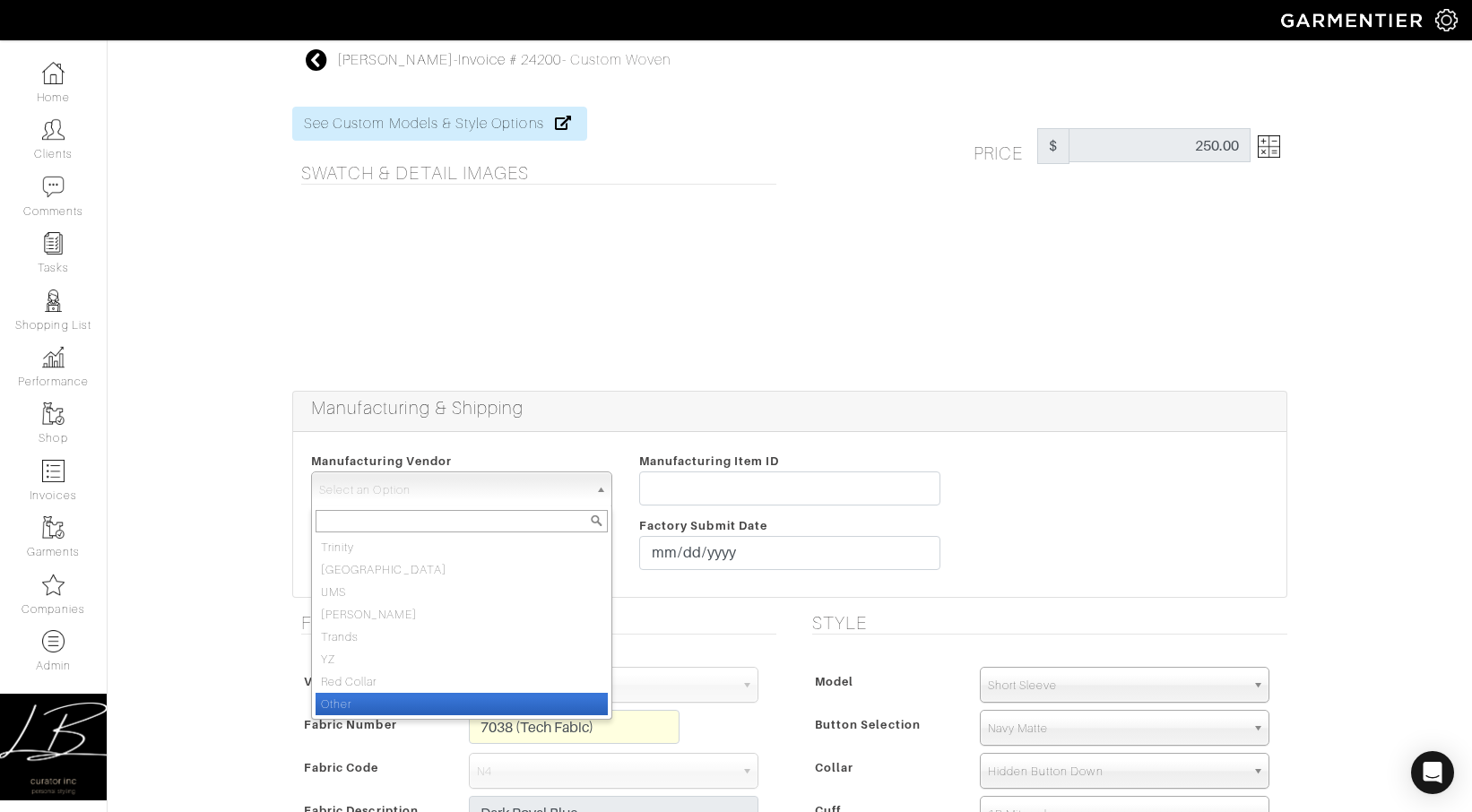 click on "Other" at bounding box center [462, 704] 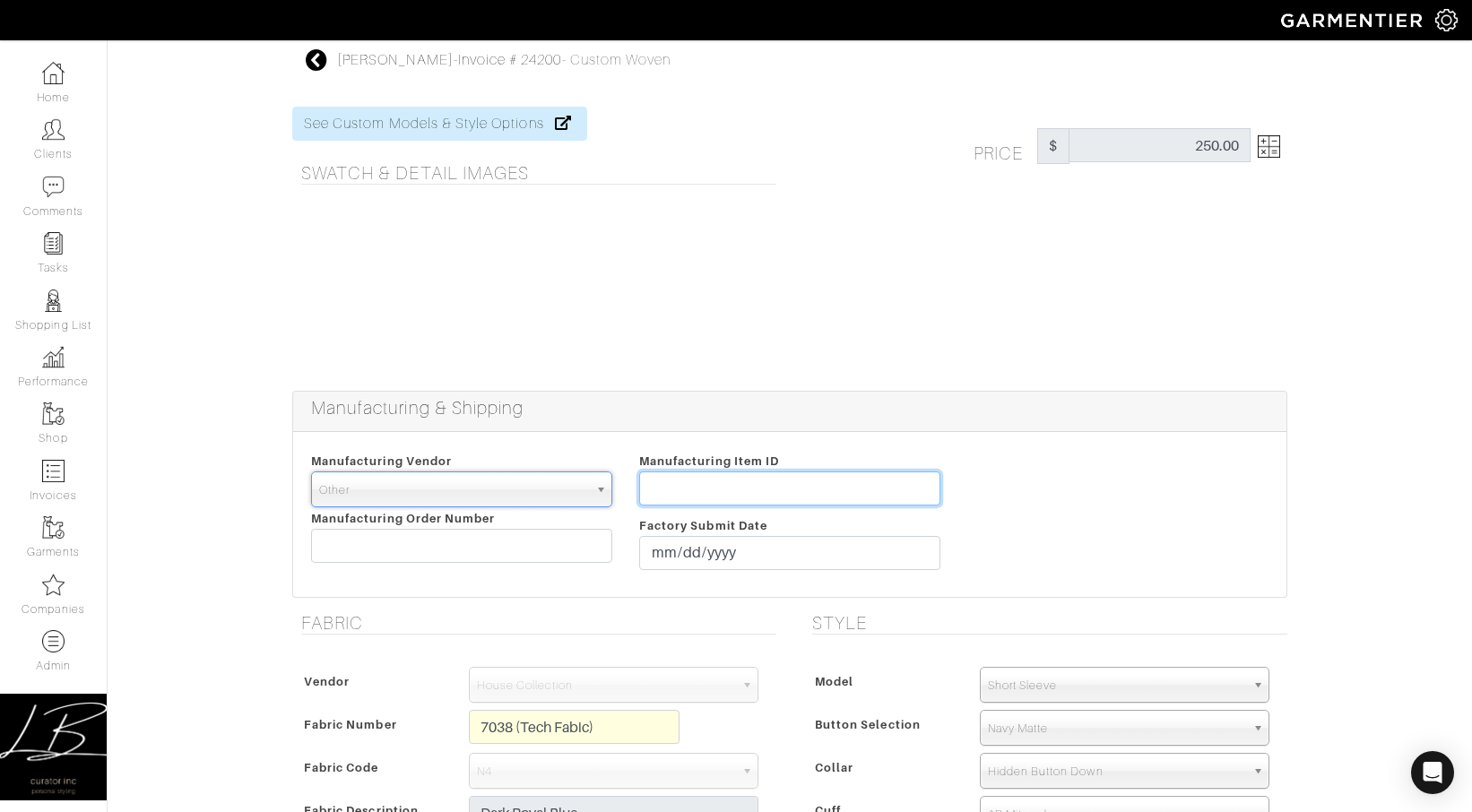 click at bounding box center (790, 488) 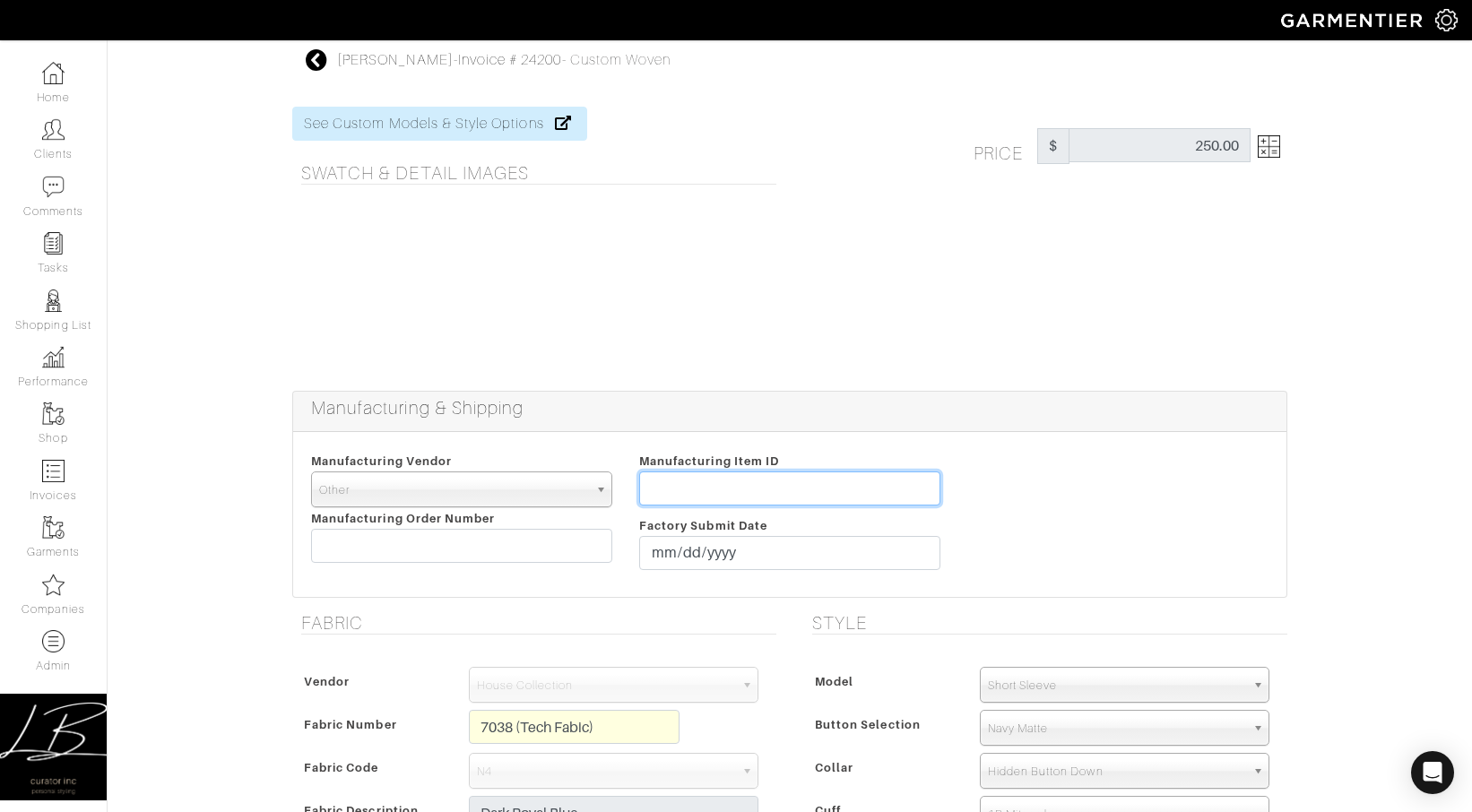 paste on "11417" 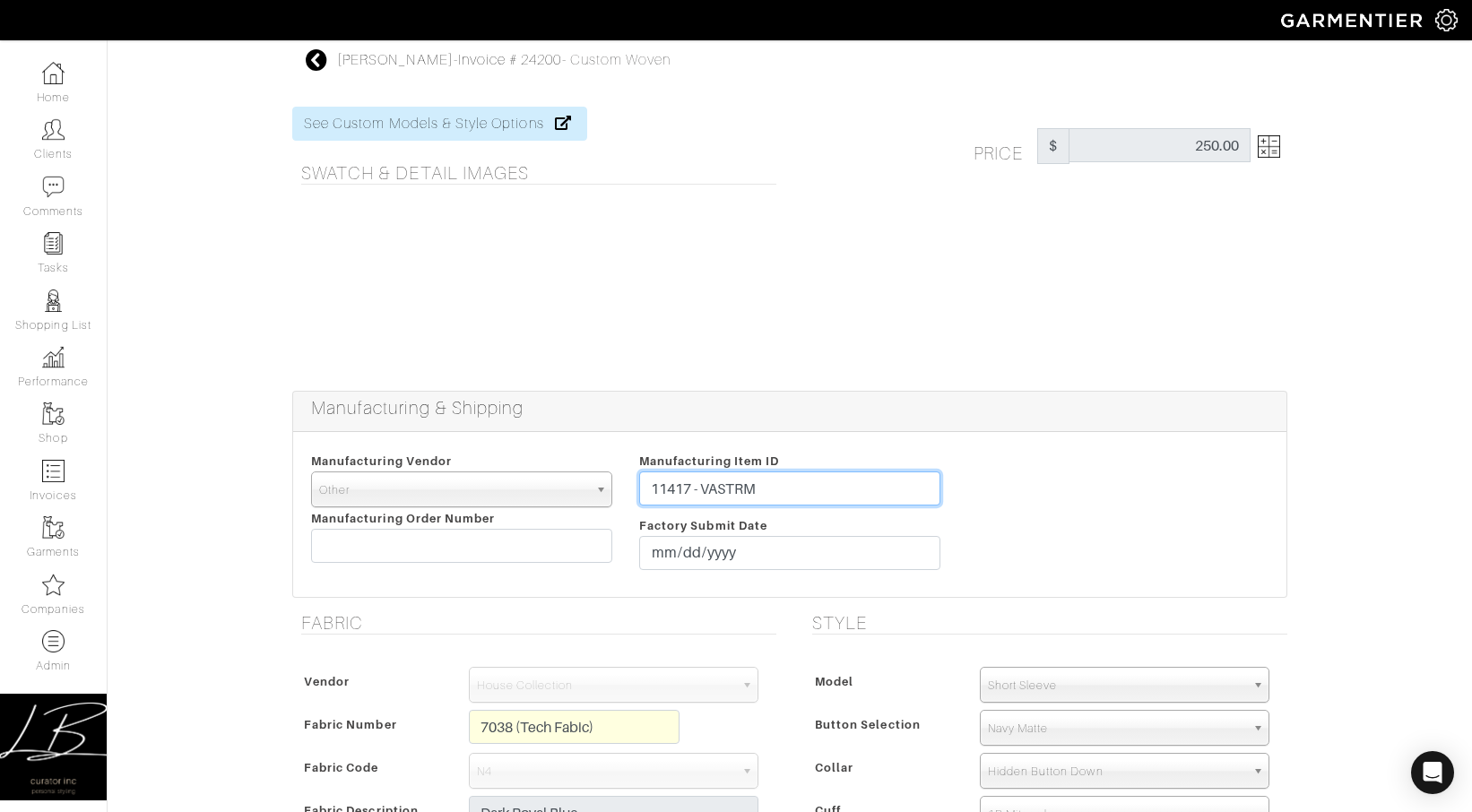 type on "11417 - VASTRM" 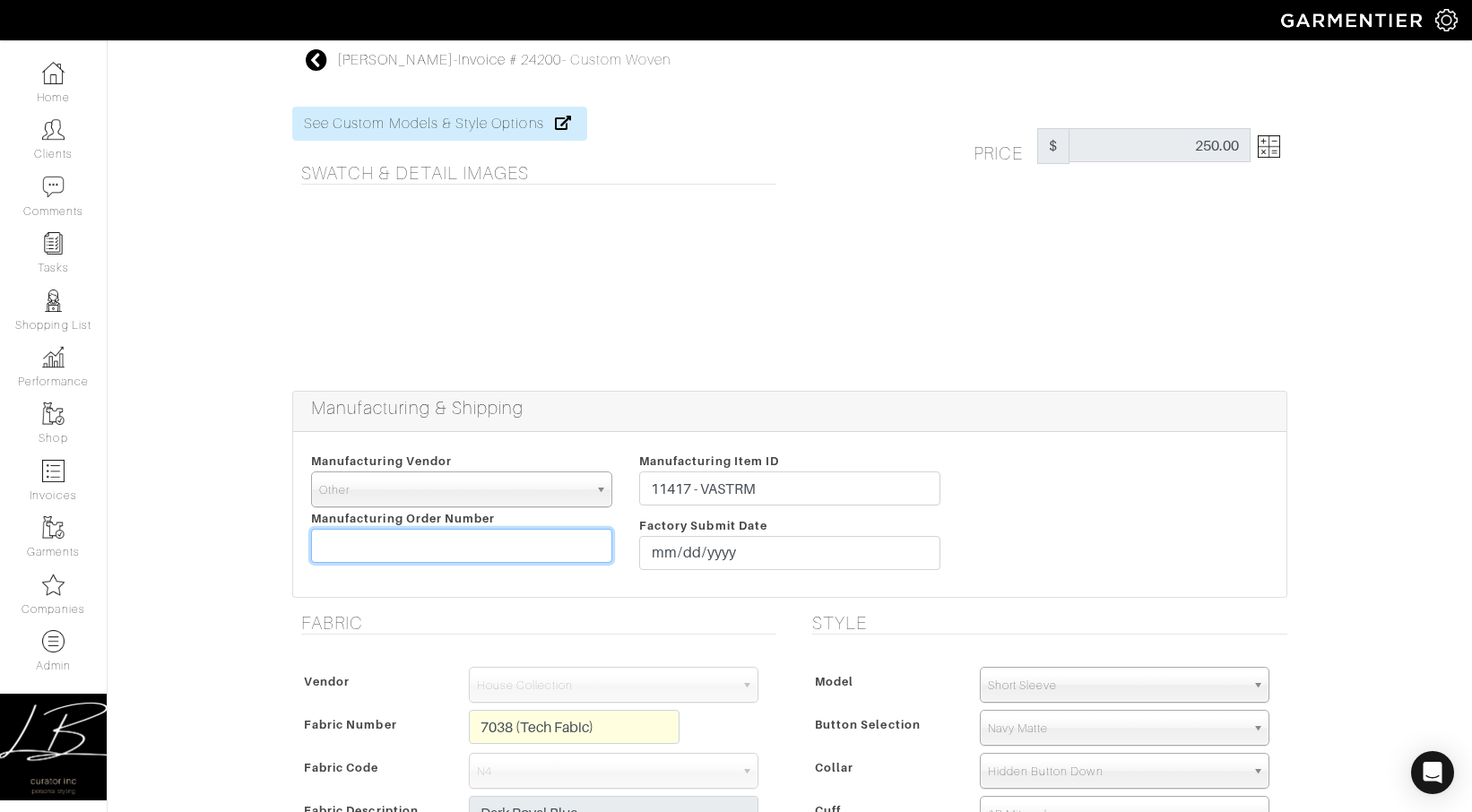 click at bounding box center [462, 546] 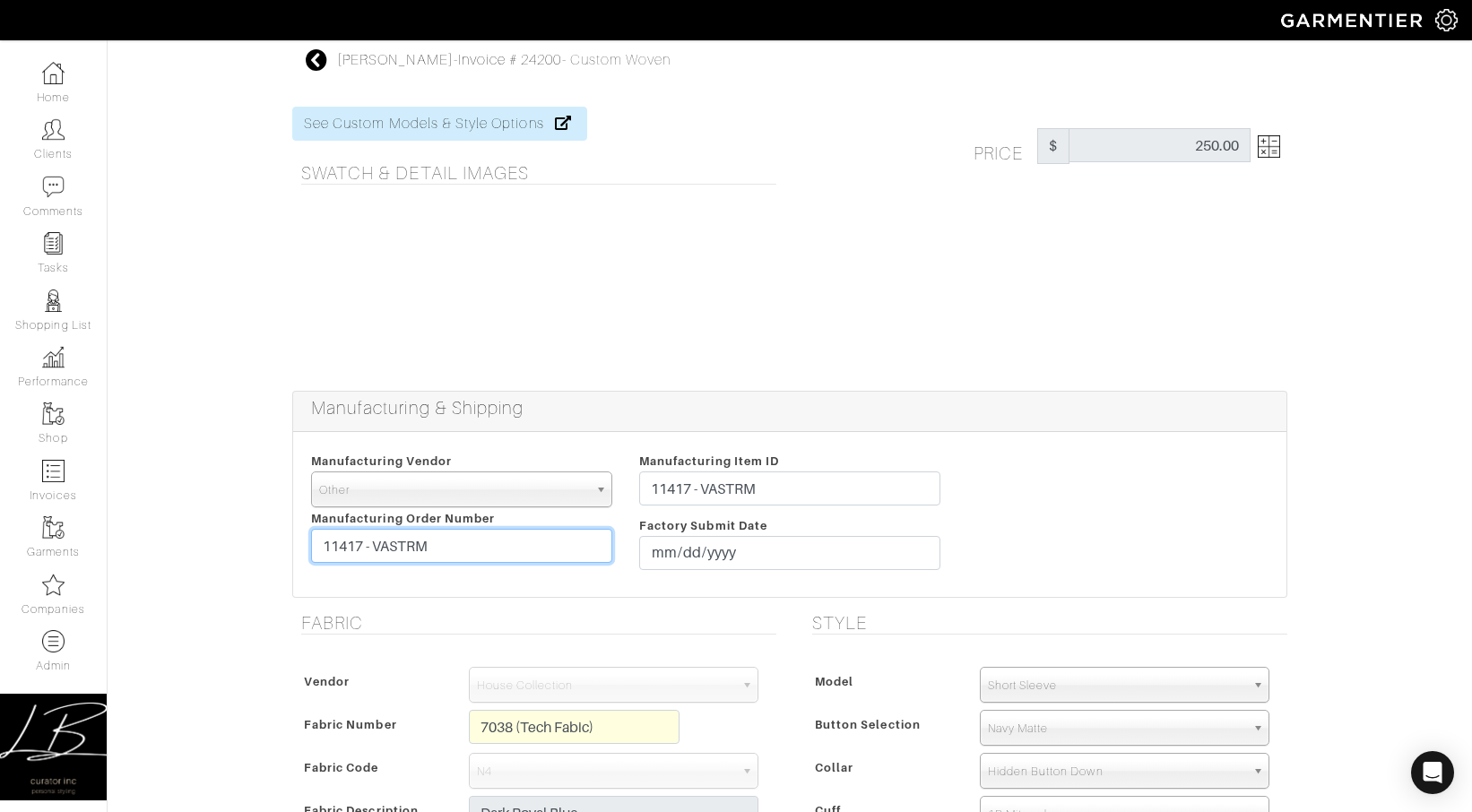 type on "11417 - VASTRM" 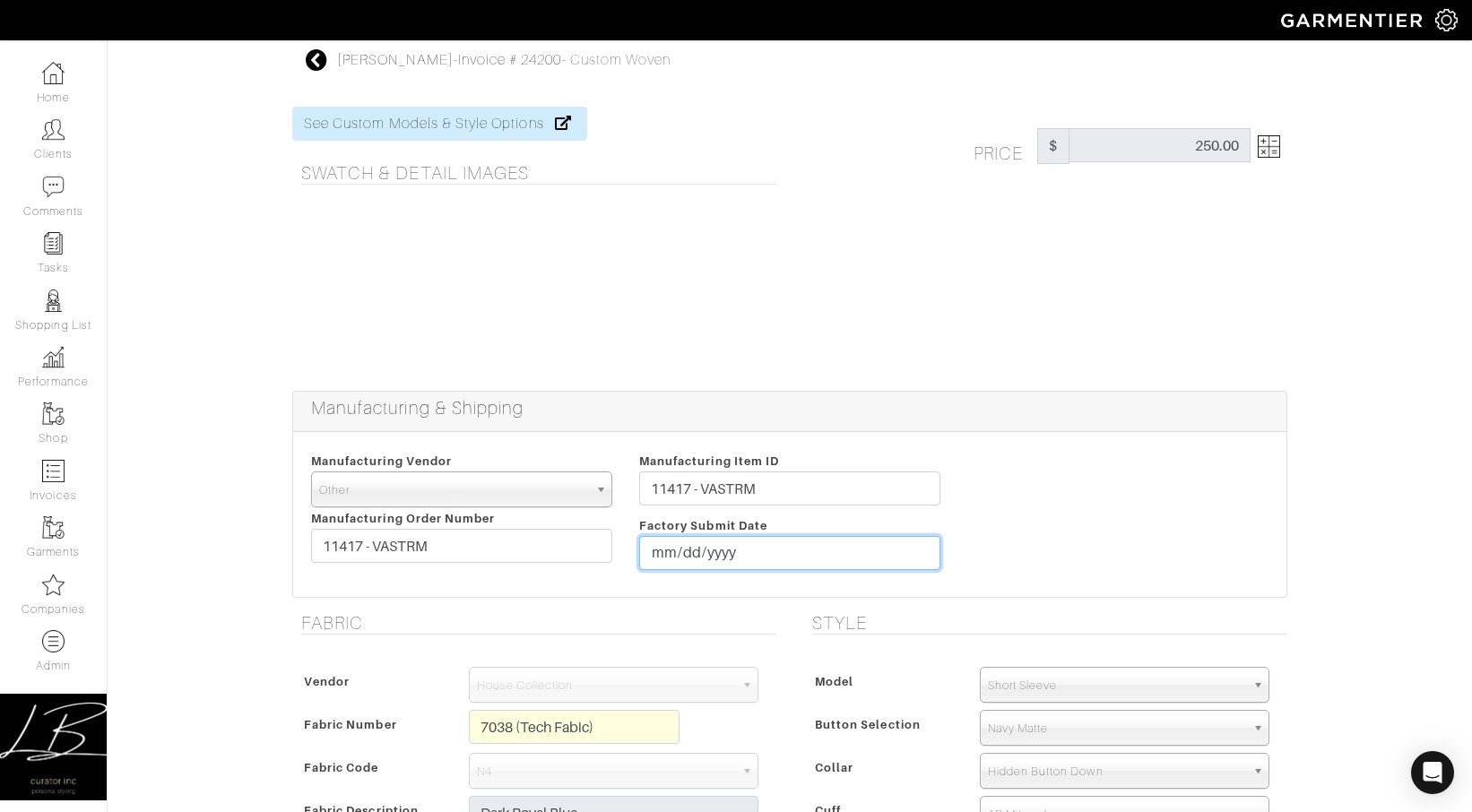 click at bounding box center [790, 553] 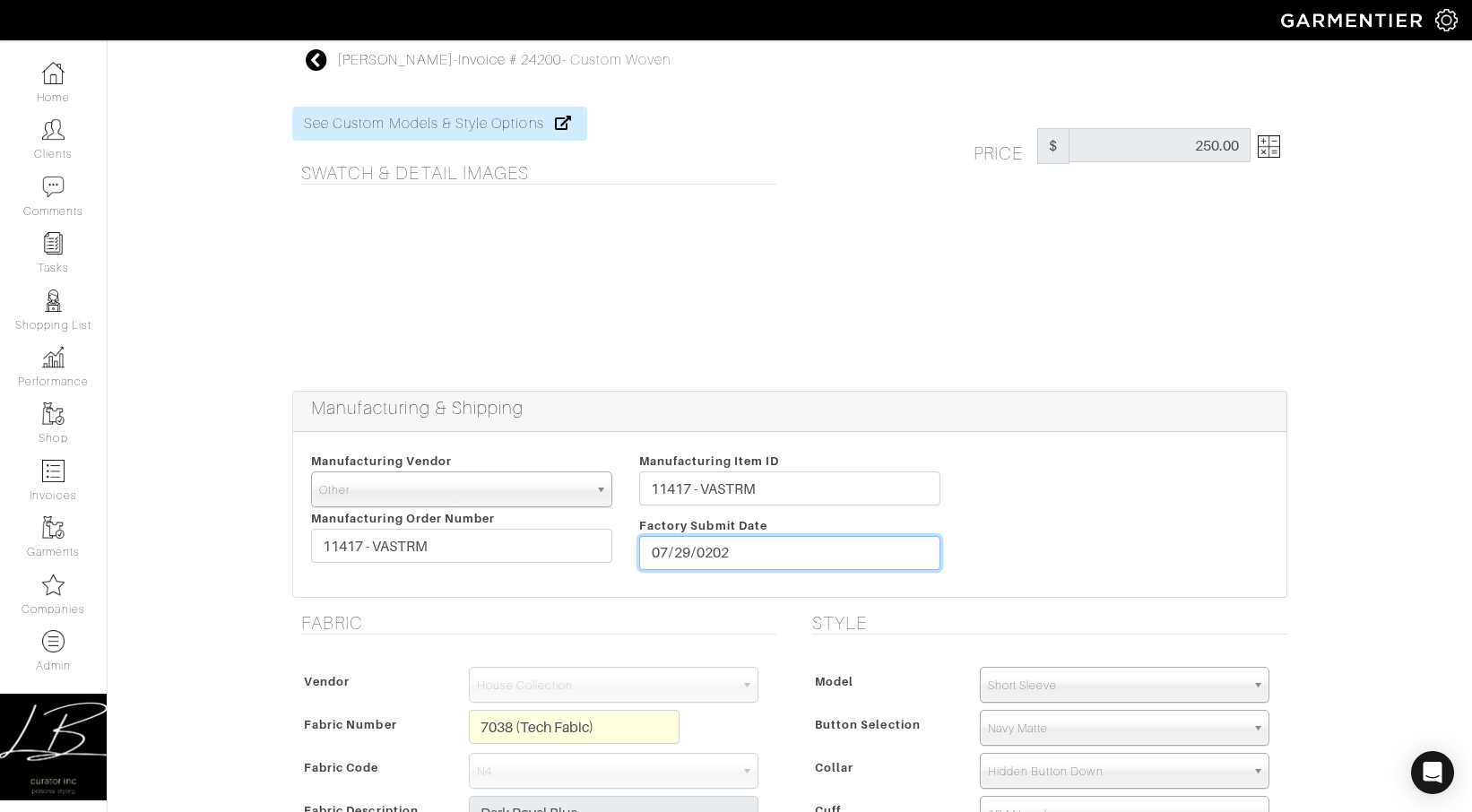 type on "[DATE]" 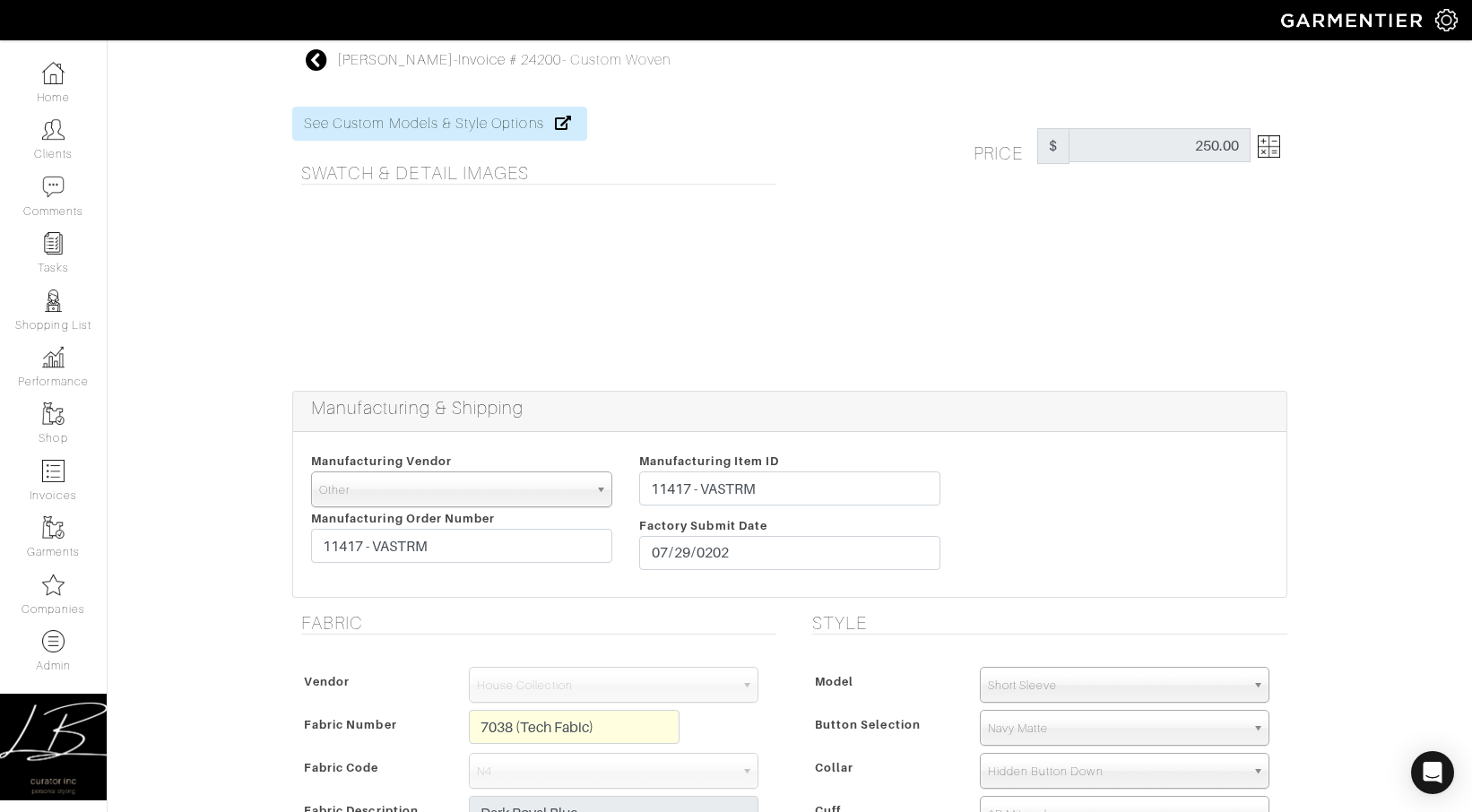 click on "See Custom Models & Style Options
Swatch & Detail Images
Price $ 250.00
Manufacturing & Shipping
Manufacturing Vendor
[GEOGRAPHIC_DATA]" at bounding box center (790, 1108) 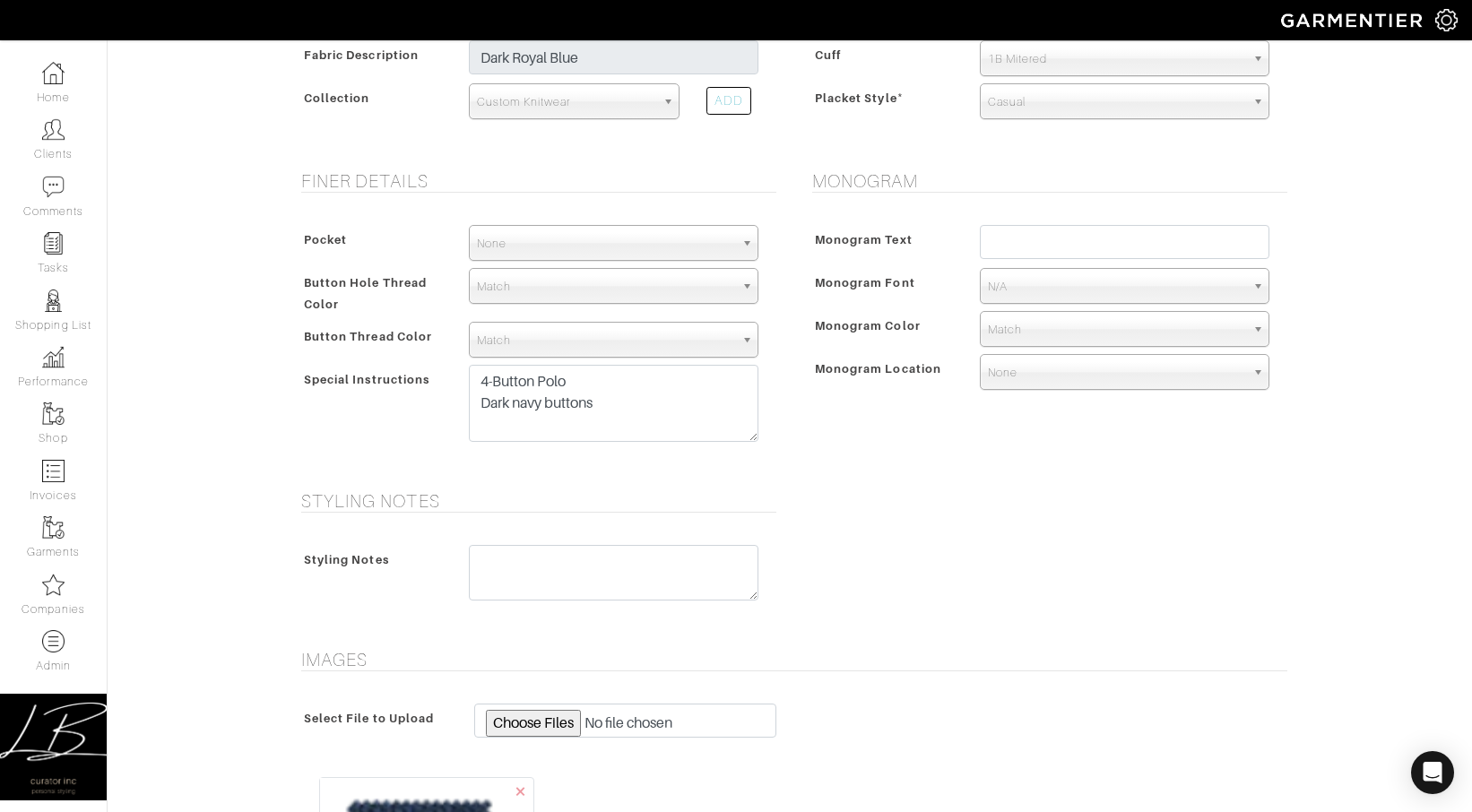 scroll, scrollTop: 1405, scrollLeft: 0, axis: vertical 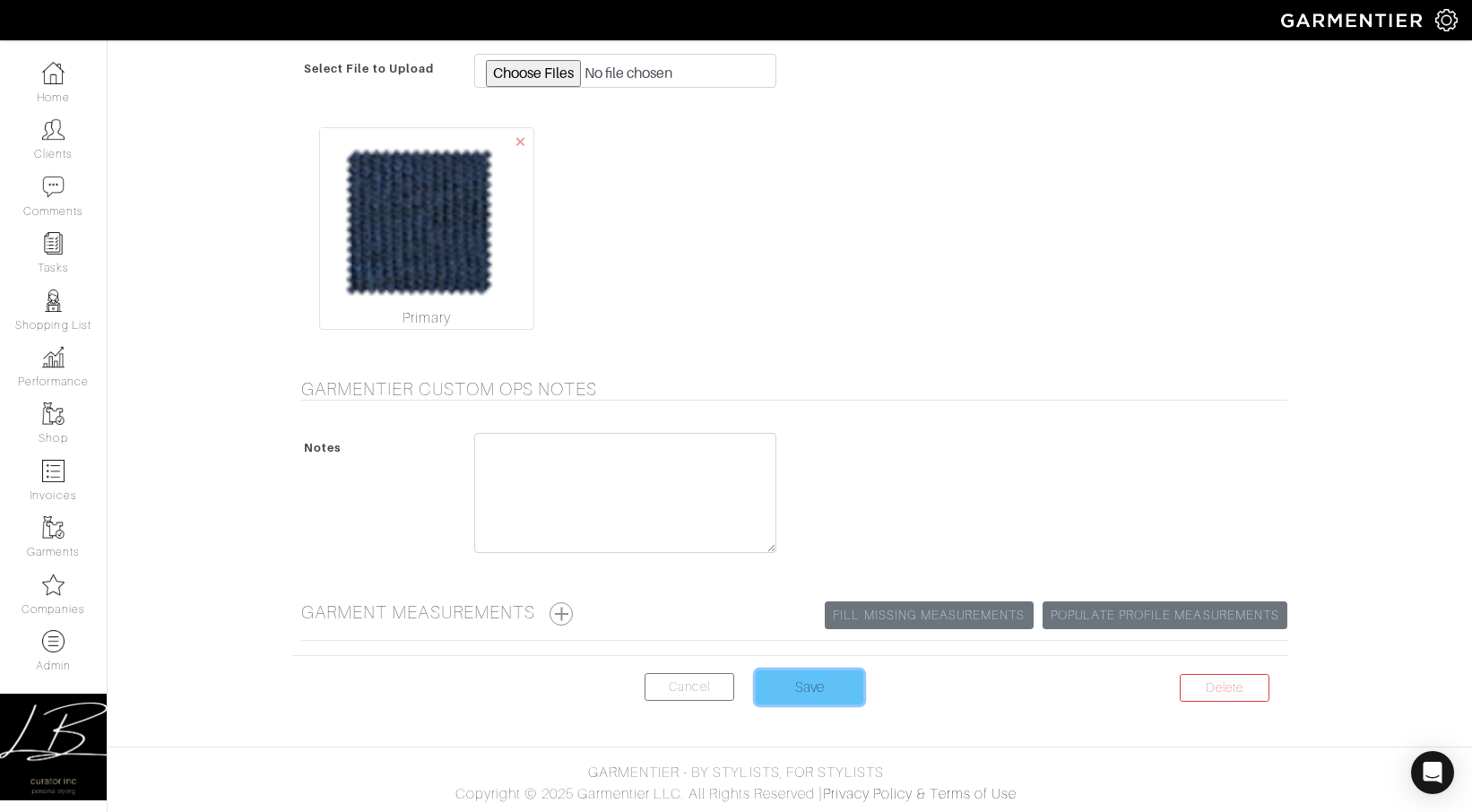 click on "Save" at bounding box center [810, 687] 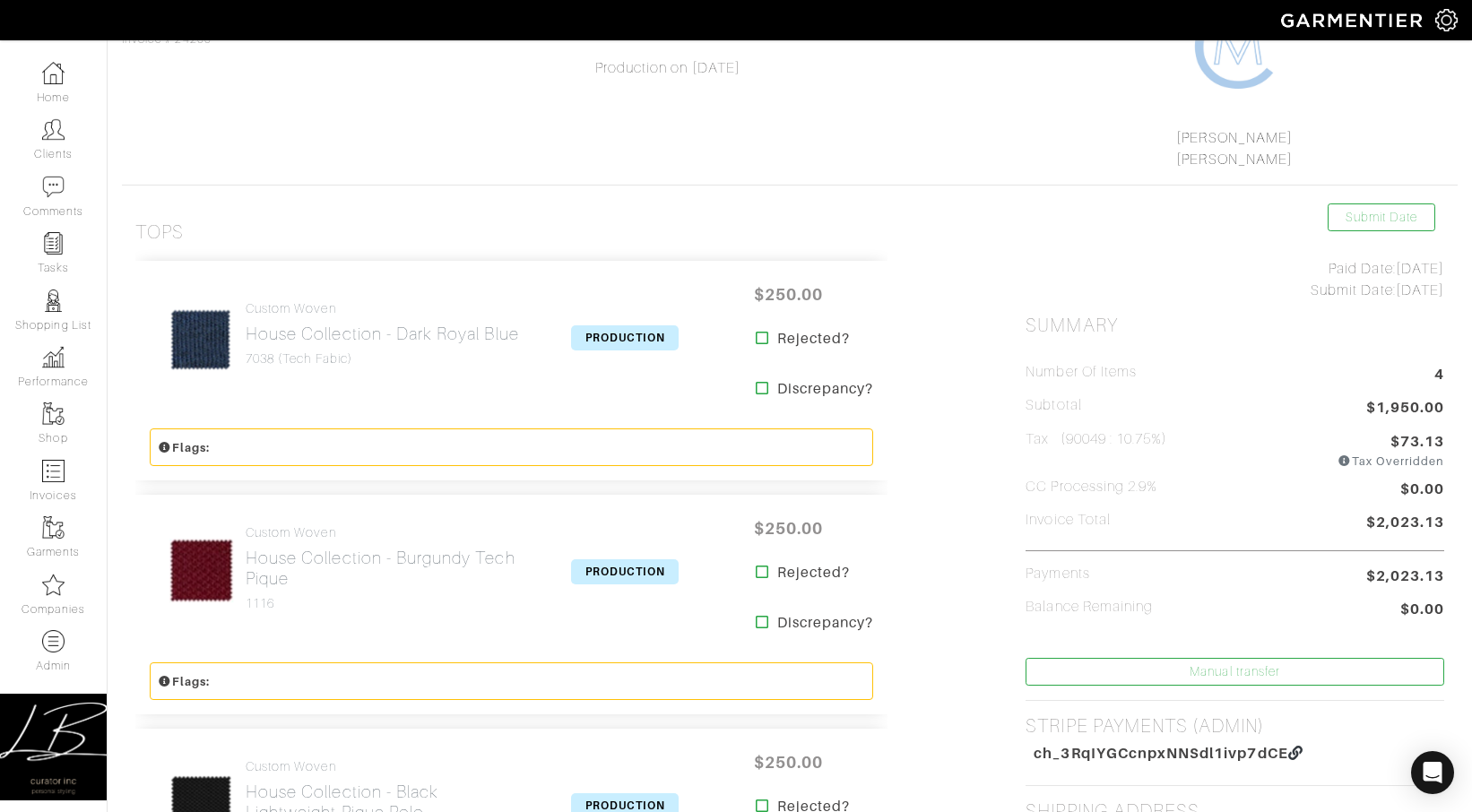scroll, scrollTop: 257, scrollLeft: 0, axis: vertical 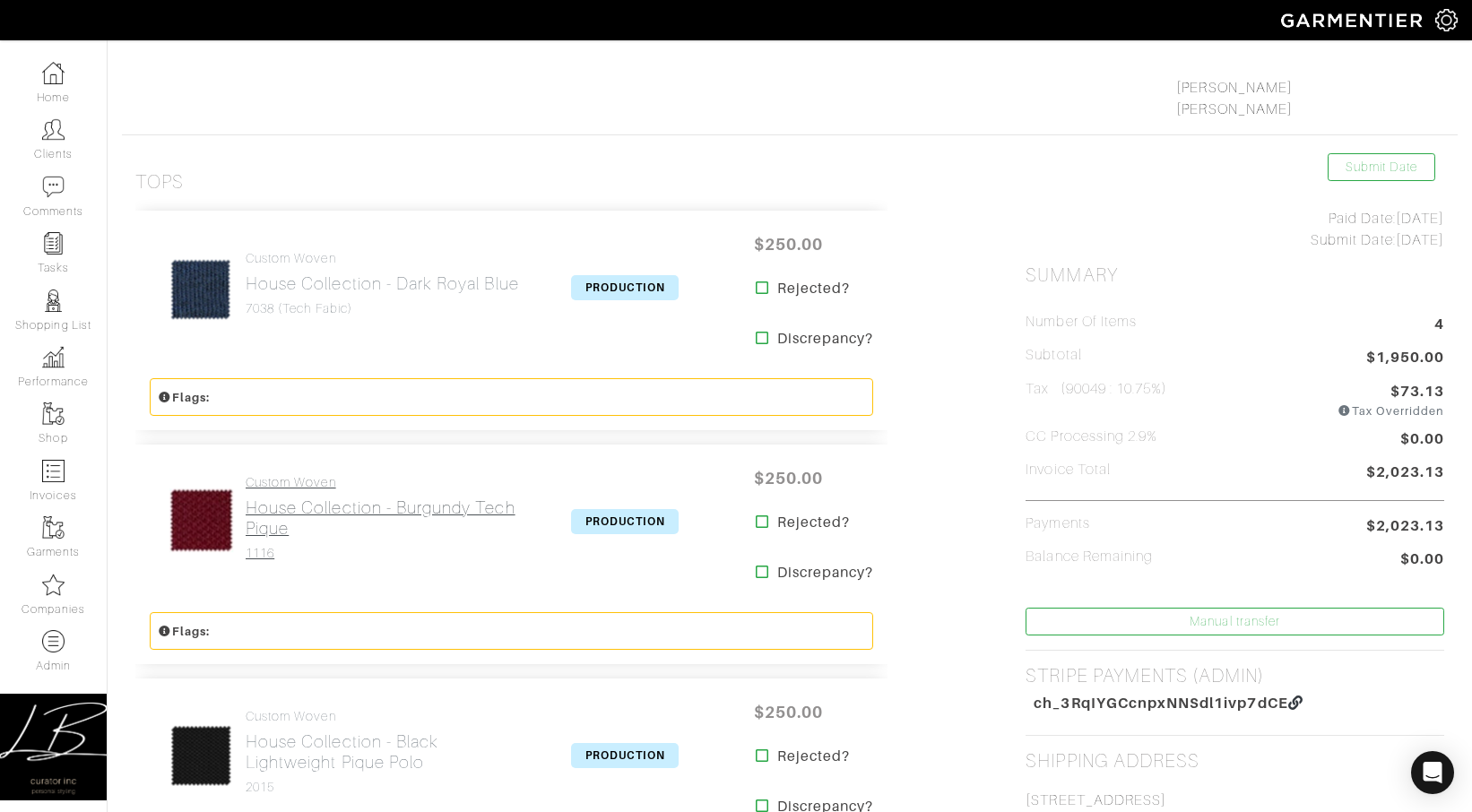 click on "Custom Woven" at bounding box center (385, 482) 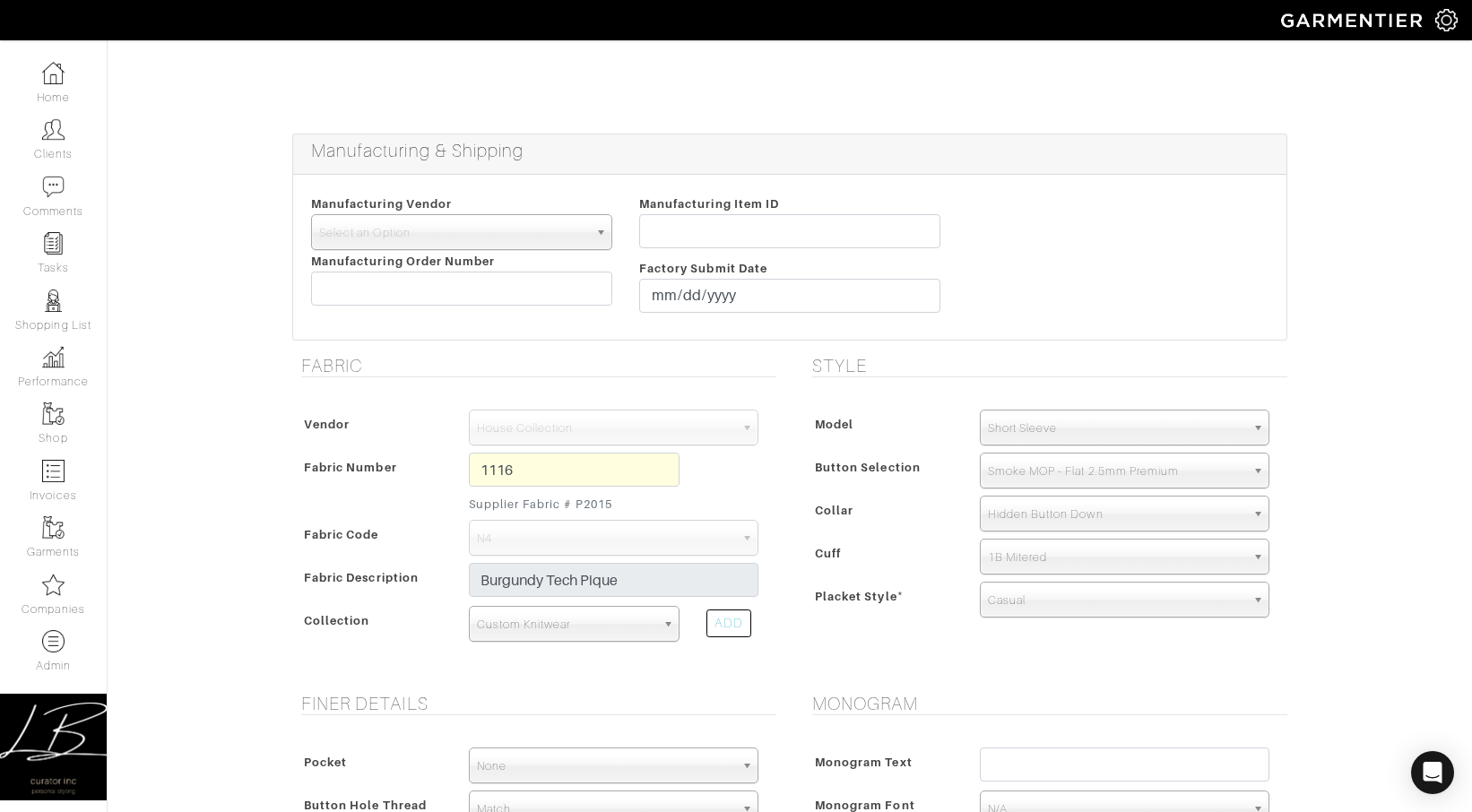 scroll, scrollTop: 0, scrollLeft: 0, axis: both 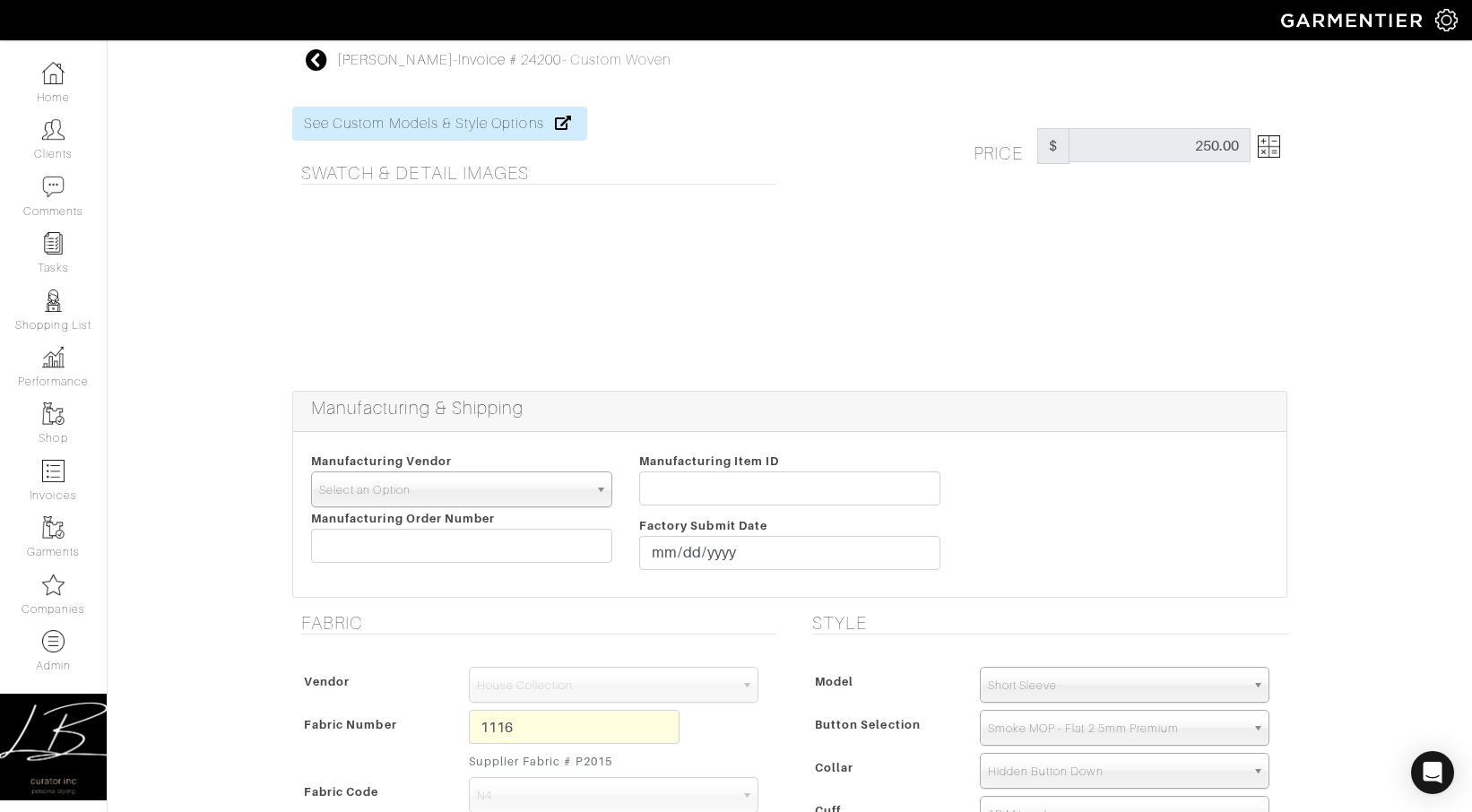 click on "Select an Option" at bounding box center (454, 490) 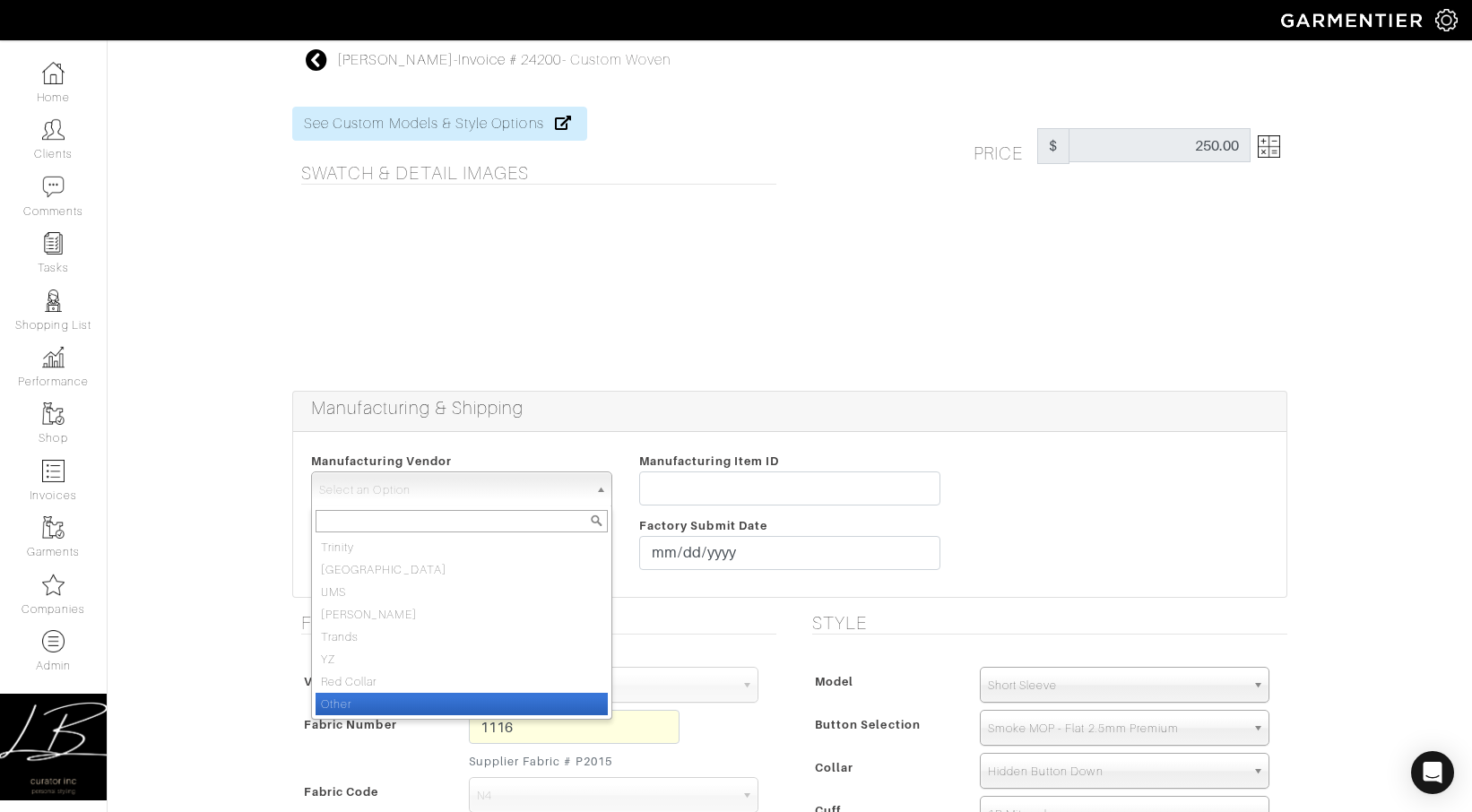 click on "Other" at bounding box center (462, 704) 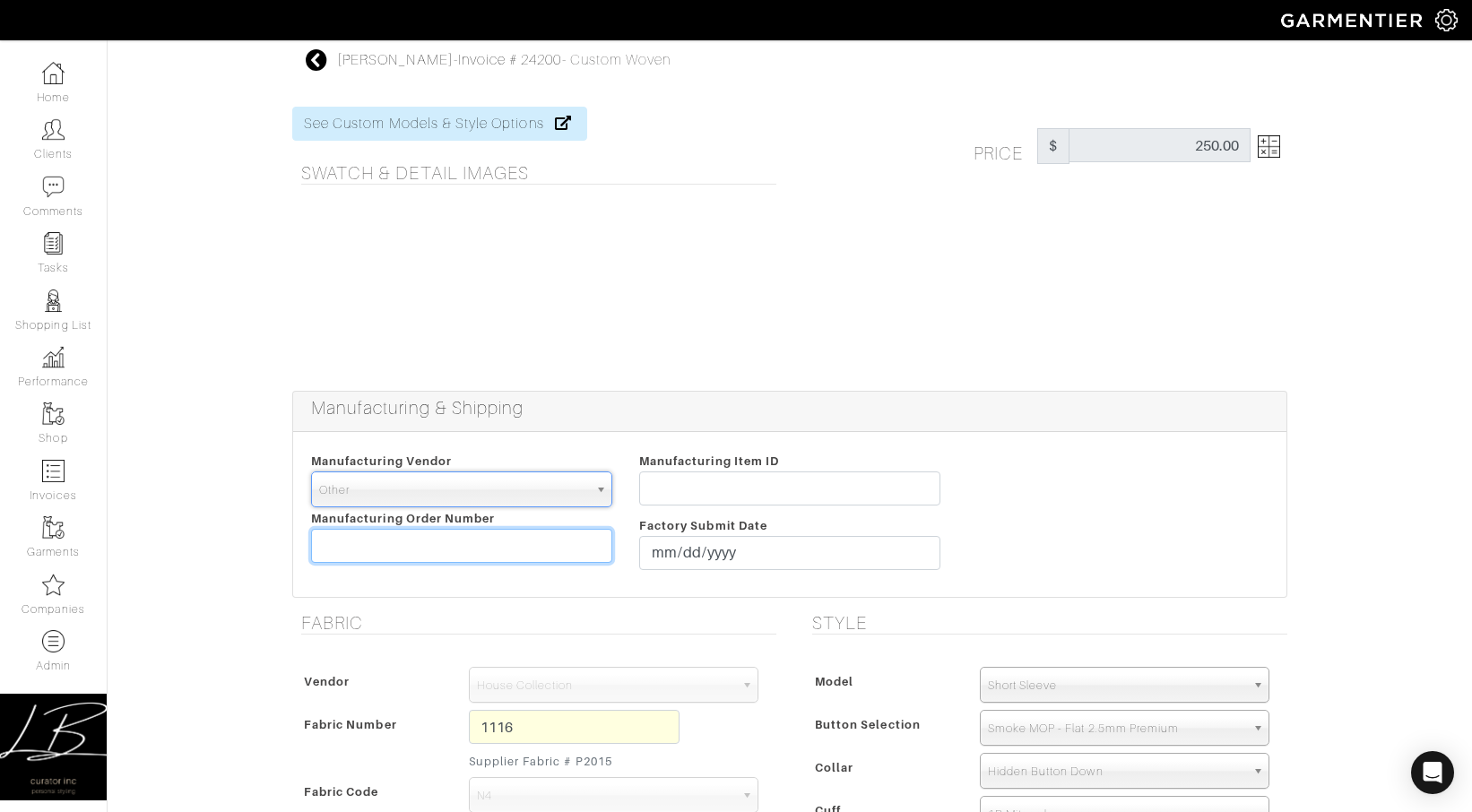 click at bounding box center [462, 546] 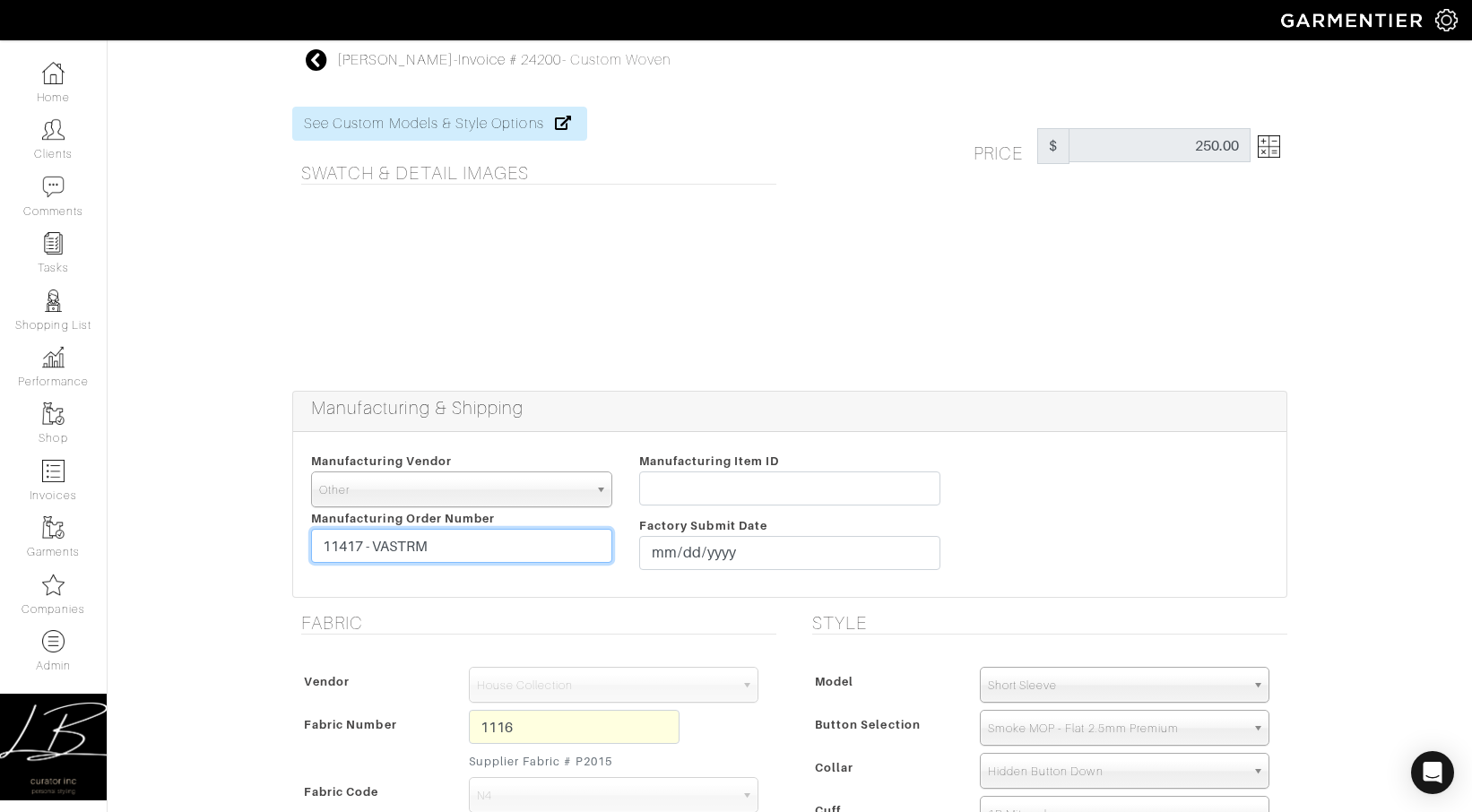 type on "11417 - VASTRM" 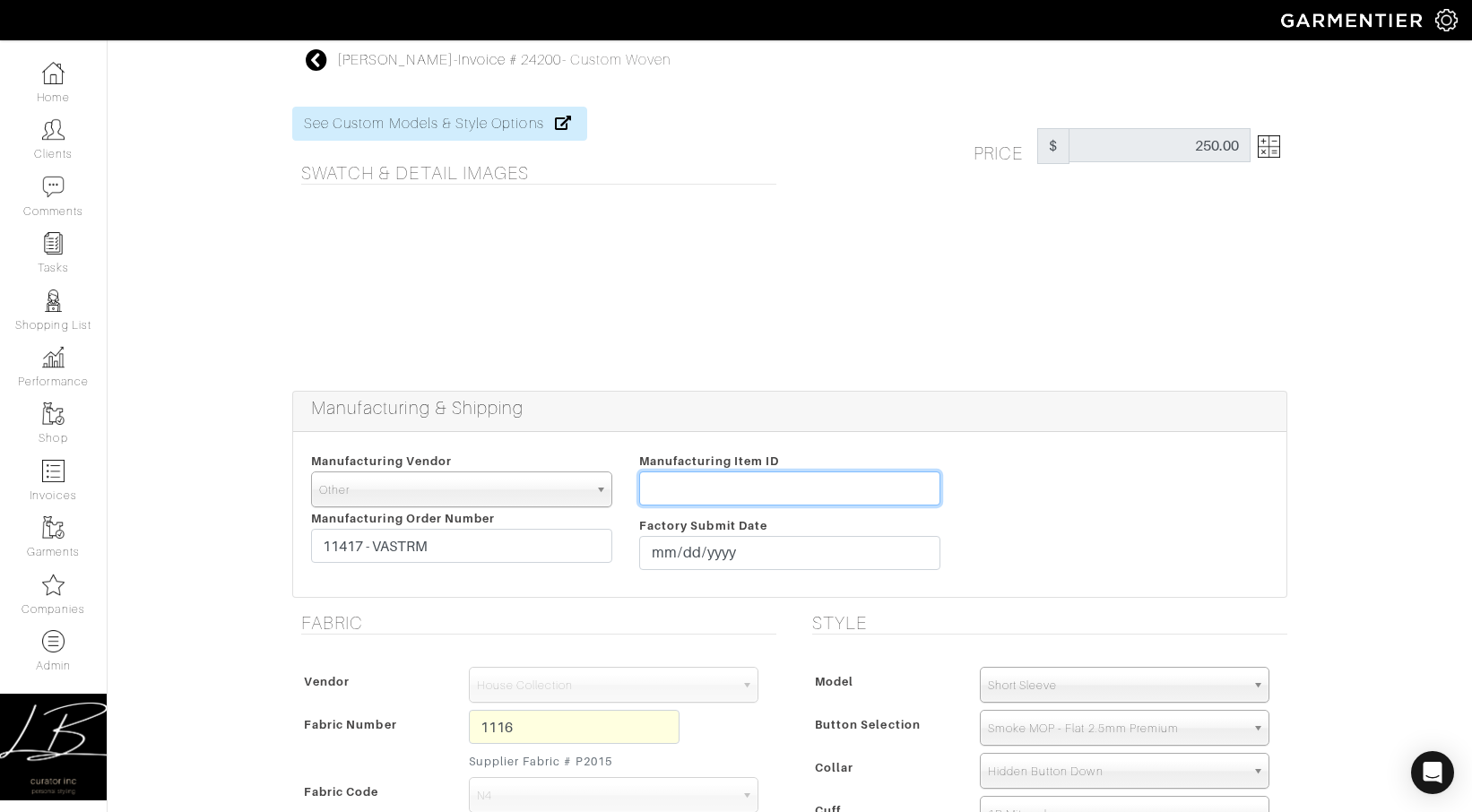 click at bounding box center (790, 488) 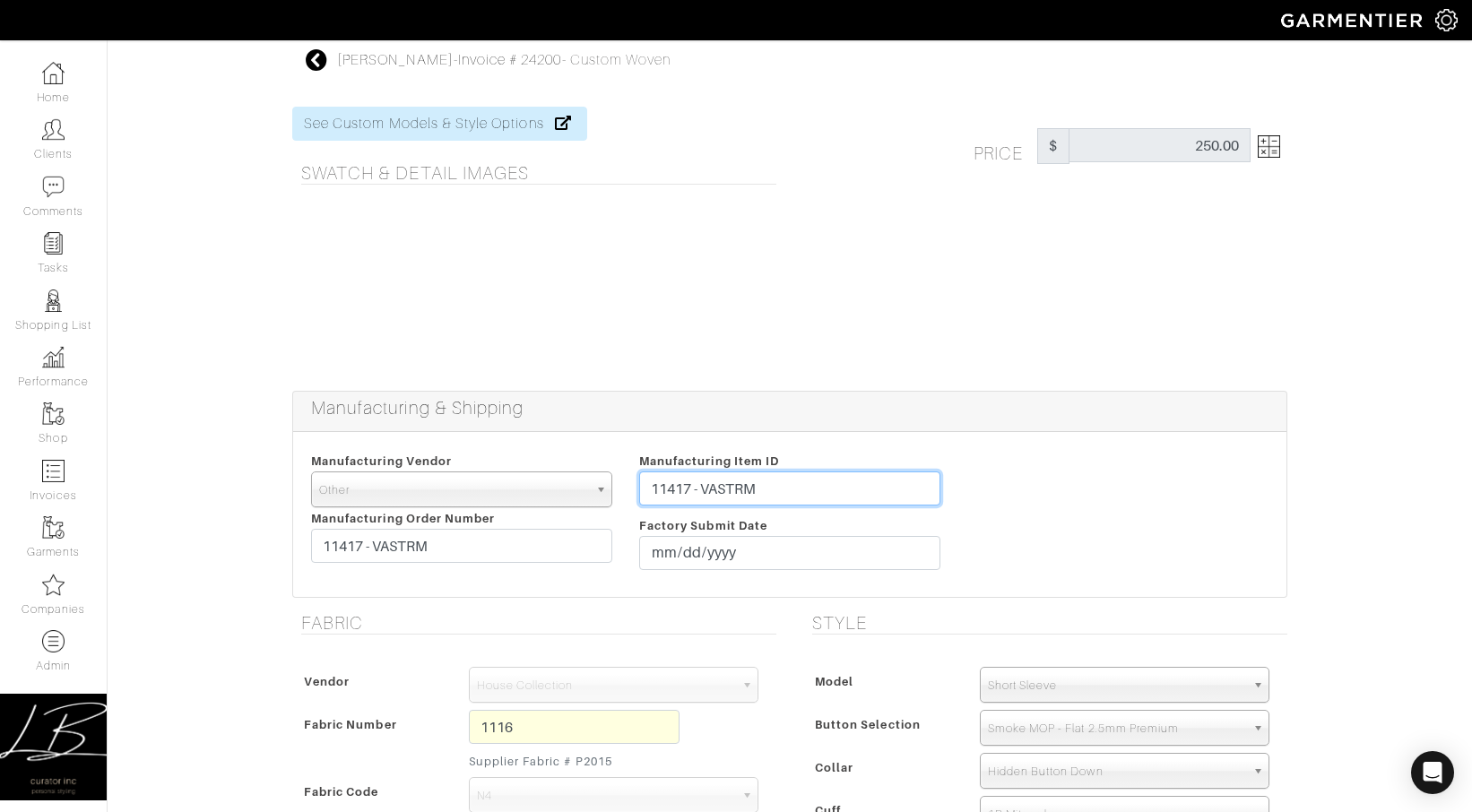 type on "11417 - VASTRM" 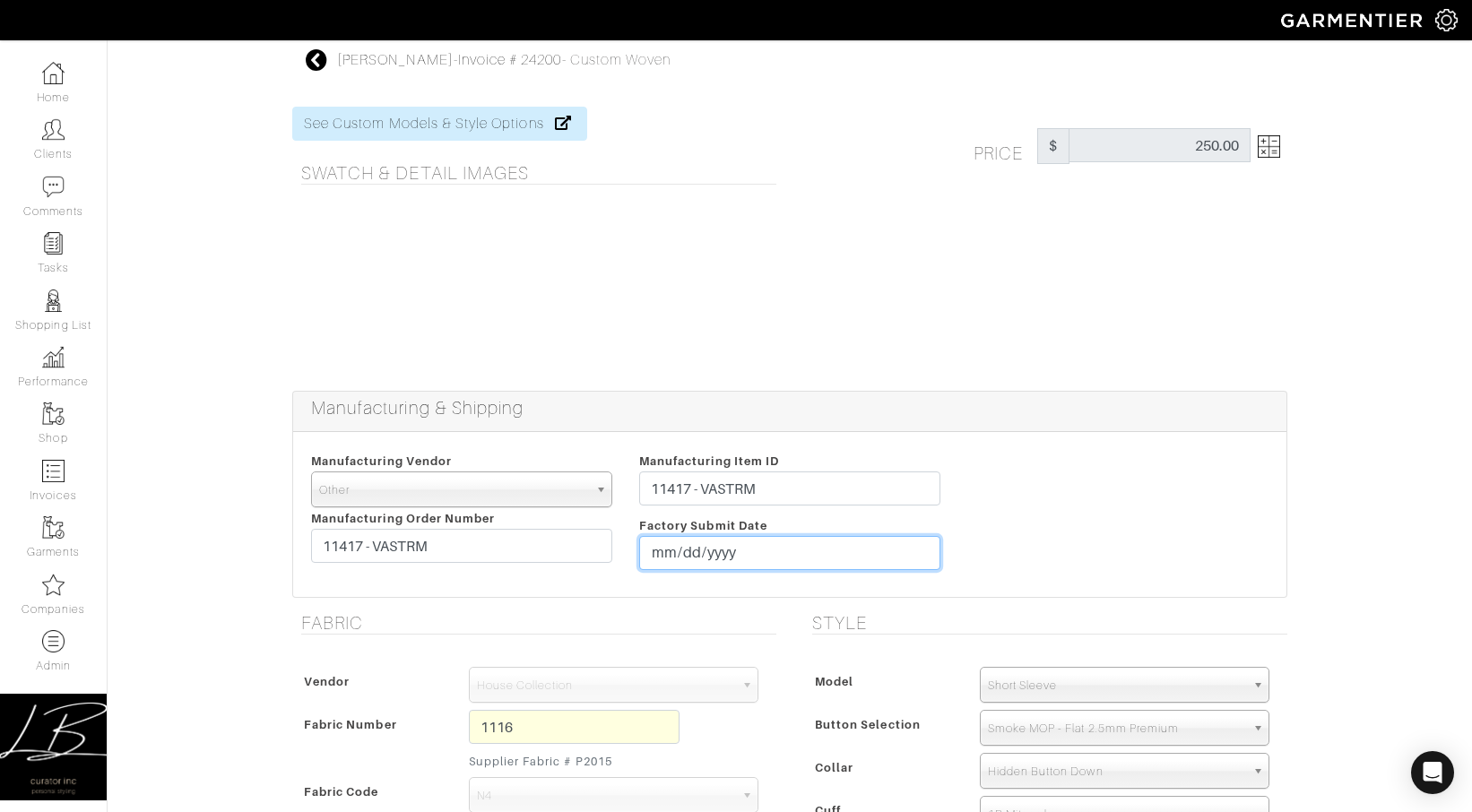 click at bounding box center (790, 553) 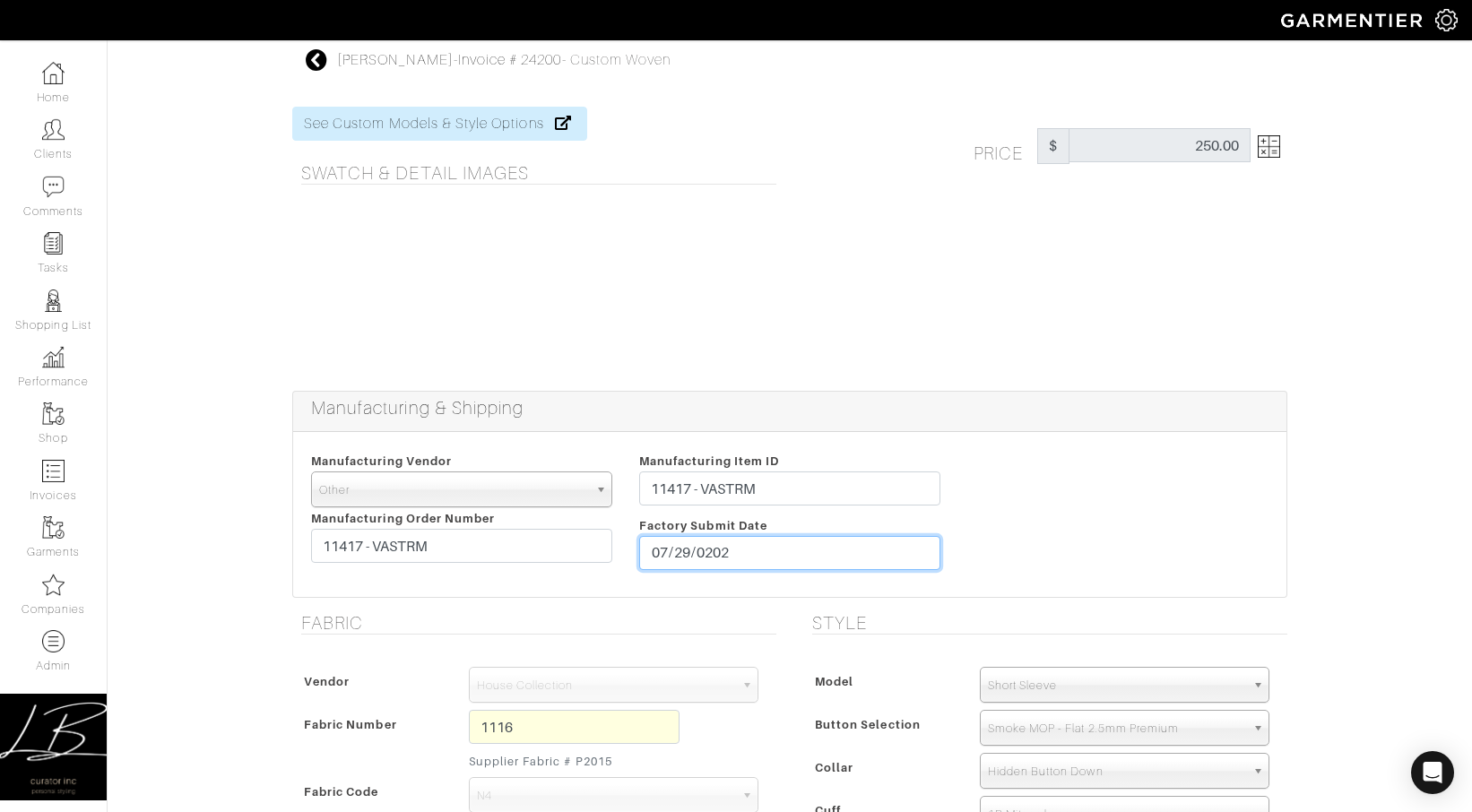 type on "[DATE]" 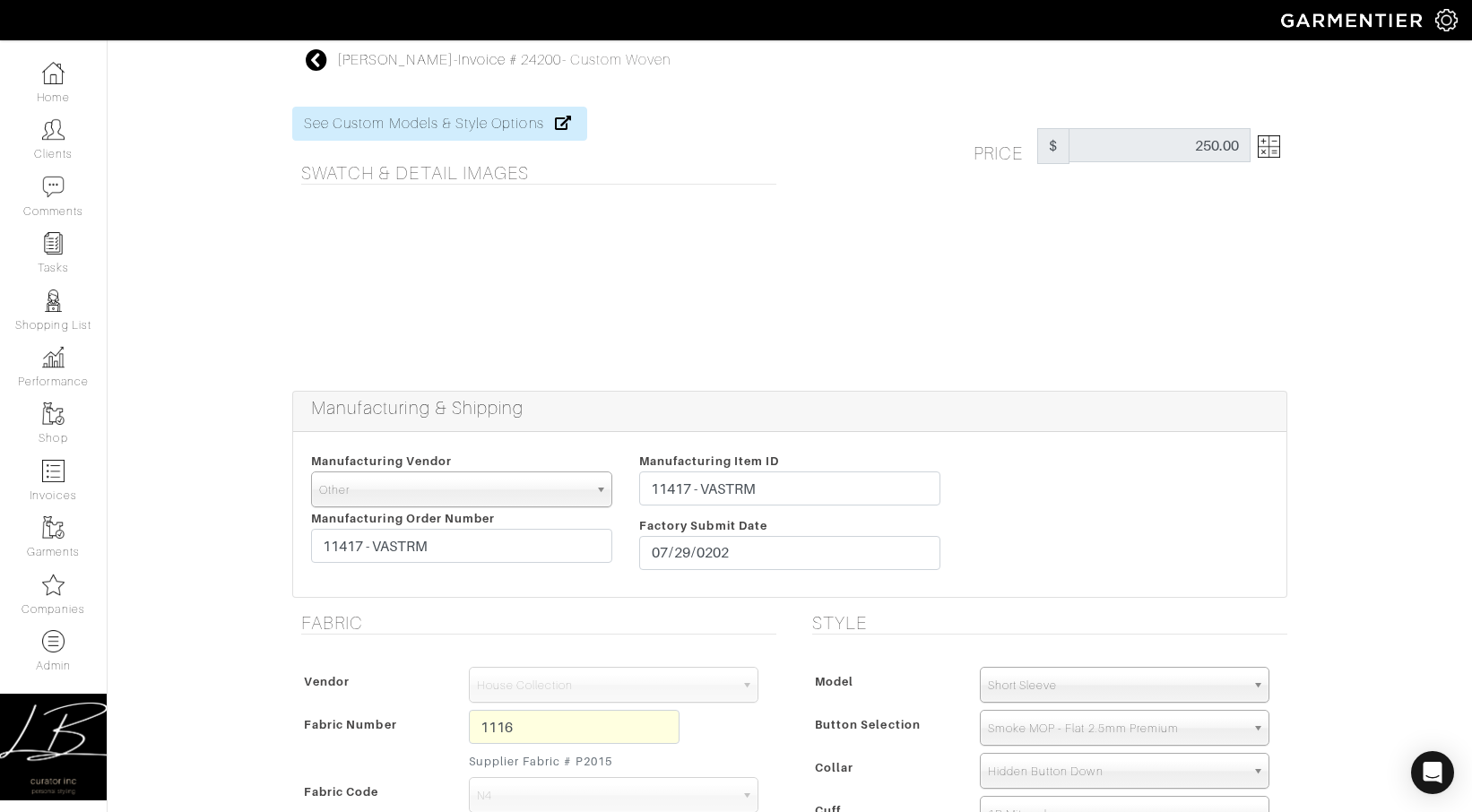 drag, startPoint x: 647, startPoint y: 609, endPoint x: 639, endPoint y: 616, distance: 10.6301458 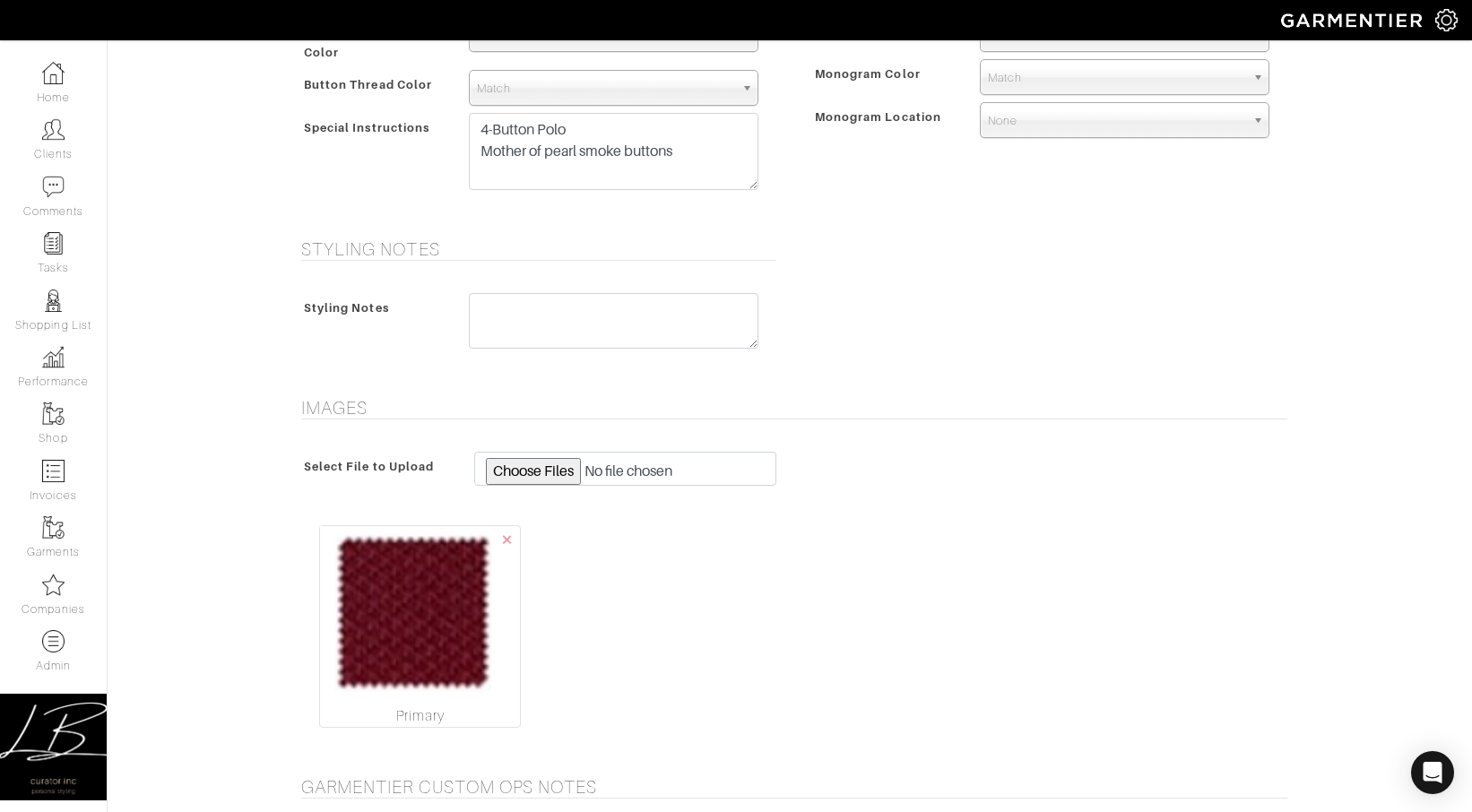 scroll, scrollTop: 1430, scrollLeft: 0, axis: vertical 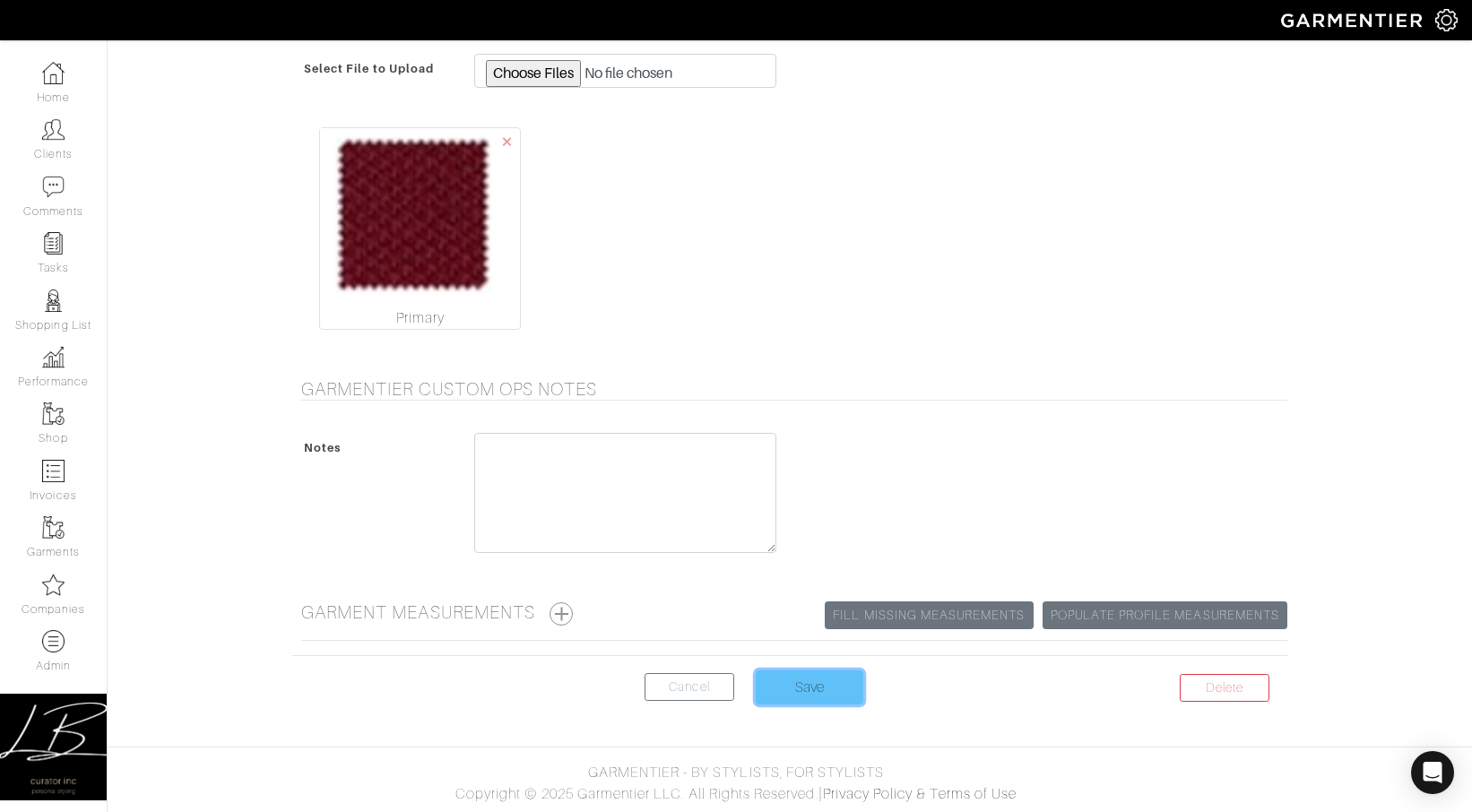 click on "Save" at bounding box center [810, 687] 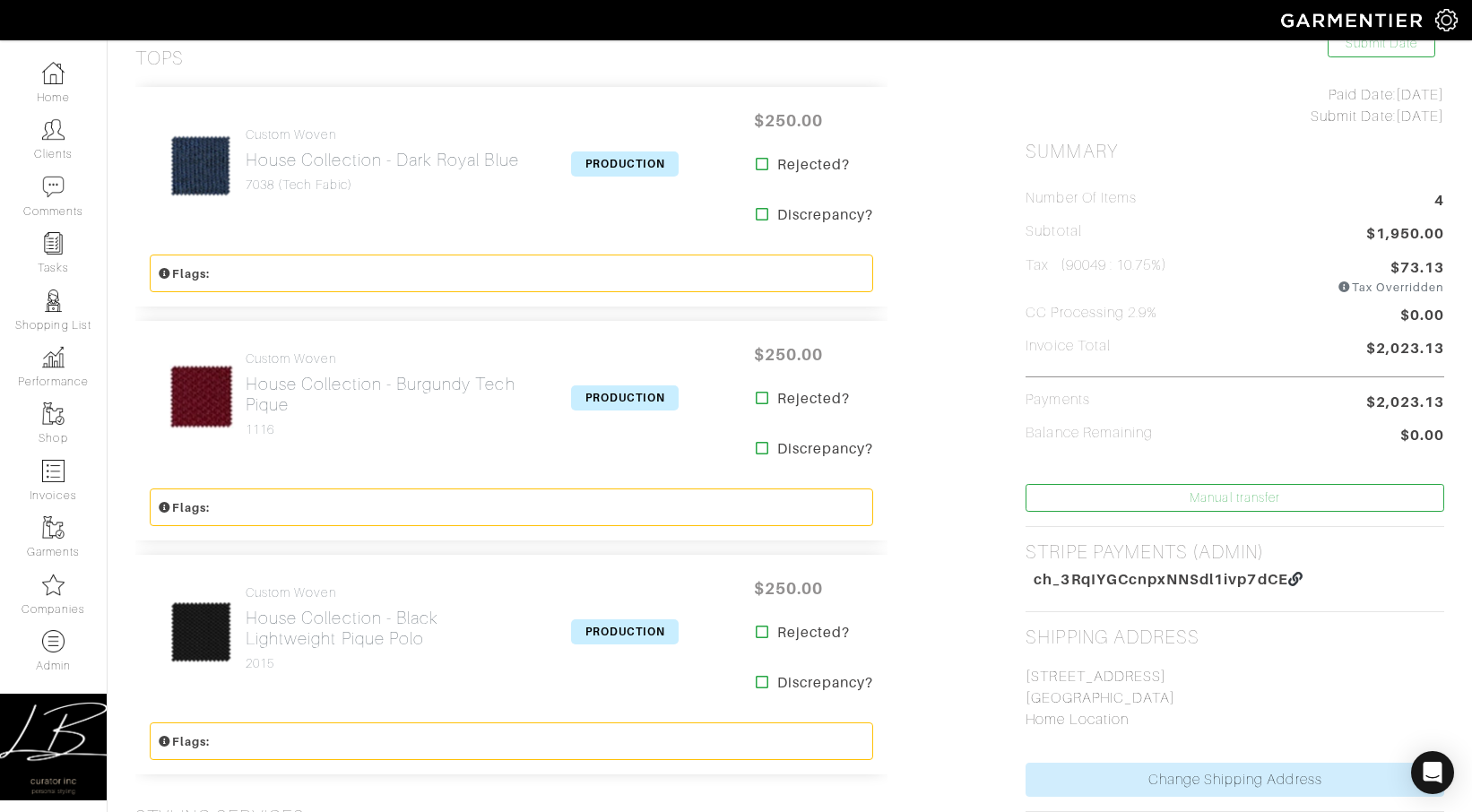 scroll, scrollTop: 392, scrollLeft: 0, axis: vertical 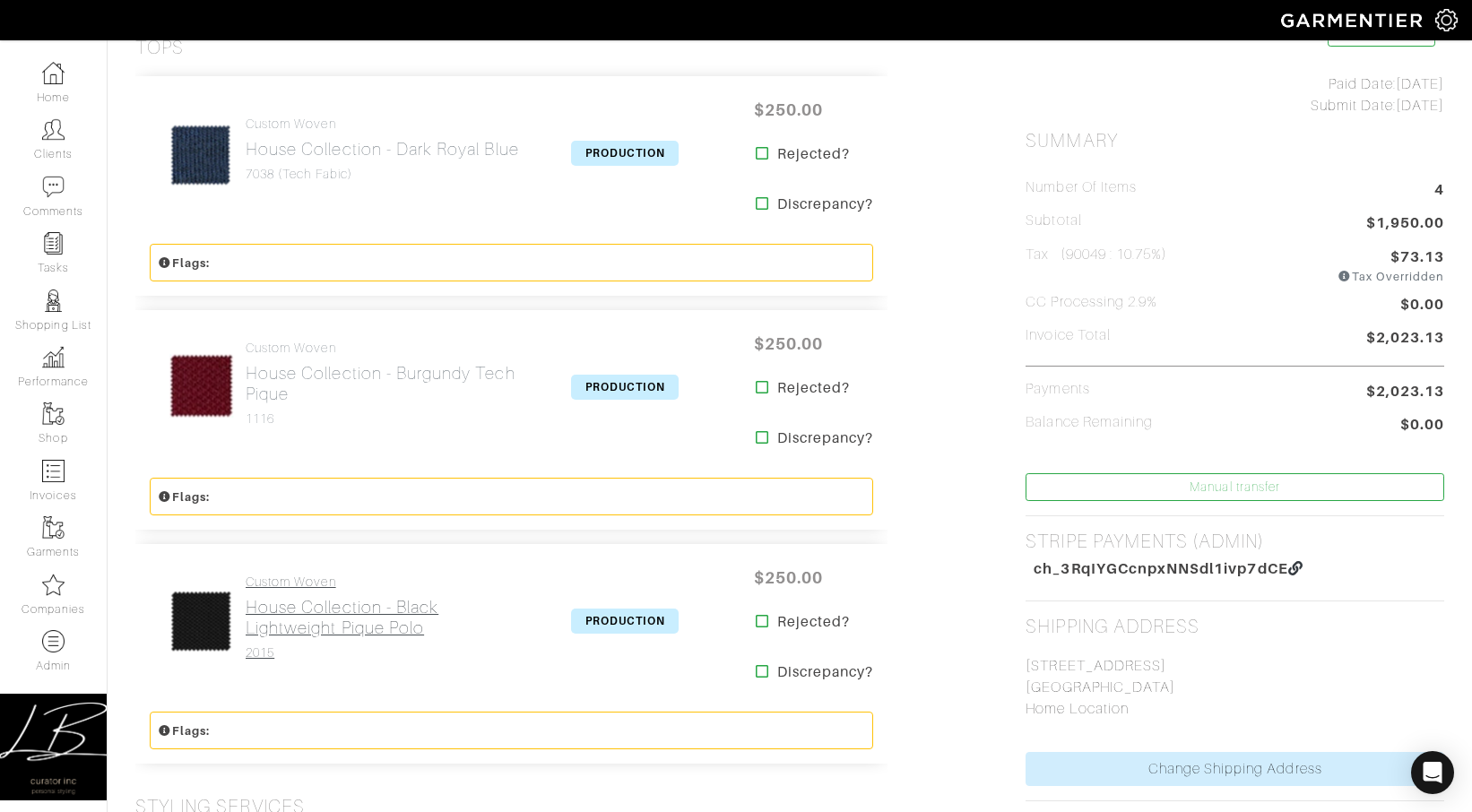 click on "House Collection -
Black Lightweight Pique Polo" at bounding box center [385, 618] 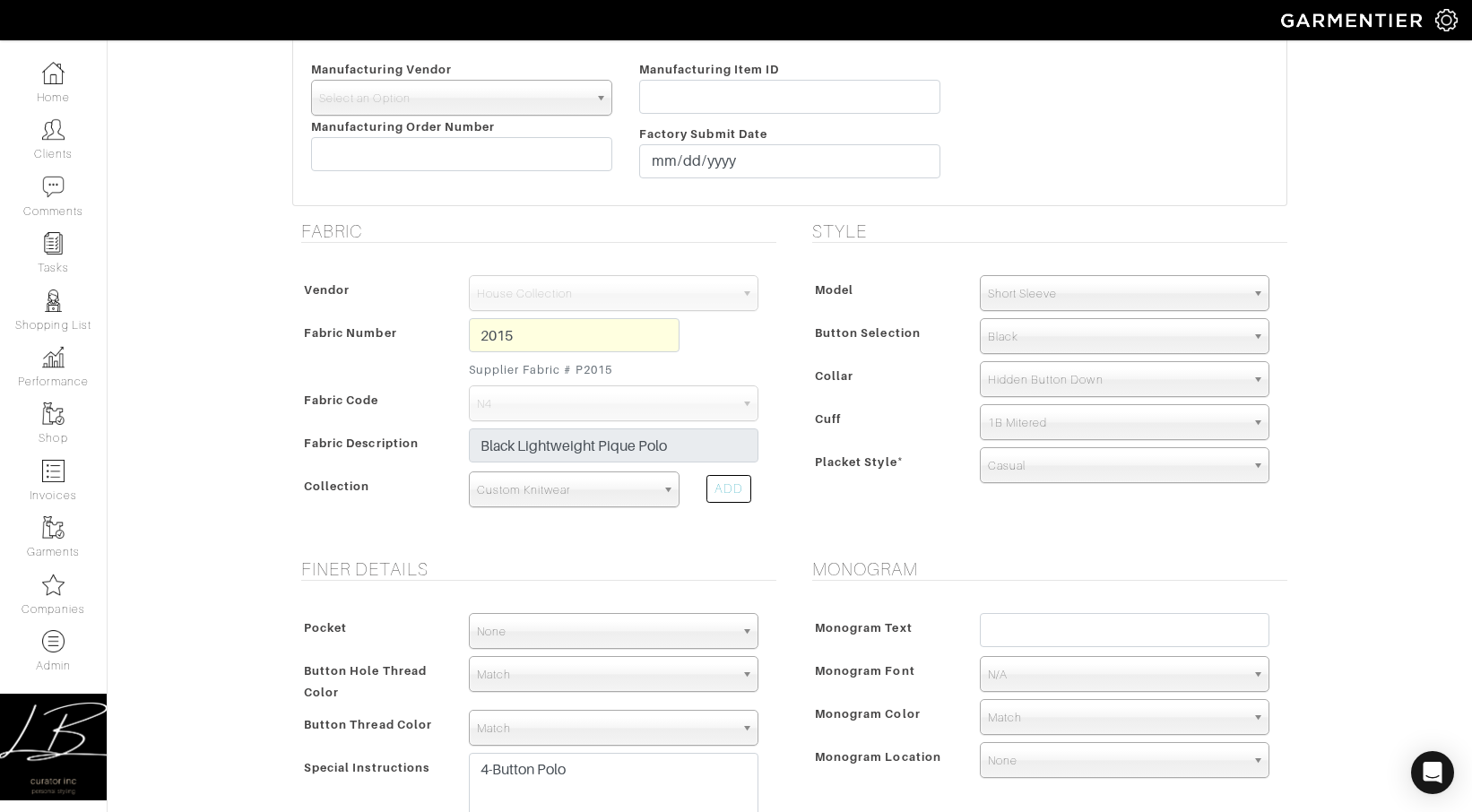 scroll, scrollTop: 0, scrollLeft: 0, axis: both 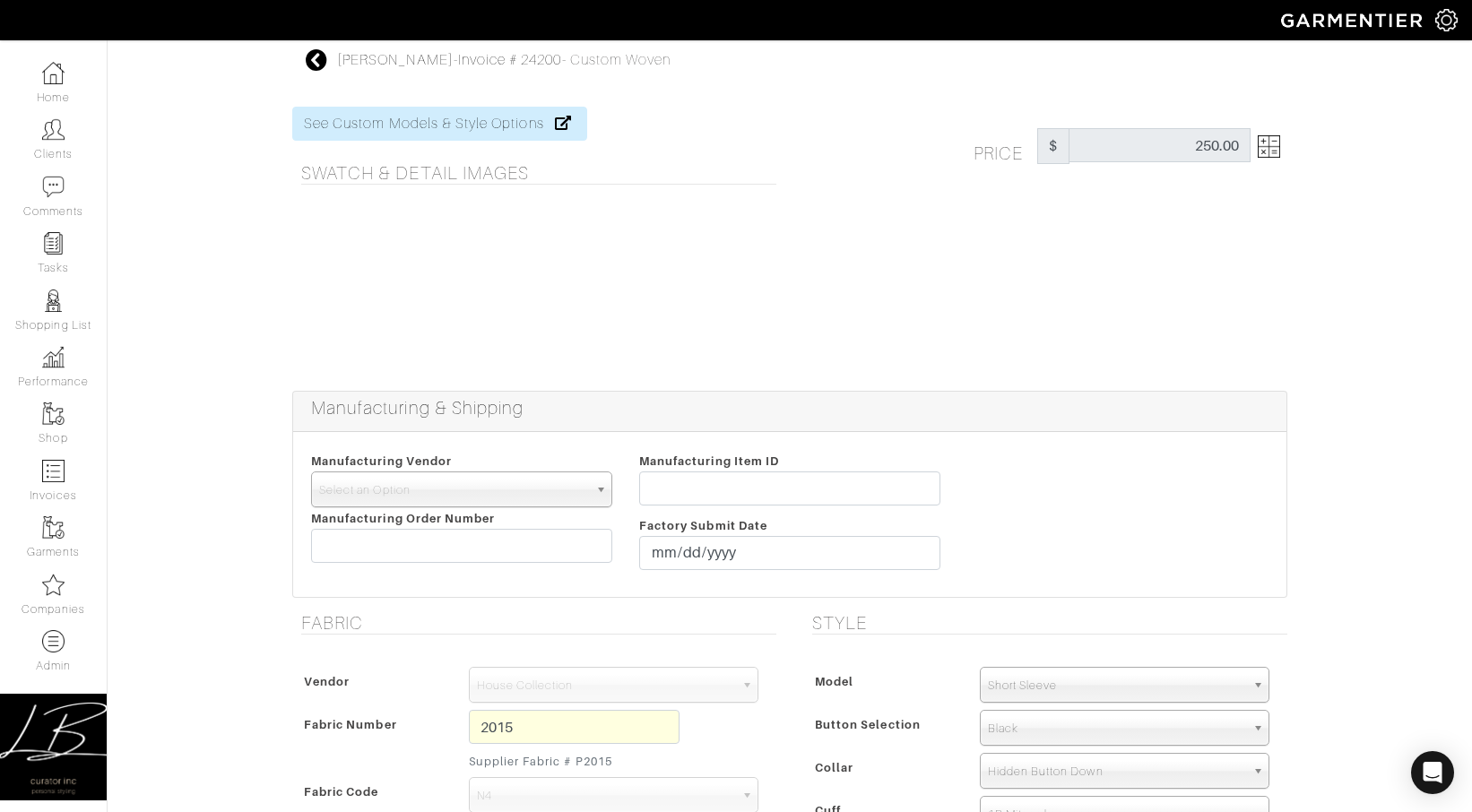 drag, startPoint x: 438, startPoint y: 485, endPoint x: 434, endPoint y: 506, distance: 21.3776 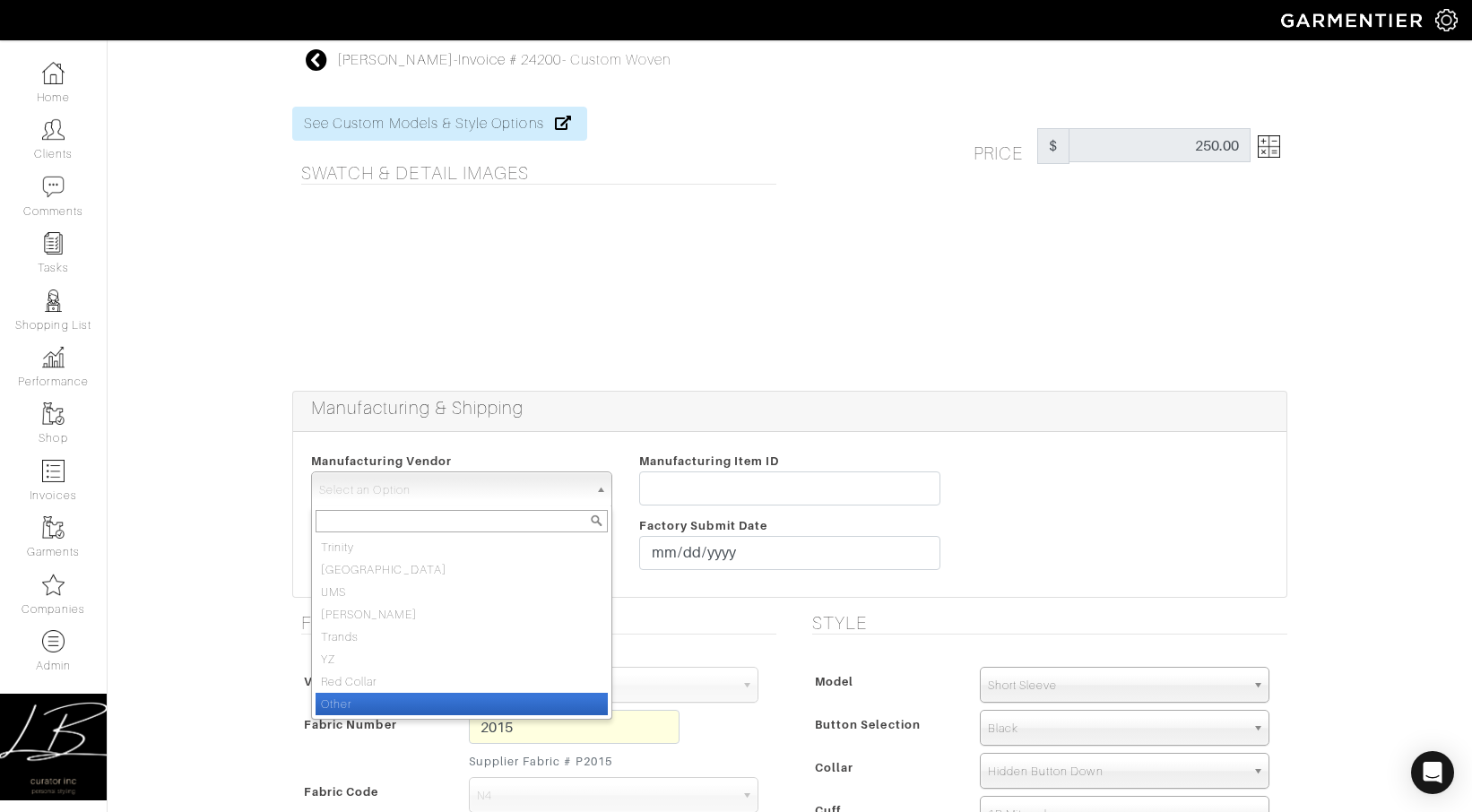 drag, startPoint x: 407, startPoint y: 711, endPoint x: 414, endPoint y: 702, distance: 11.401754 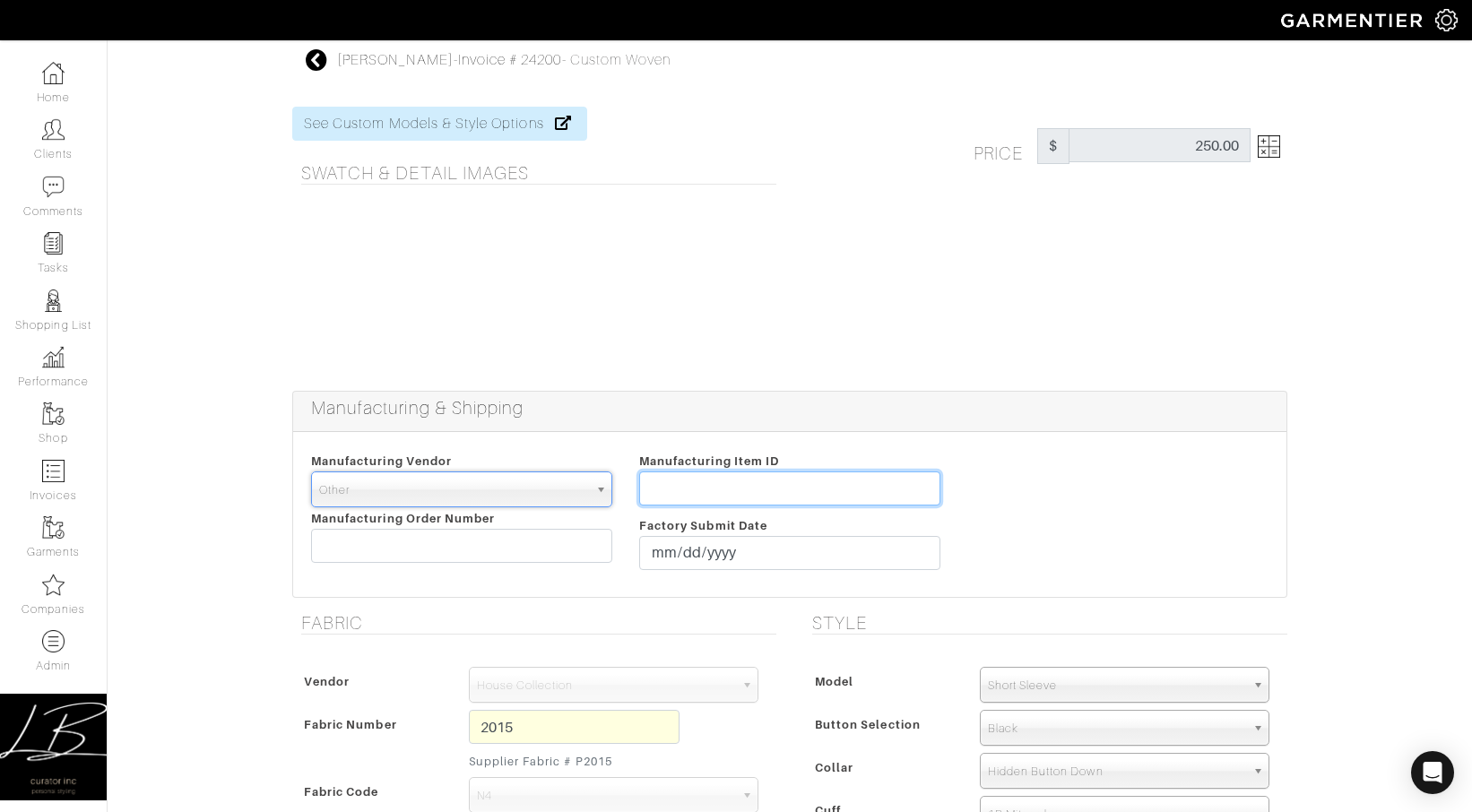 drag, startPoint x: 683, startPoint y: 493, endPoint x: 667, endPoint y: 498, distance: 16.763055 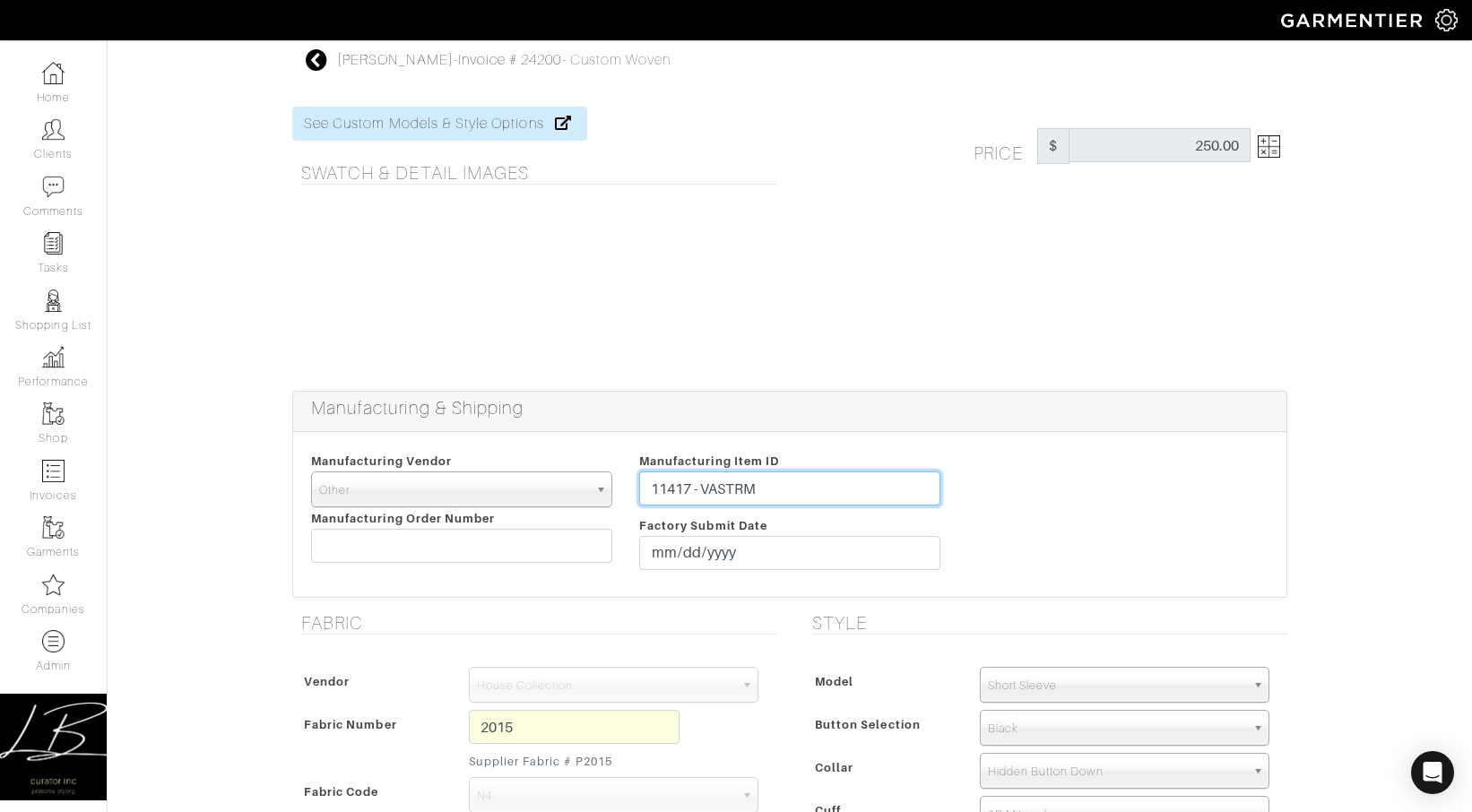 type on "11417 - VASTRM" 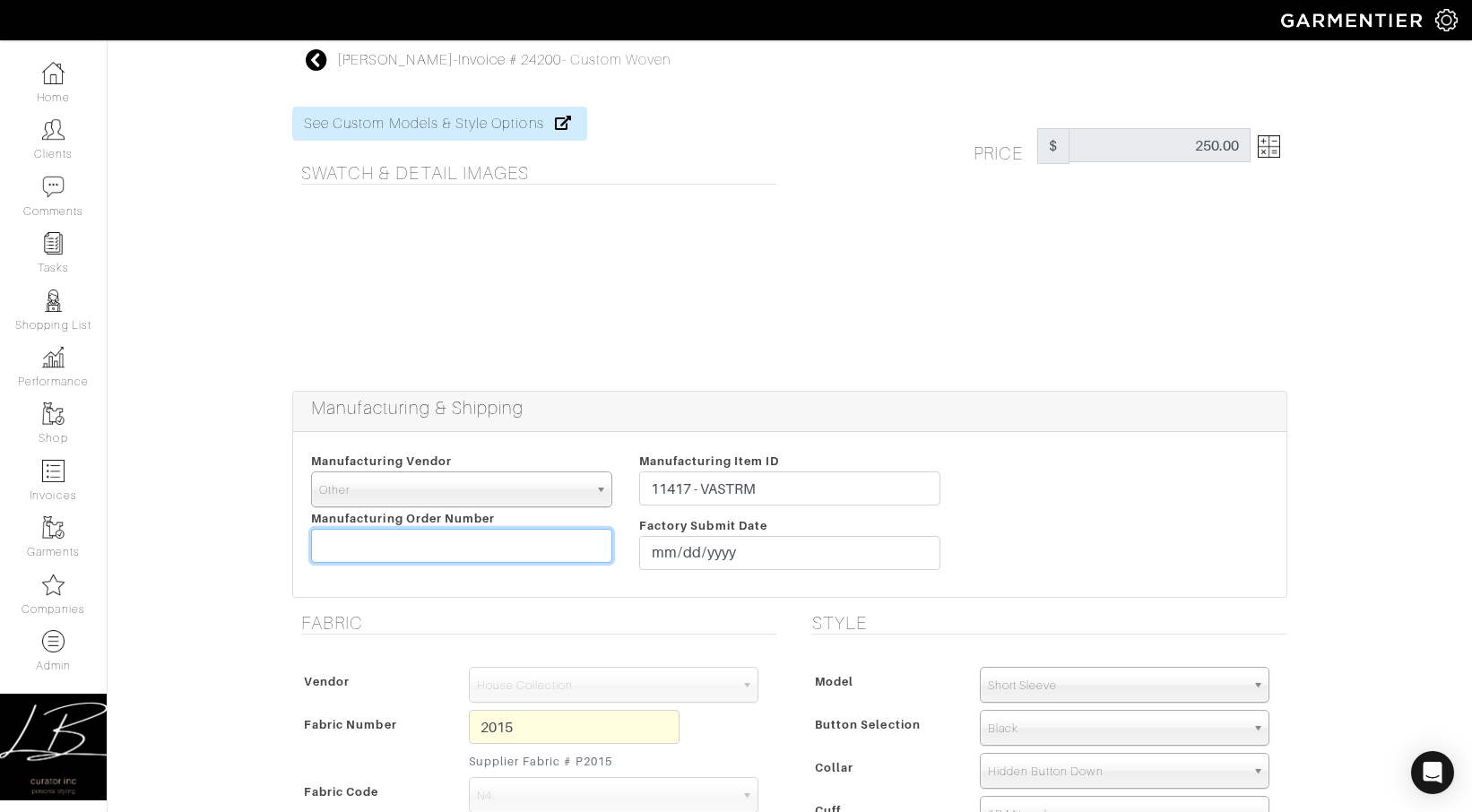 click at bounding box center (462, 546) 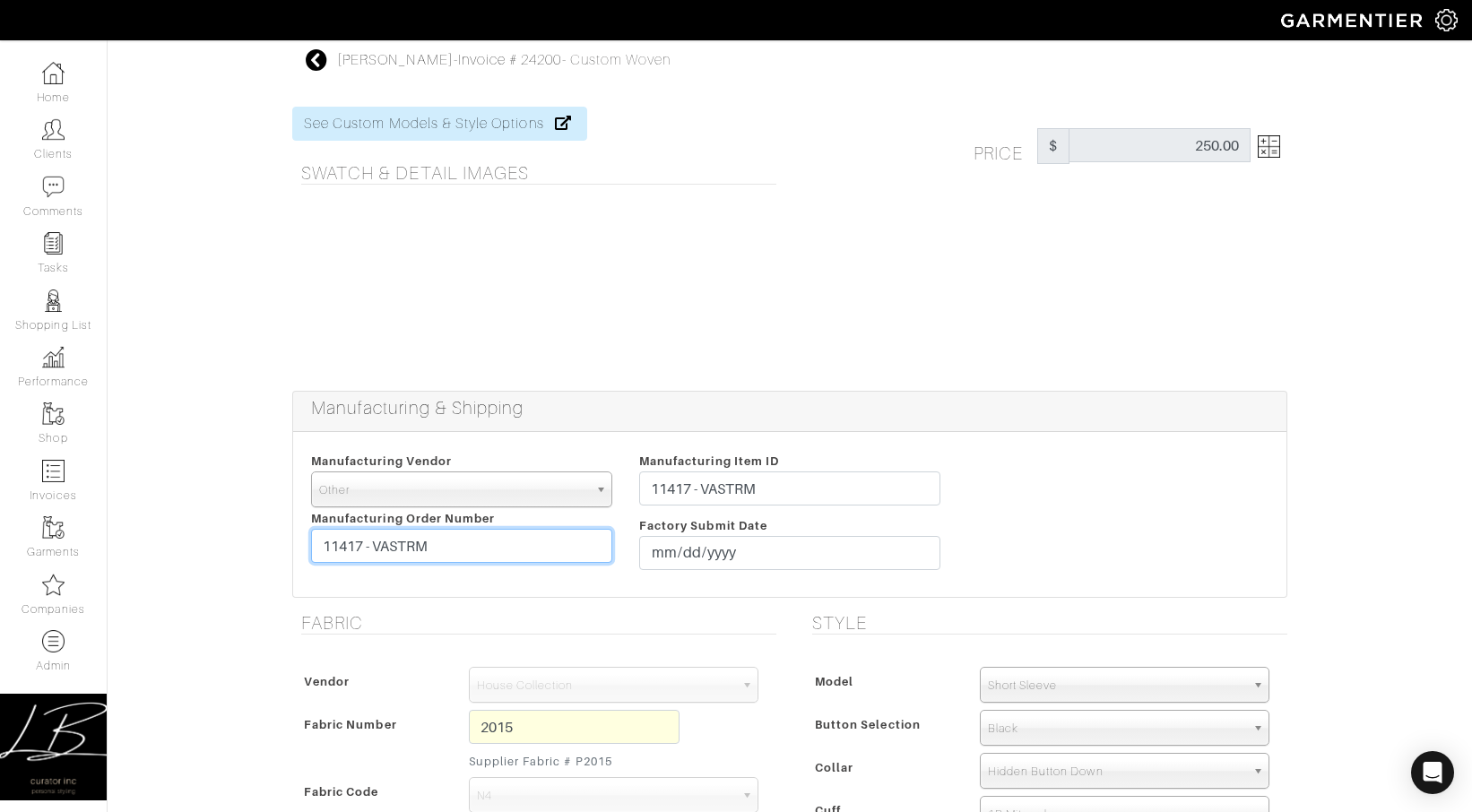 type on "11417 - VASTRM" 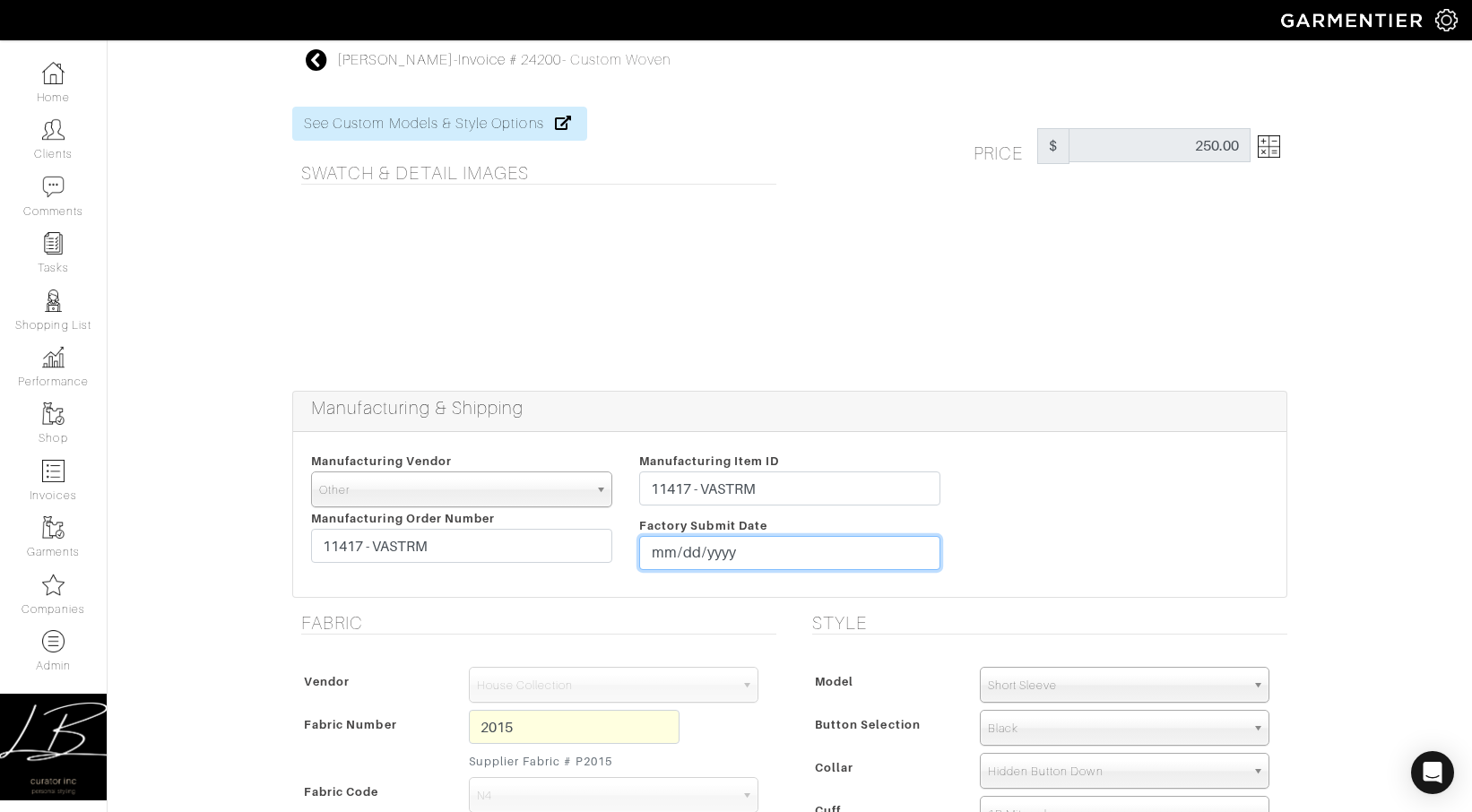 click at bounding box center (790, 553) 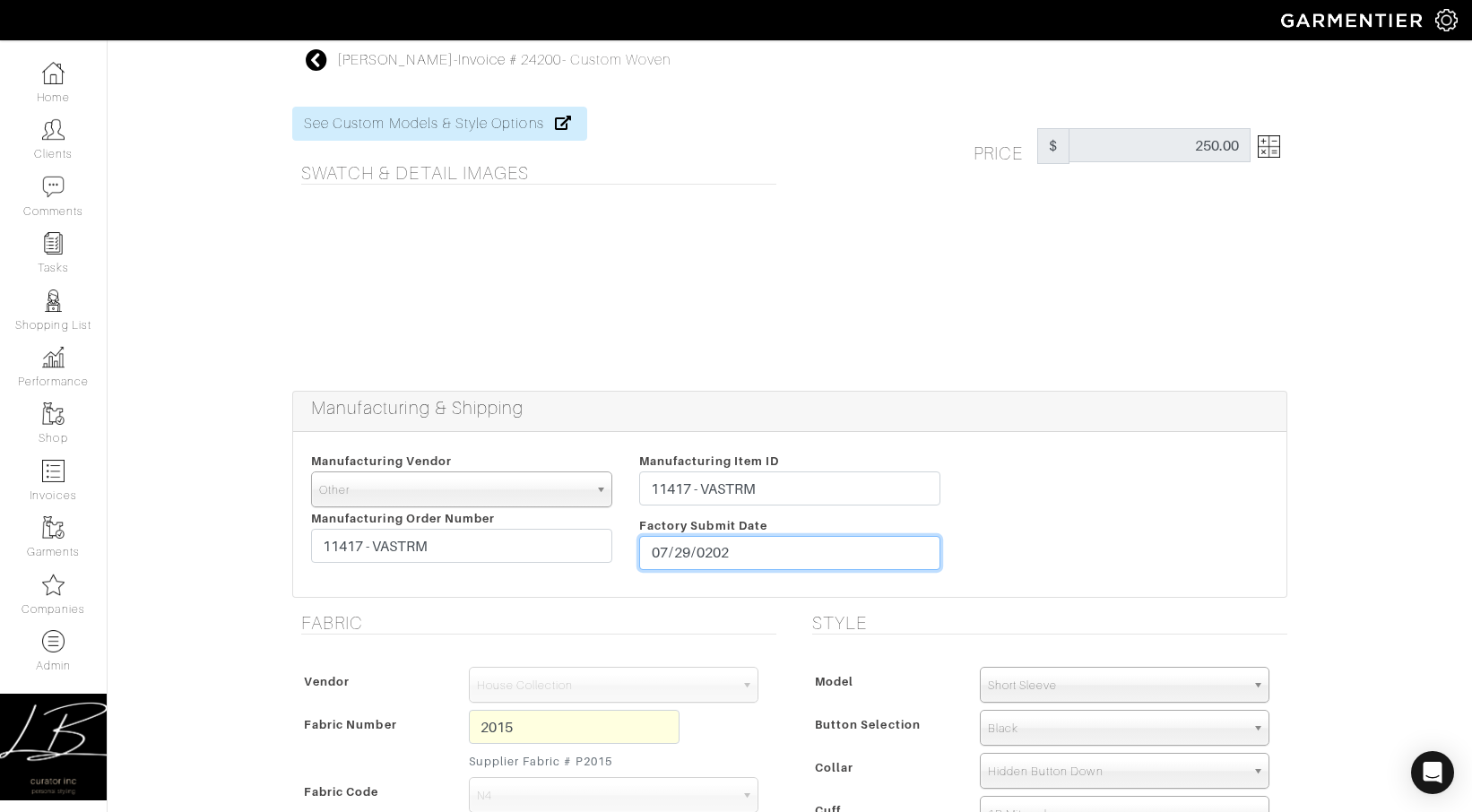type on "[DATE]" 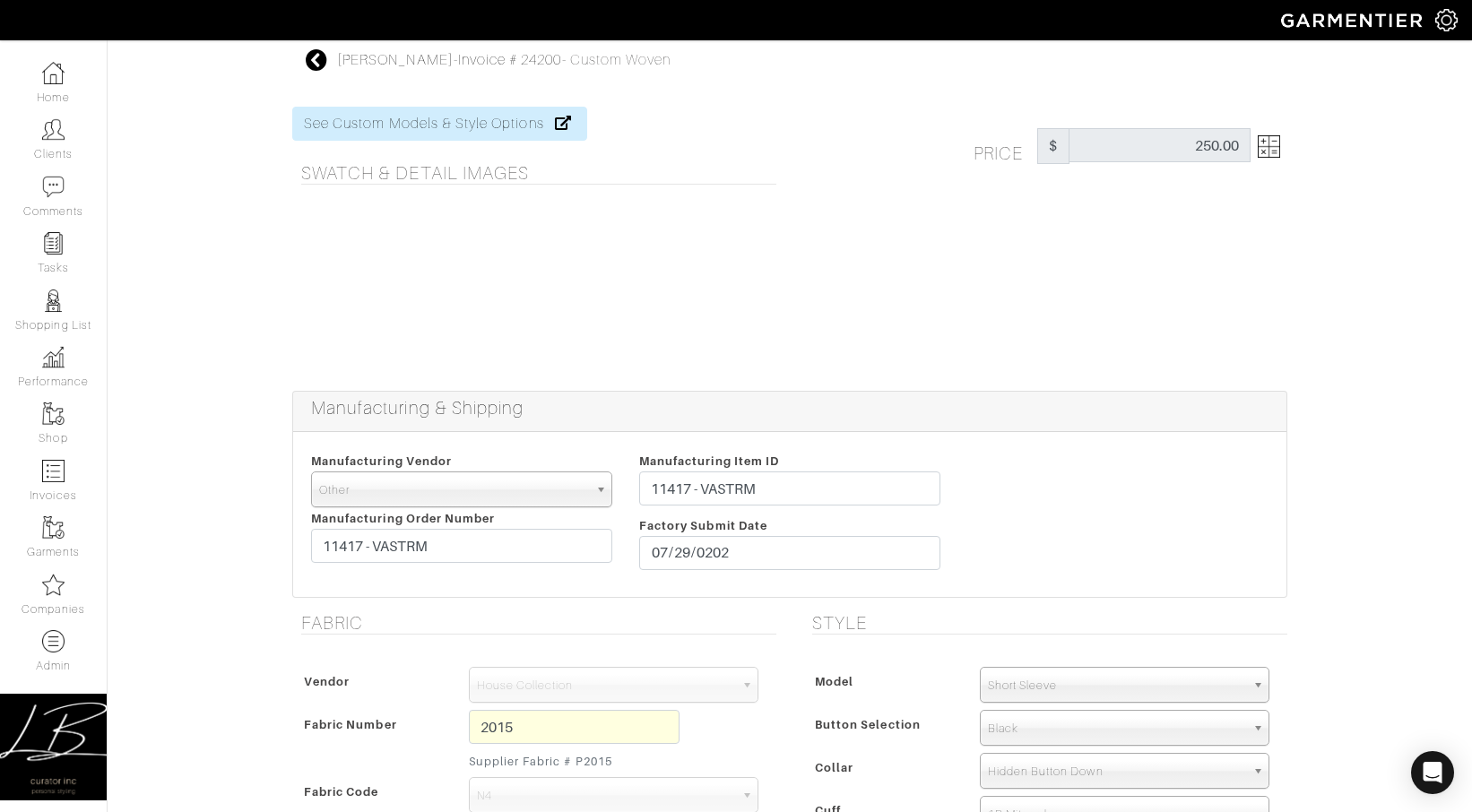 drag, startPoint x: 542, startPoint y: 597, endPoint x: 647, endPoint y: 626, distance: 108.93117 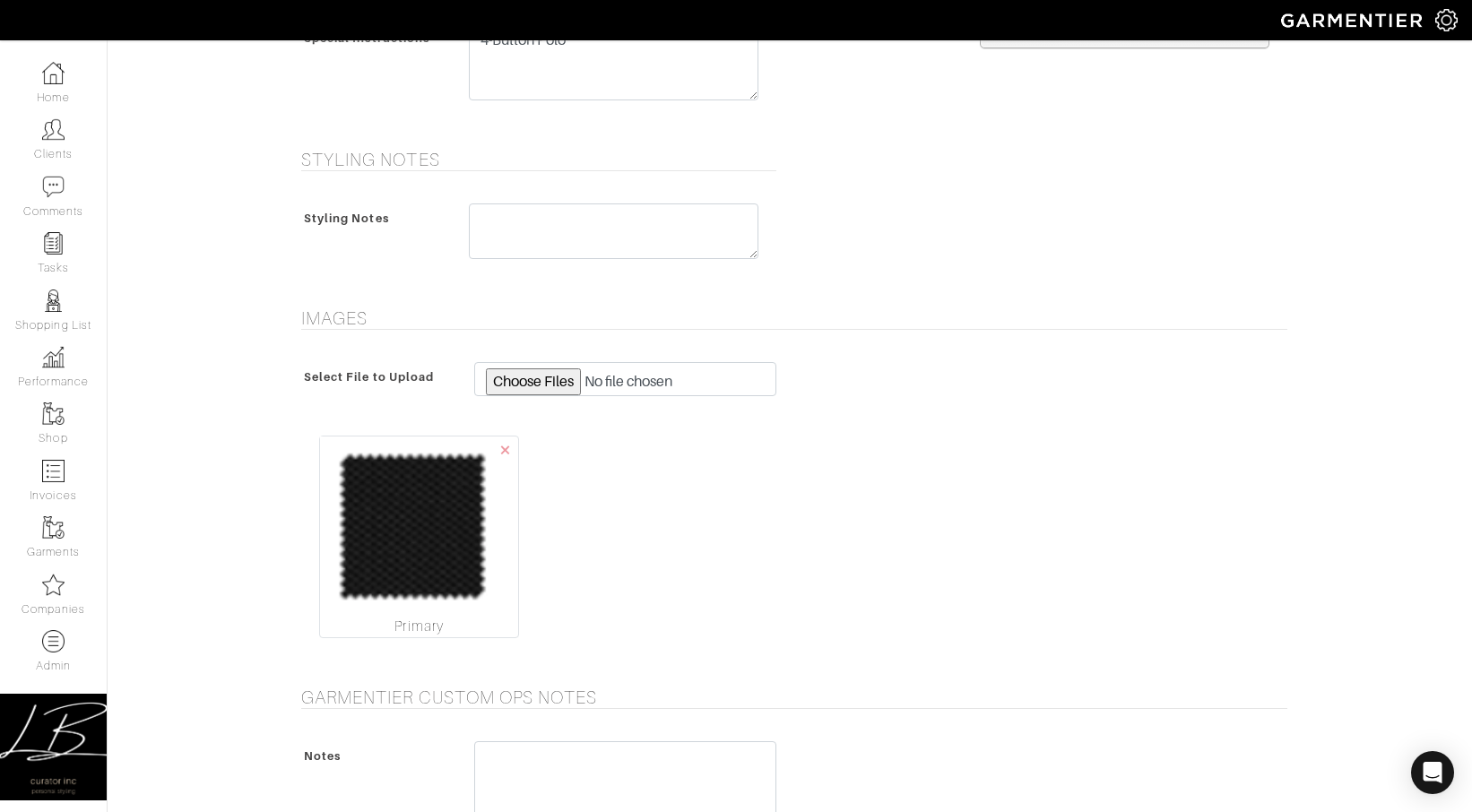 scroll, scrollTop: 1430, scrollLeft: 0, axis: vertical 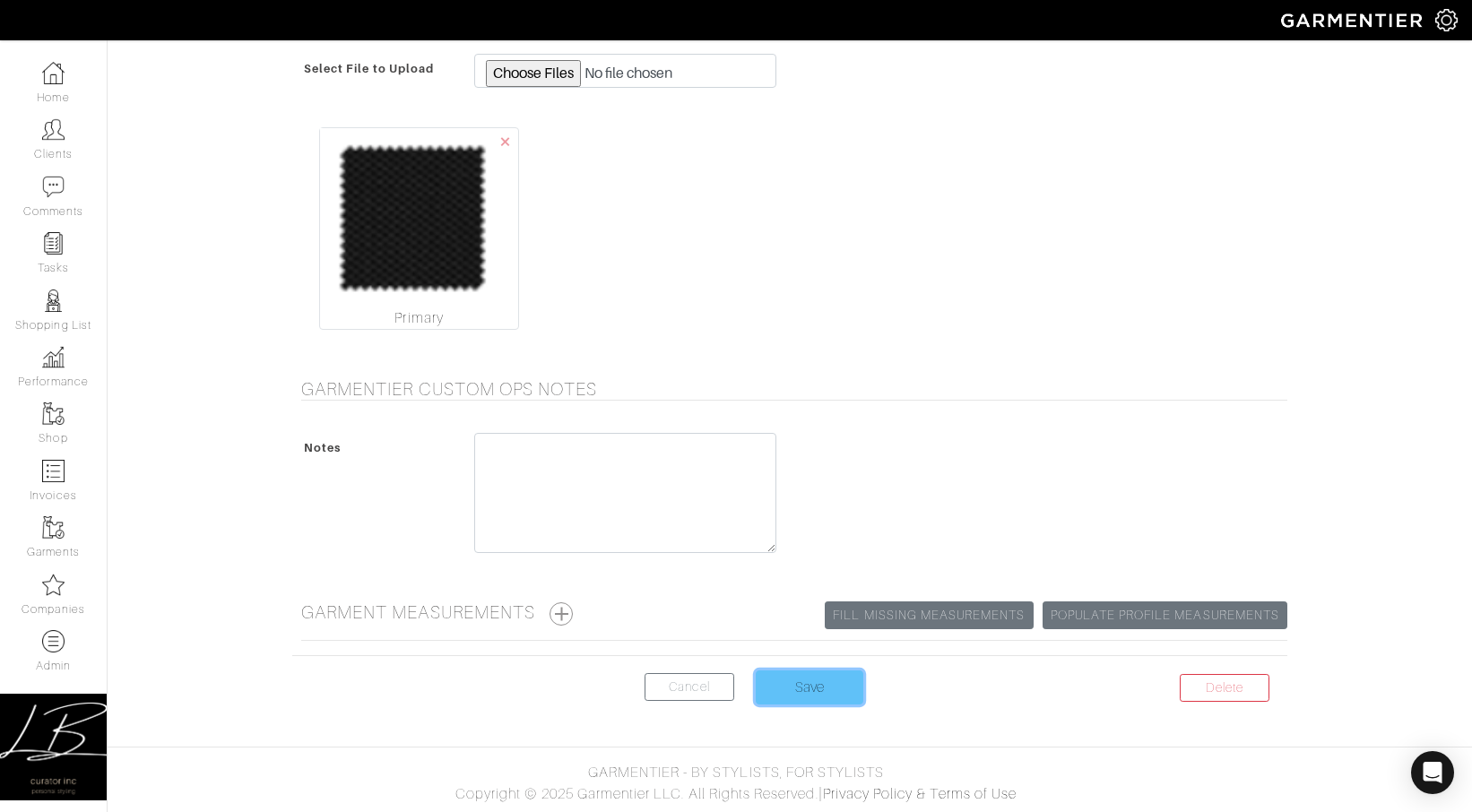 click on "Save" at bounding box center (810, 687) 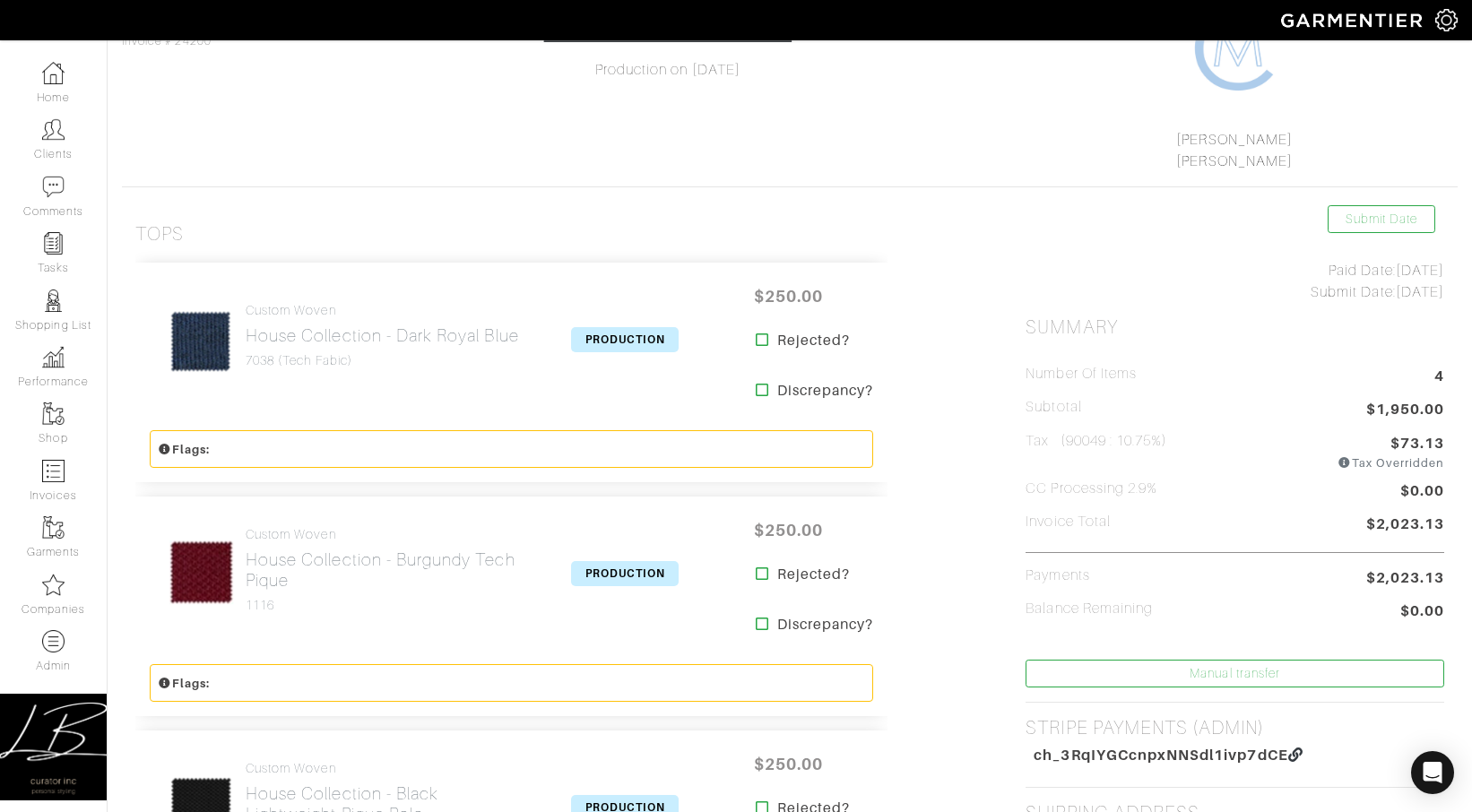scroll, scrollTop: 0, scrollLeft: 0, axis: both 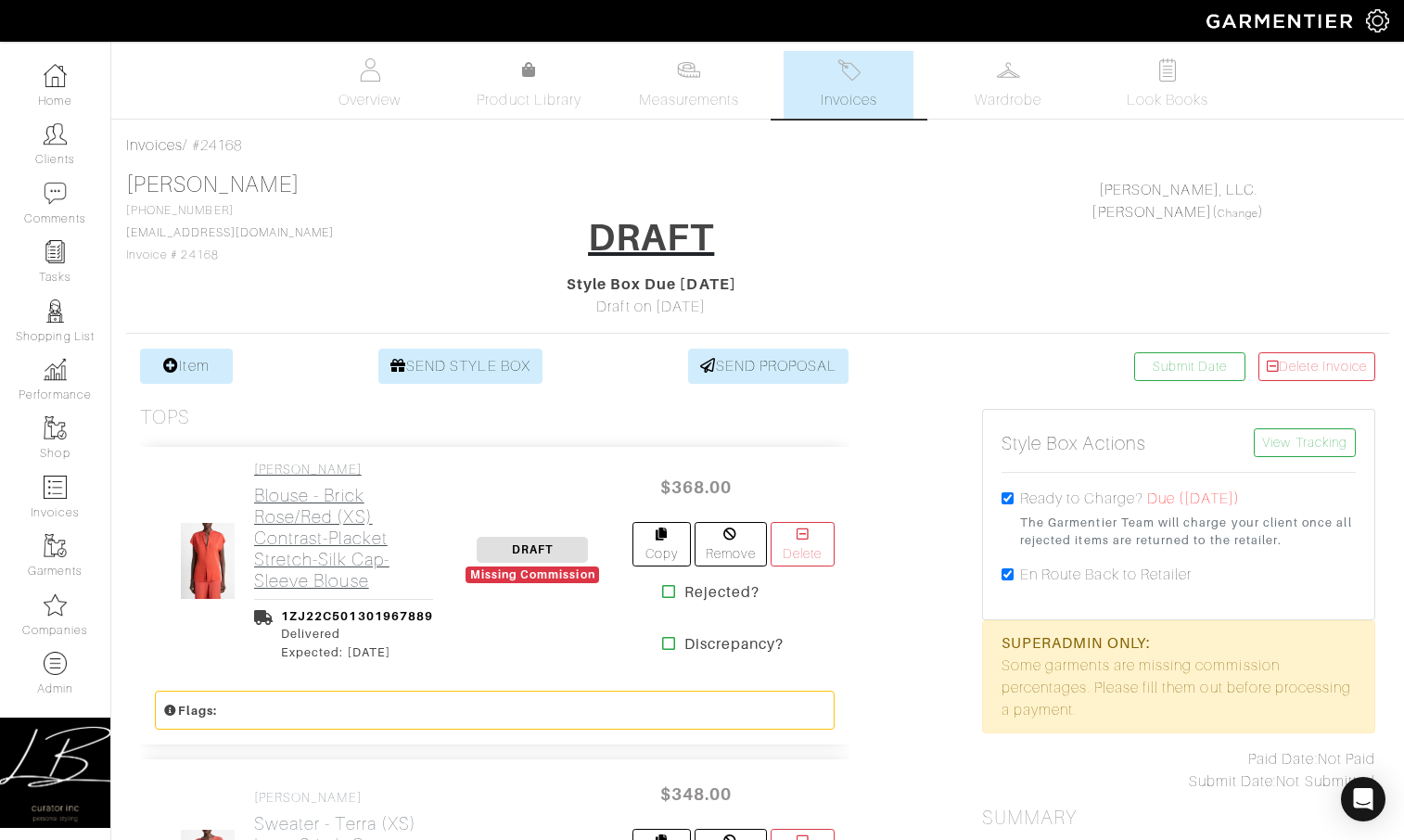 click on "Blouse -   Brick Rose/Red (XS)
Contrast-Placket Stretch-Silk Cap-Sleeve Blouse" at bounding box center (343, 538) 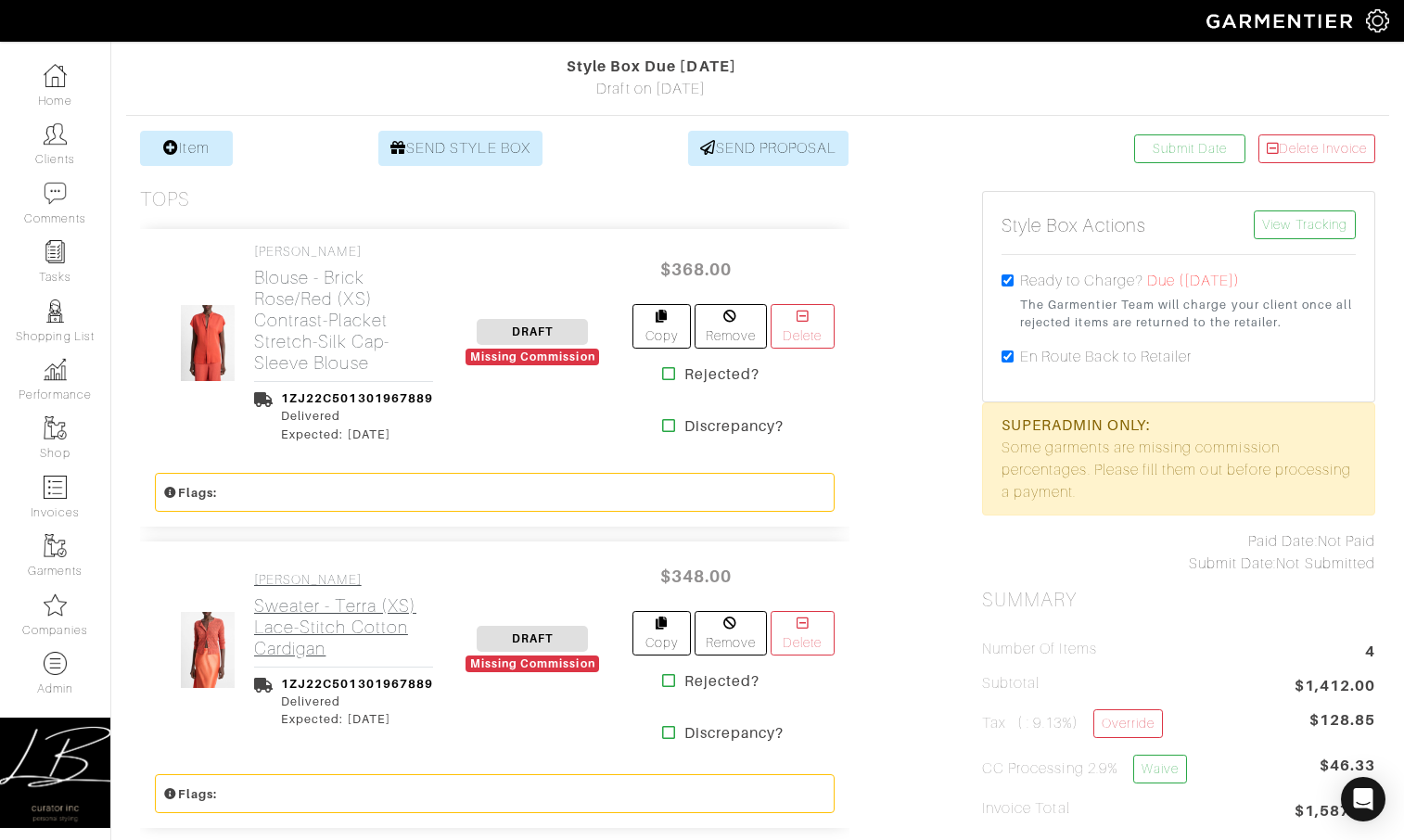 scroll, scrollTop: 389, scrollLeft: 0, axis: vertical 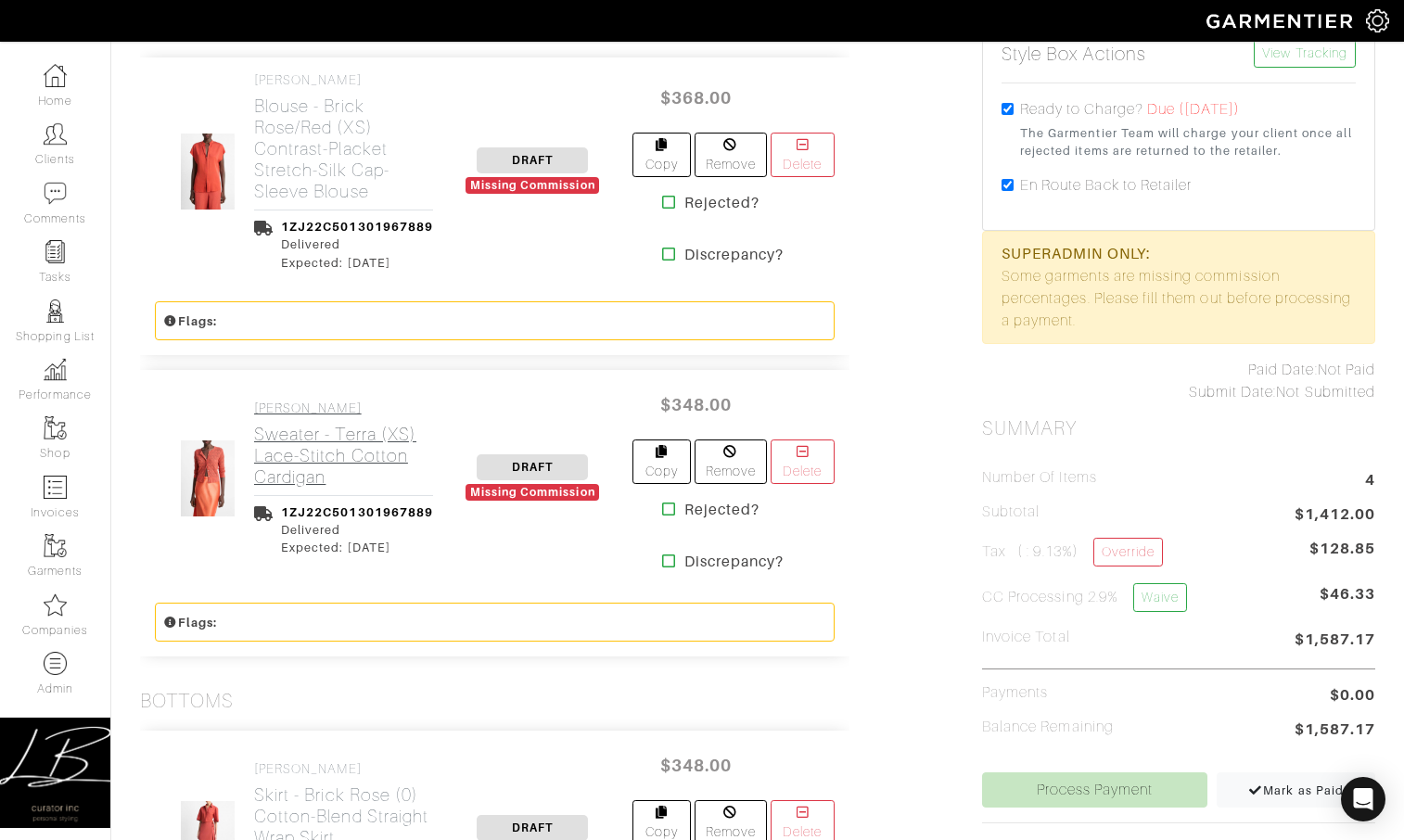 click on "Sweater -   Terra (XS)
Lace-Stitch Cotton Cardigan" at bounding box center (343, 455) 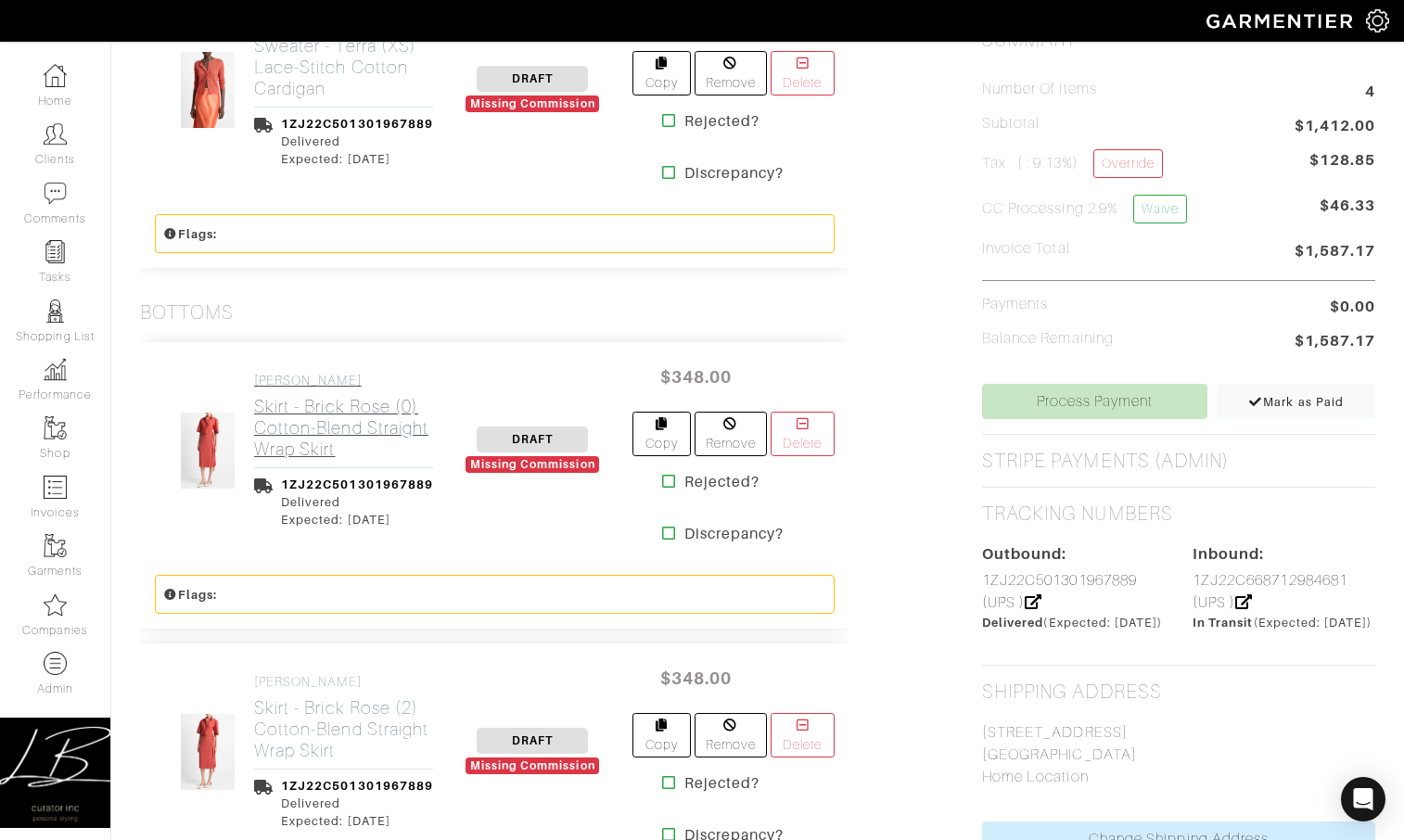 click on "Skirt -   Brick Rose (0)
Cotton-Blend Straight Wrap Skirt" at bounding box center [343, 427] 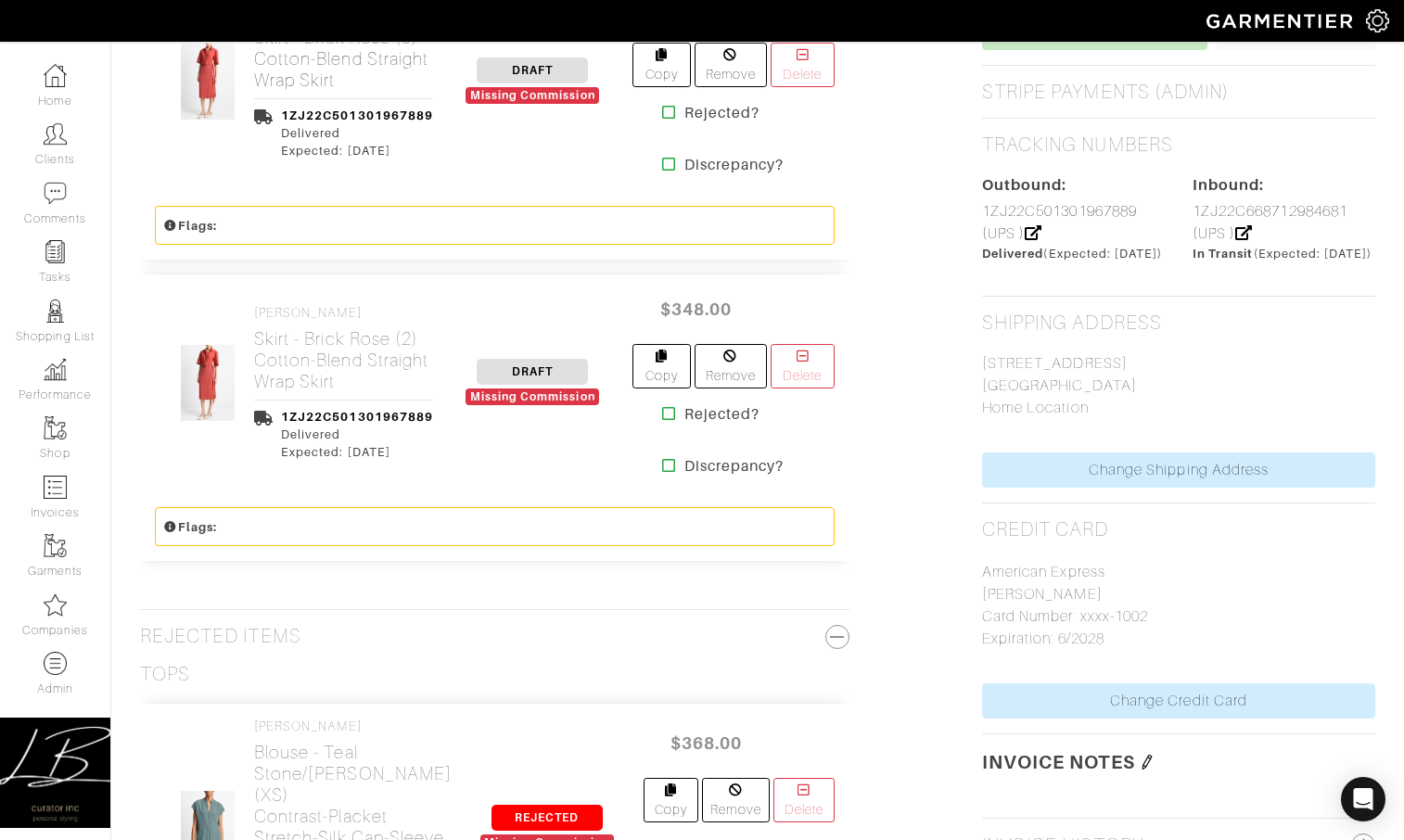 scroll, scrollTop: 1173, scrollLeft: 0, axis: vertical 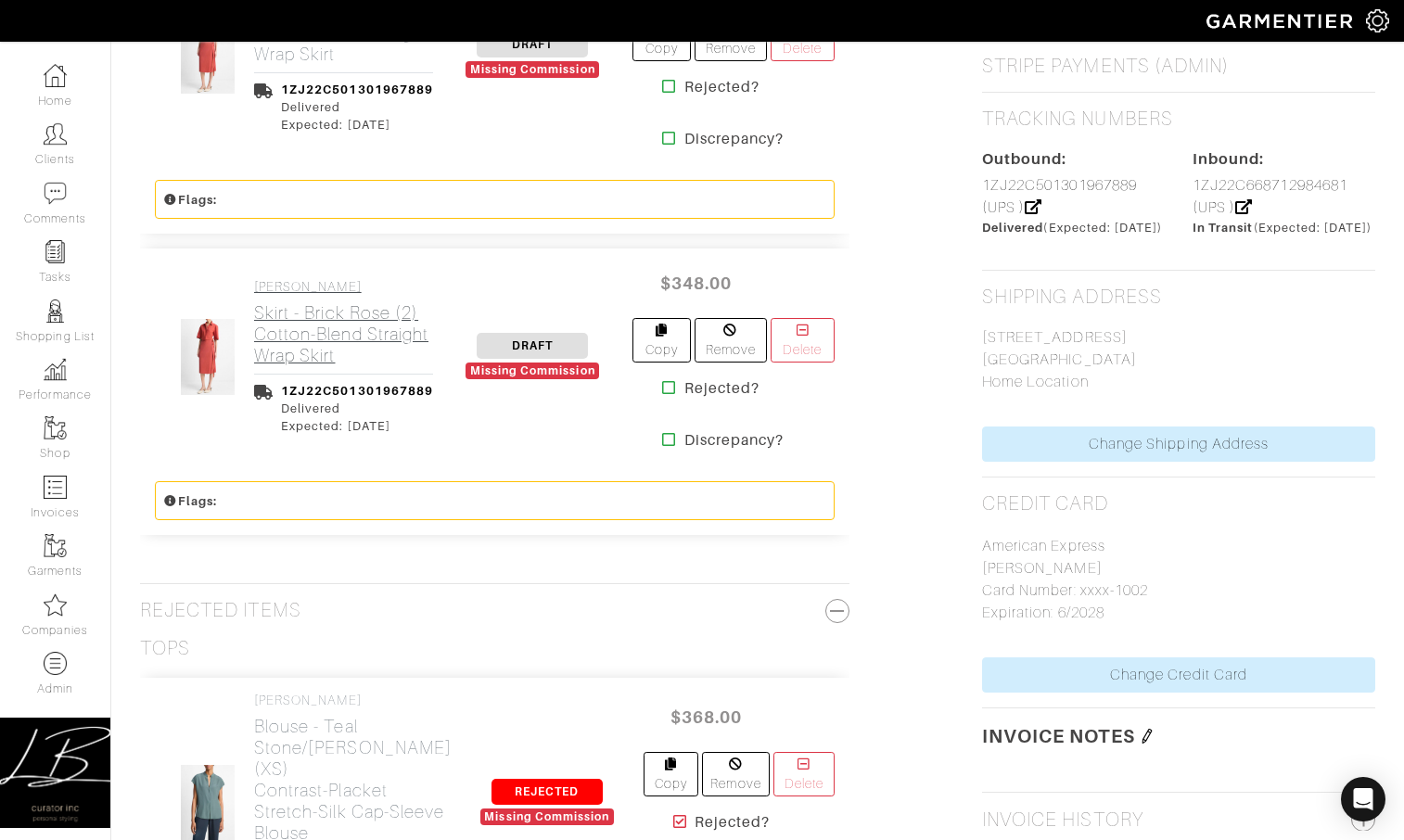click on "Skirt -   Brick Rose (2)
Cotton-Blend Straight Wrap Skirt" at bounding box center (343, 334) 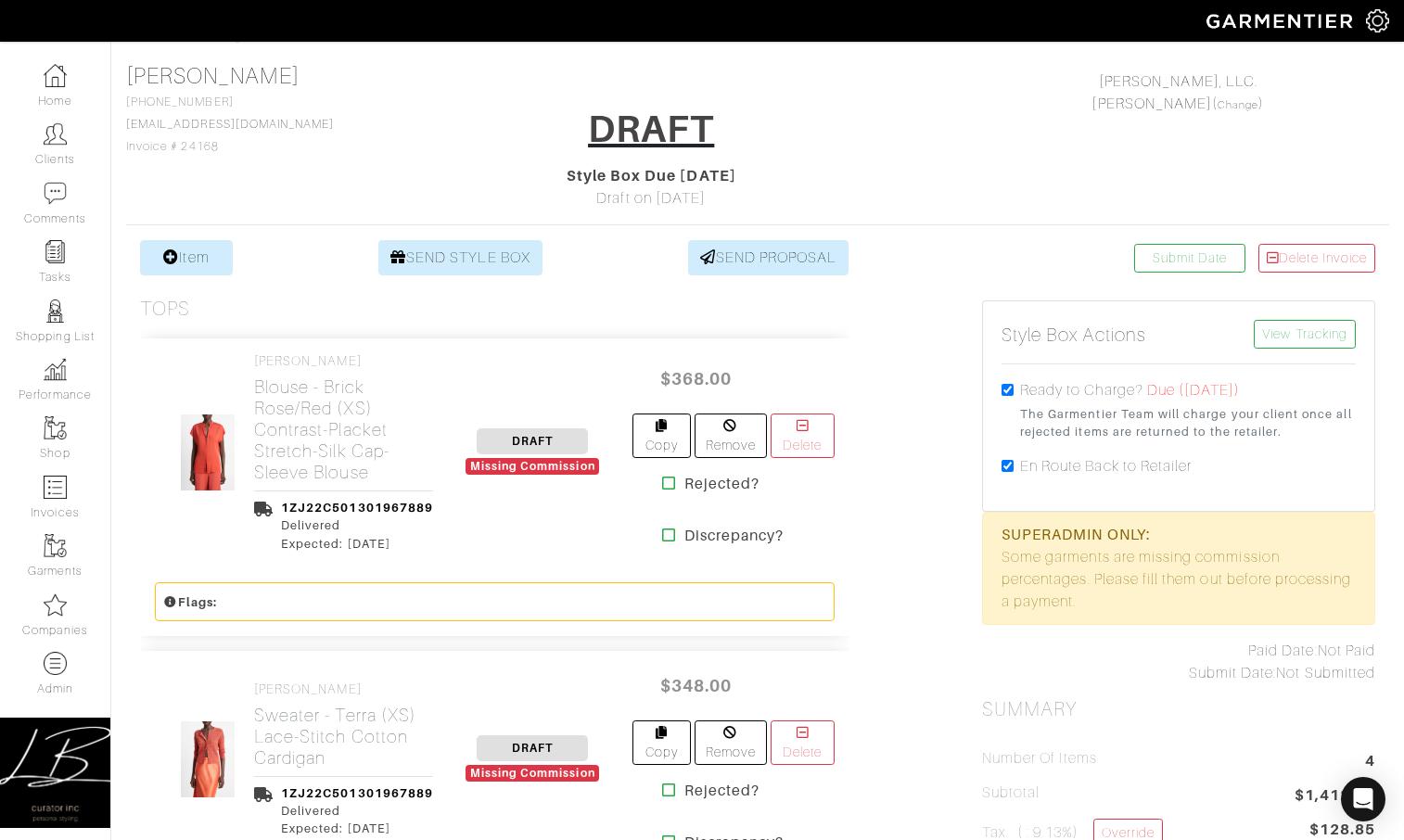 scroll, scrollTop: 0, scrollLeft: 0, axis: both 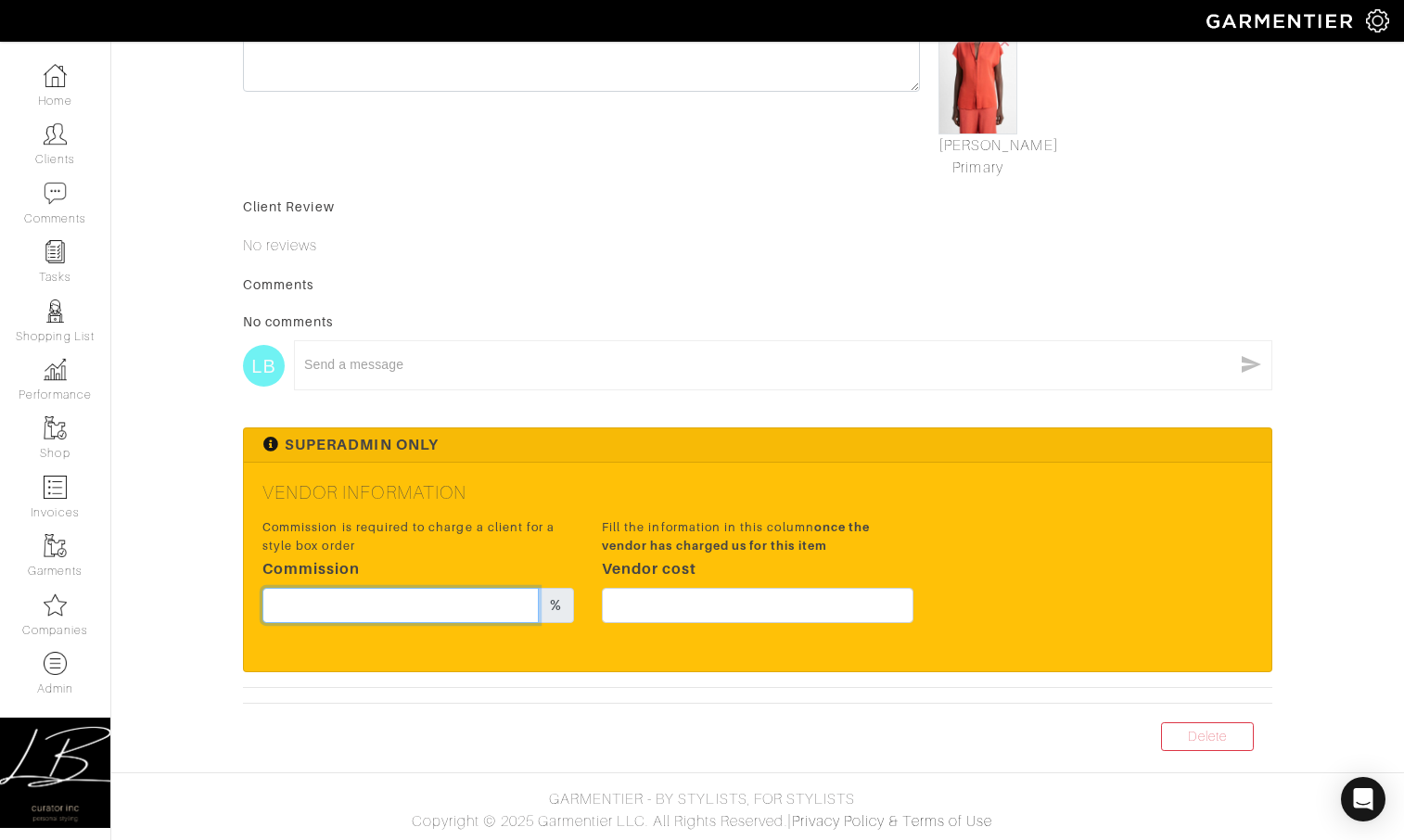 click at bounding box center [401, 605] 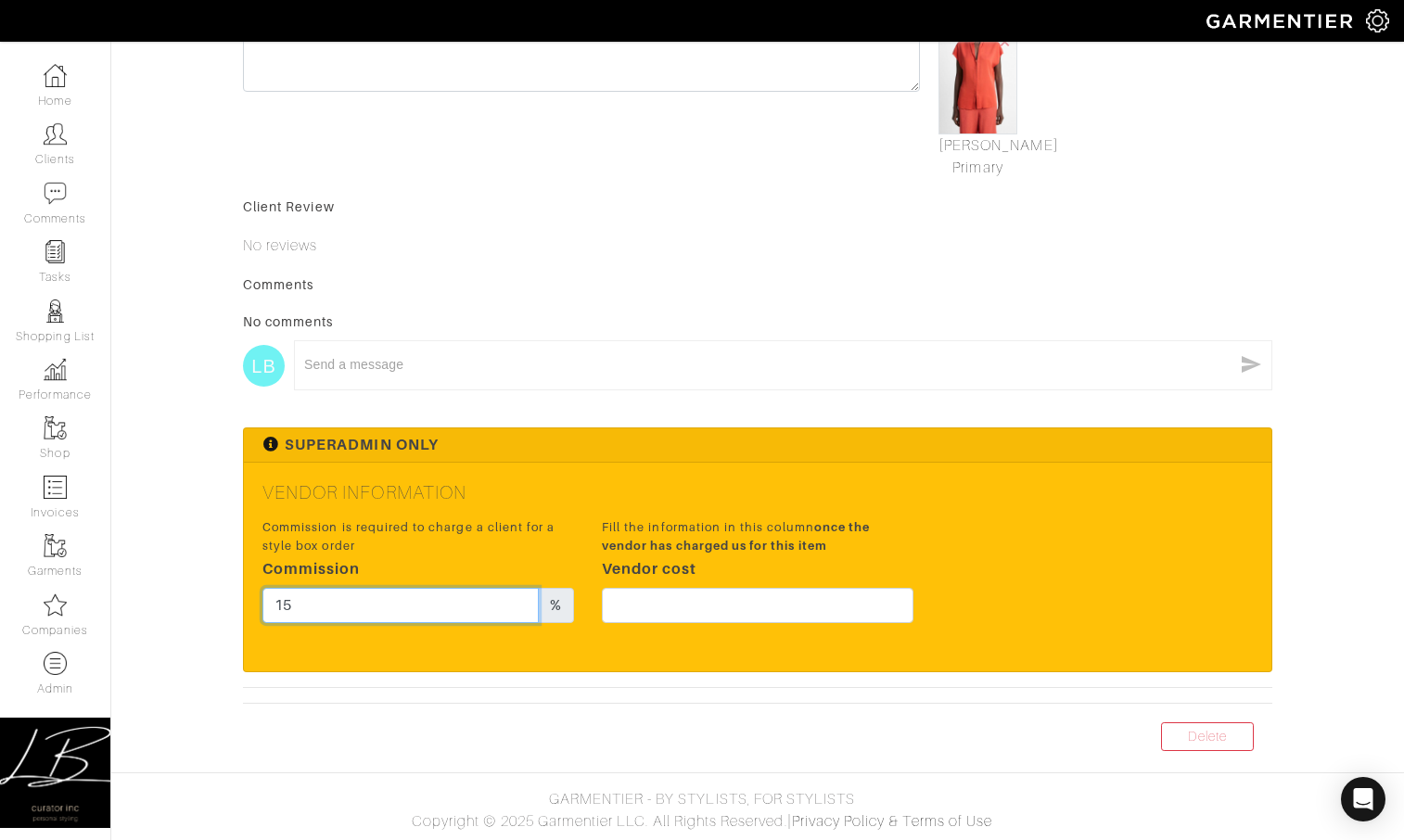 type on "15" 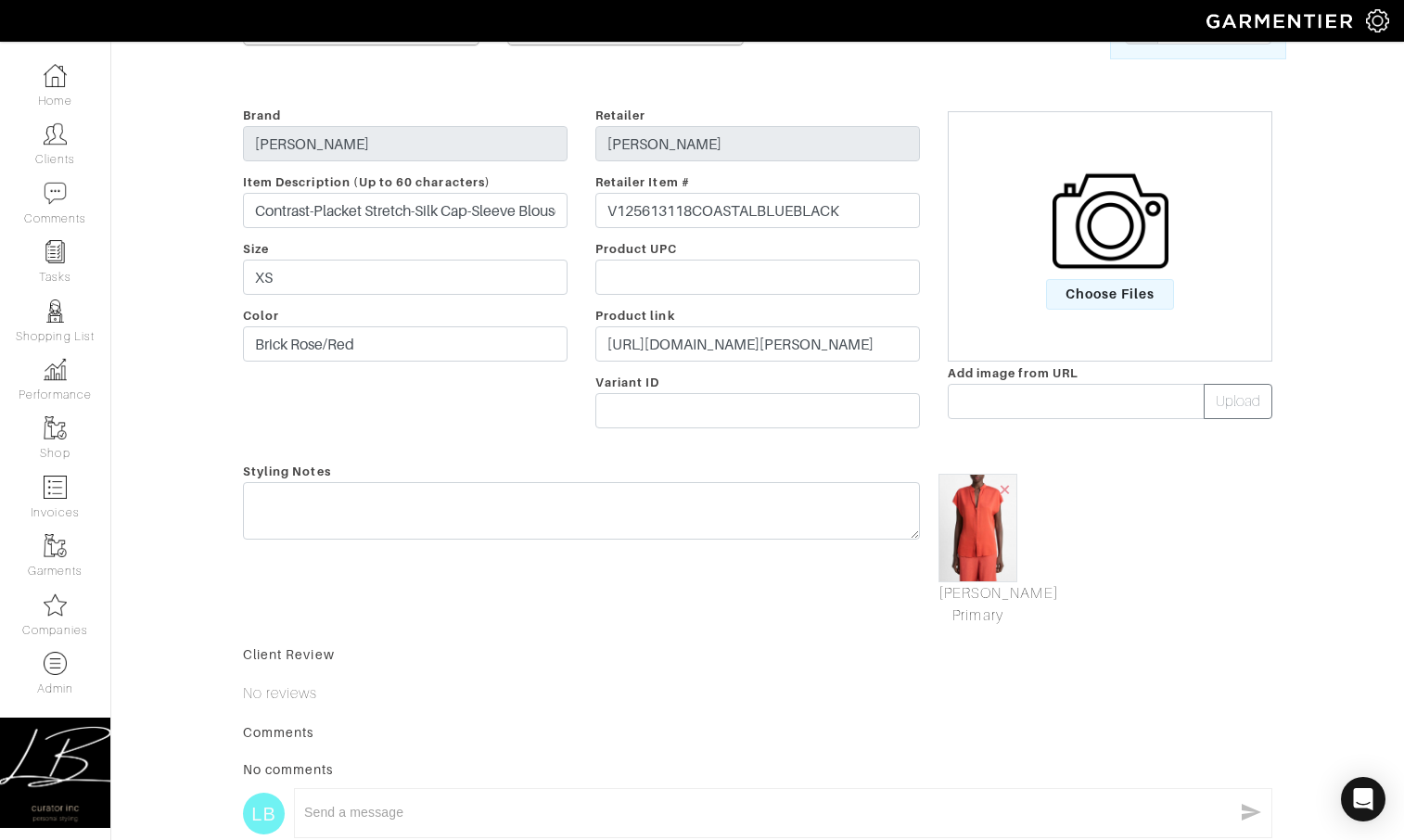 scroll, scrollTop: 187, scrollLeft: 0, axis: vertical 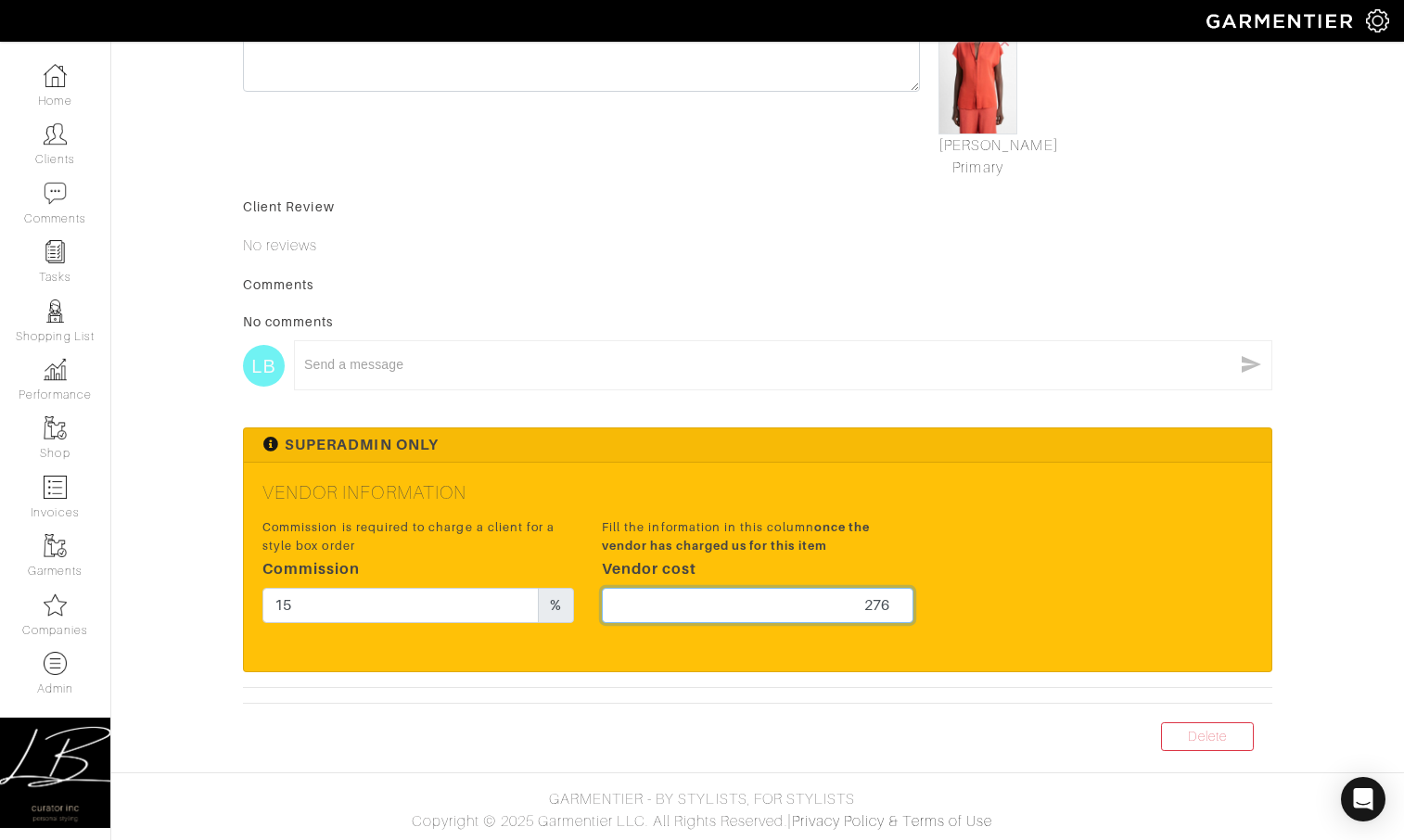 type on "276" 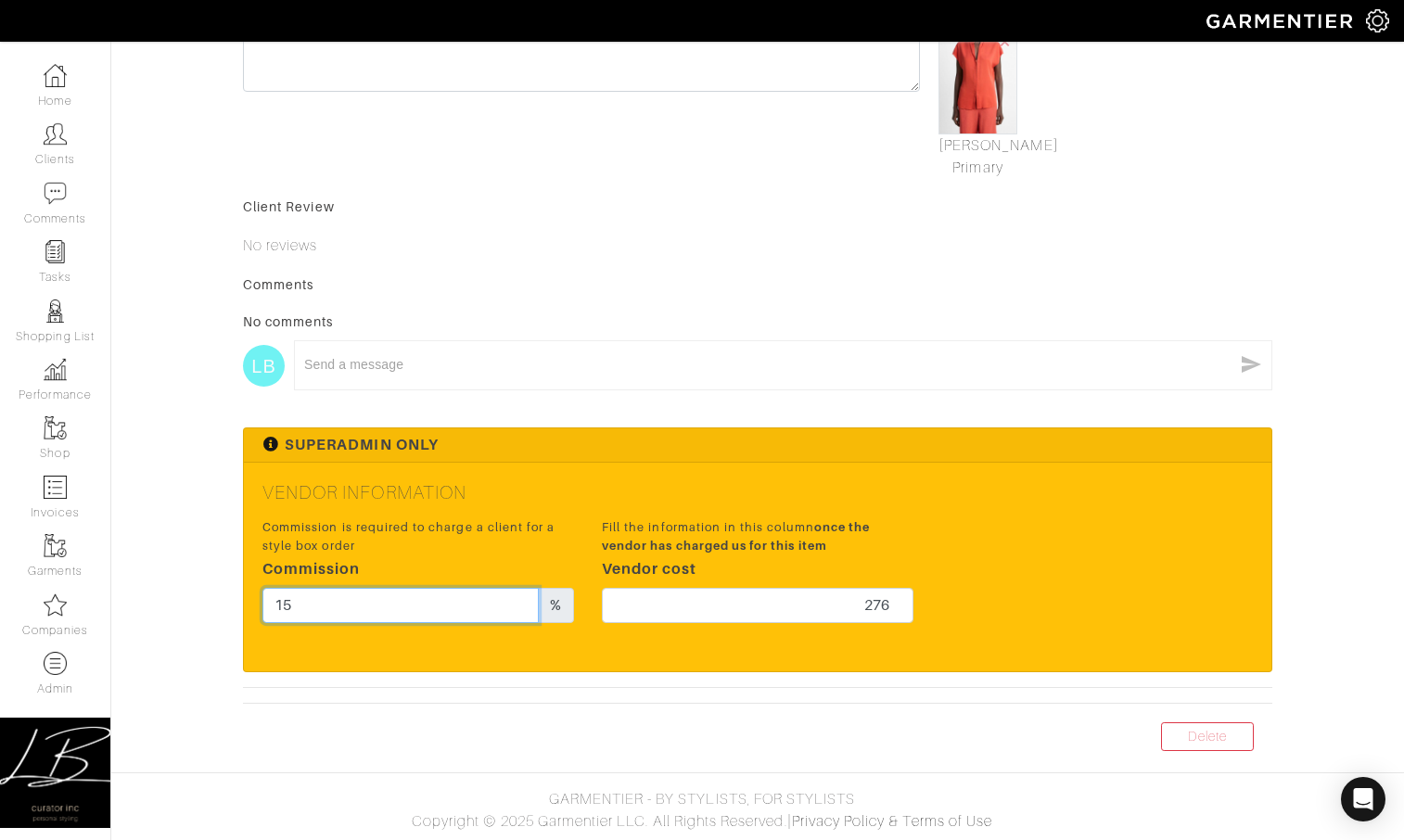 click on "15" at bounding box center (401, 605) 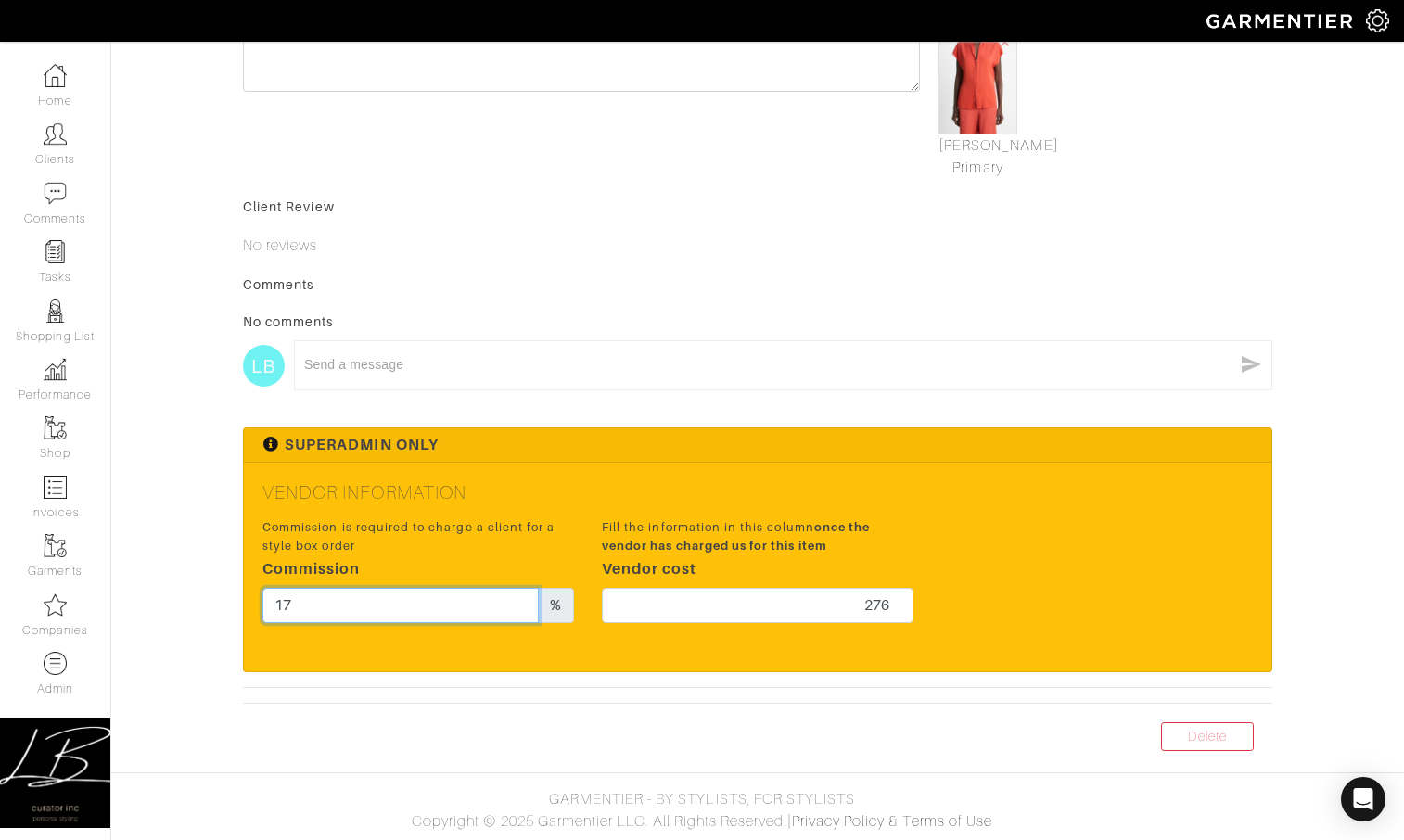 type on "17" 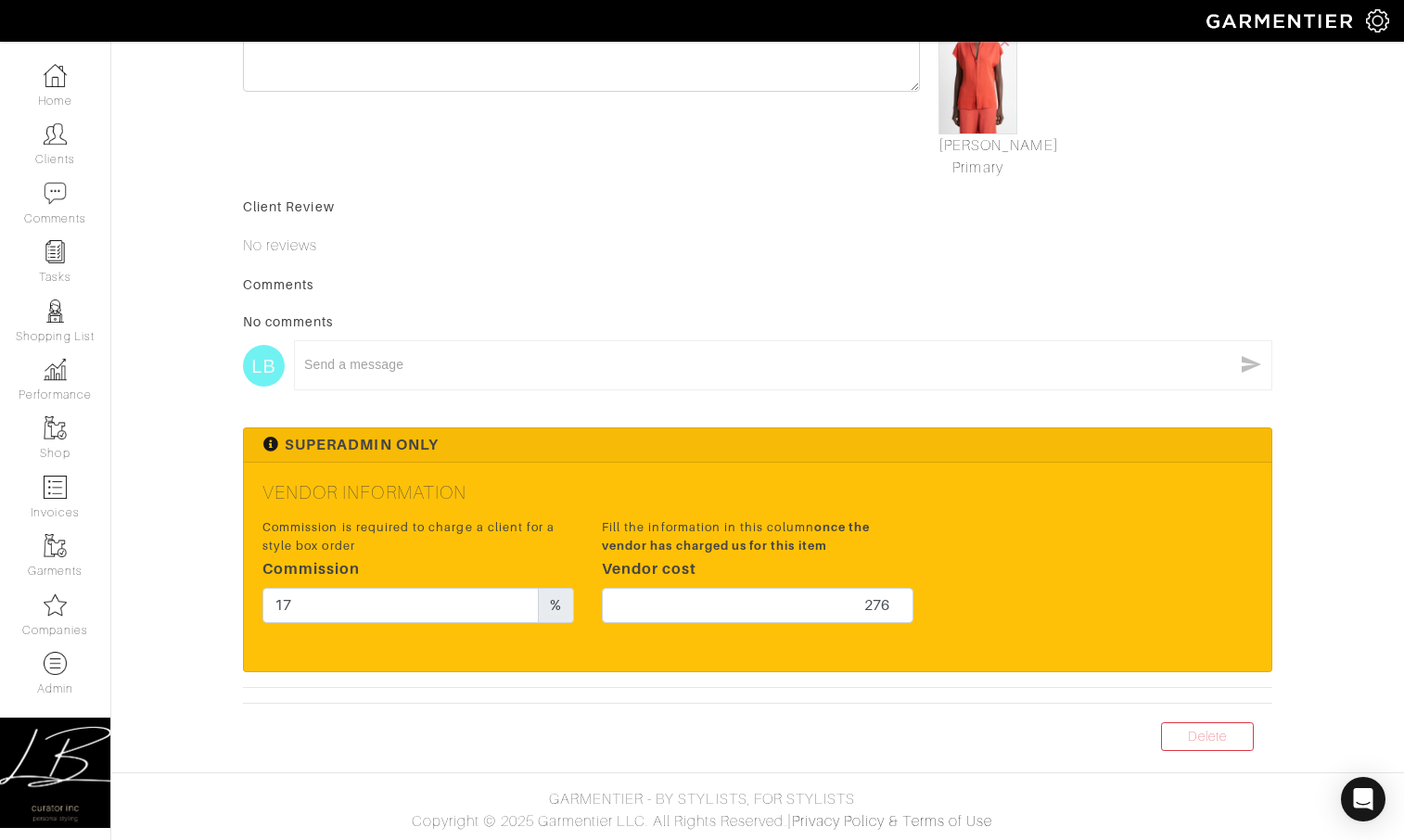 click on "Vendor Information
Commission is required to charge a client for a style box order
Commission
17
%
Fill the information in this column  once the vendor has charged us for this item
Vendor cost
276" at bounding box center (758, 566) 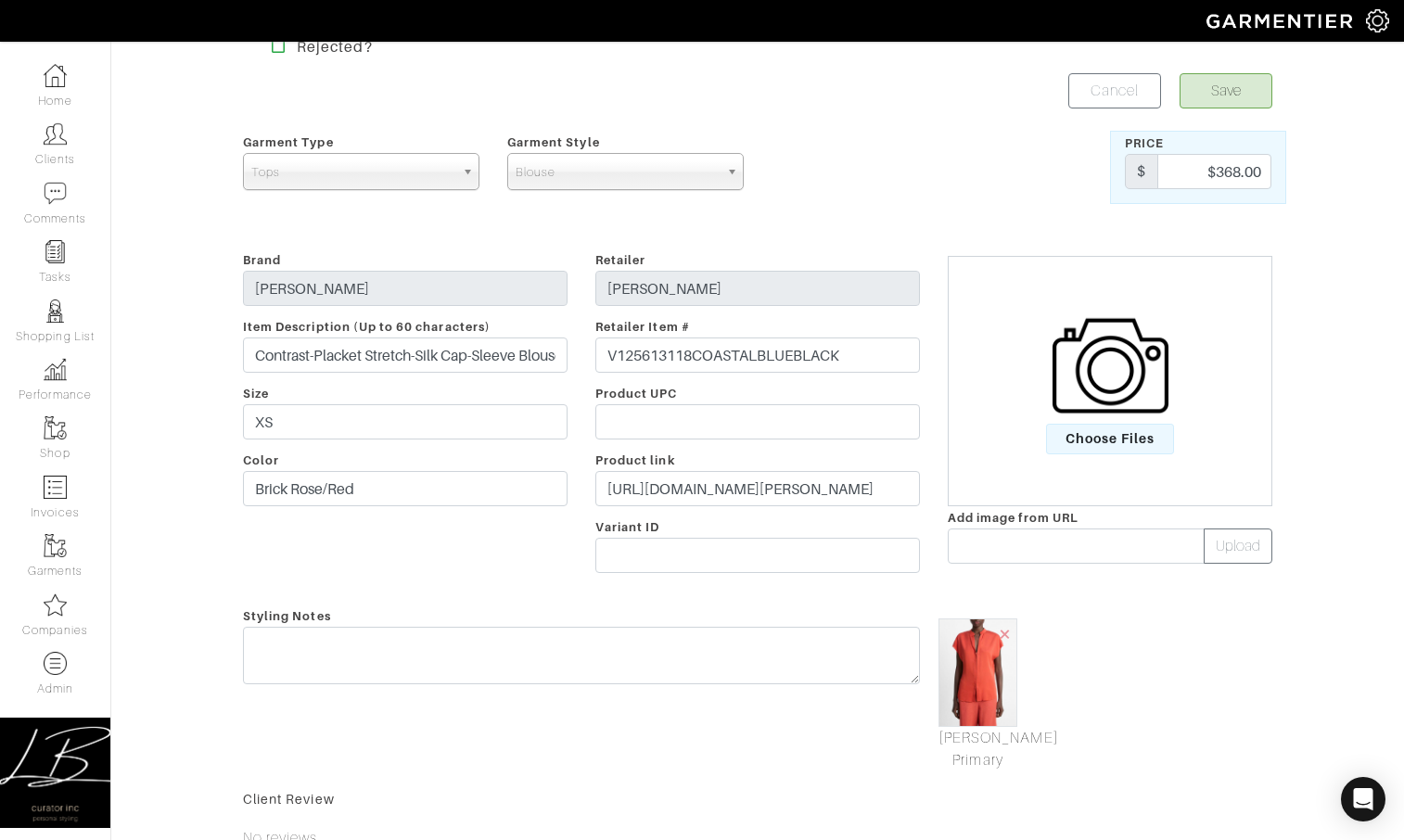 scroll, scrollTop: 0, scrollLeft: 0, axis: both 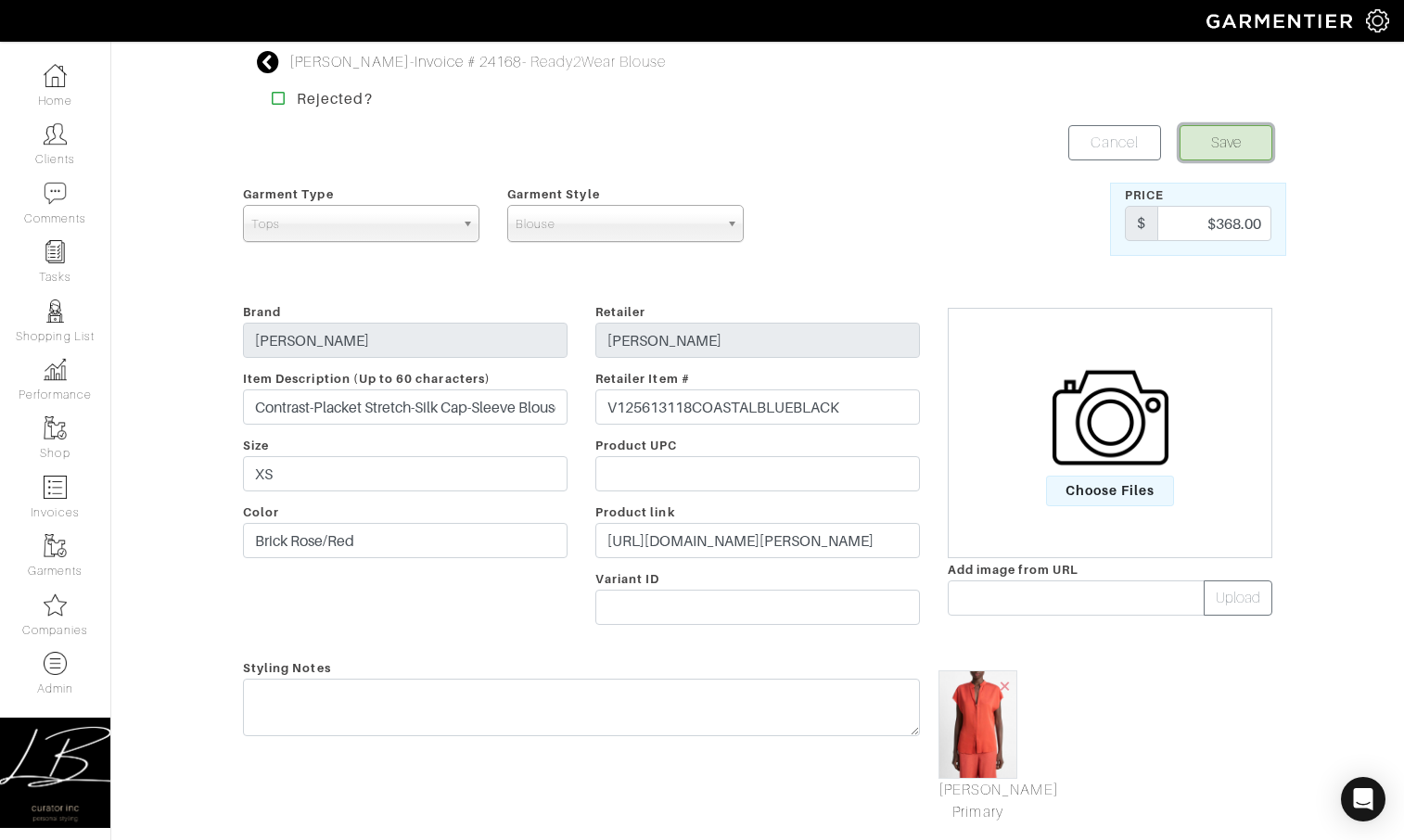 click on "Save" at bounding box center [1226, 143] 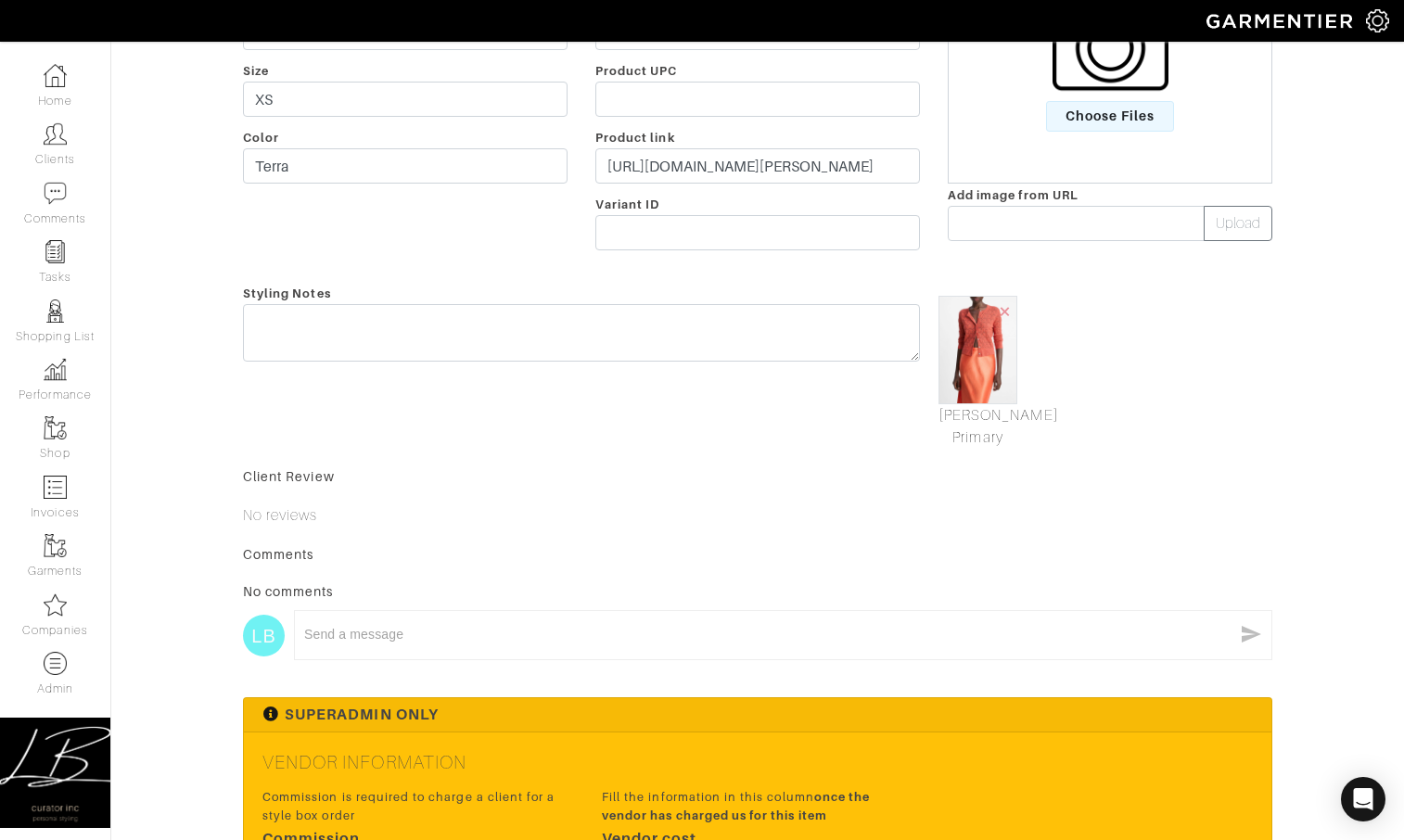 scroll, scrollTop: 644, scrollLeft: 0, axis: vertical 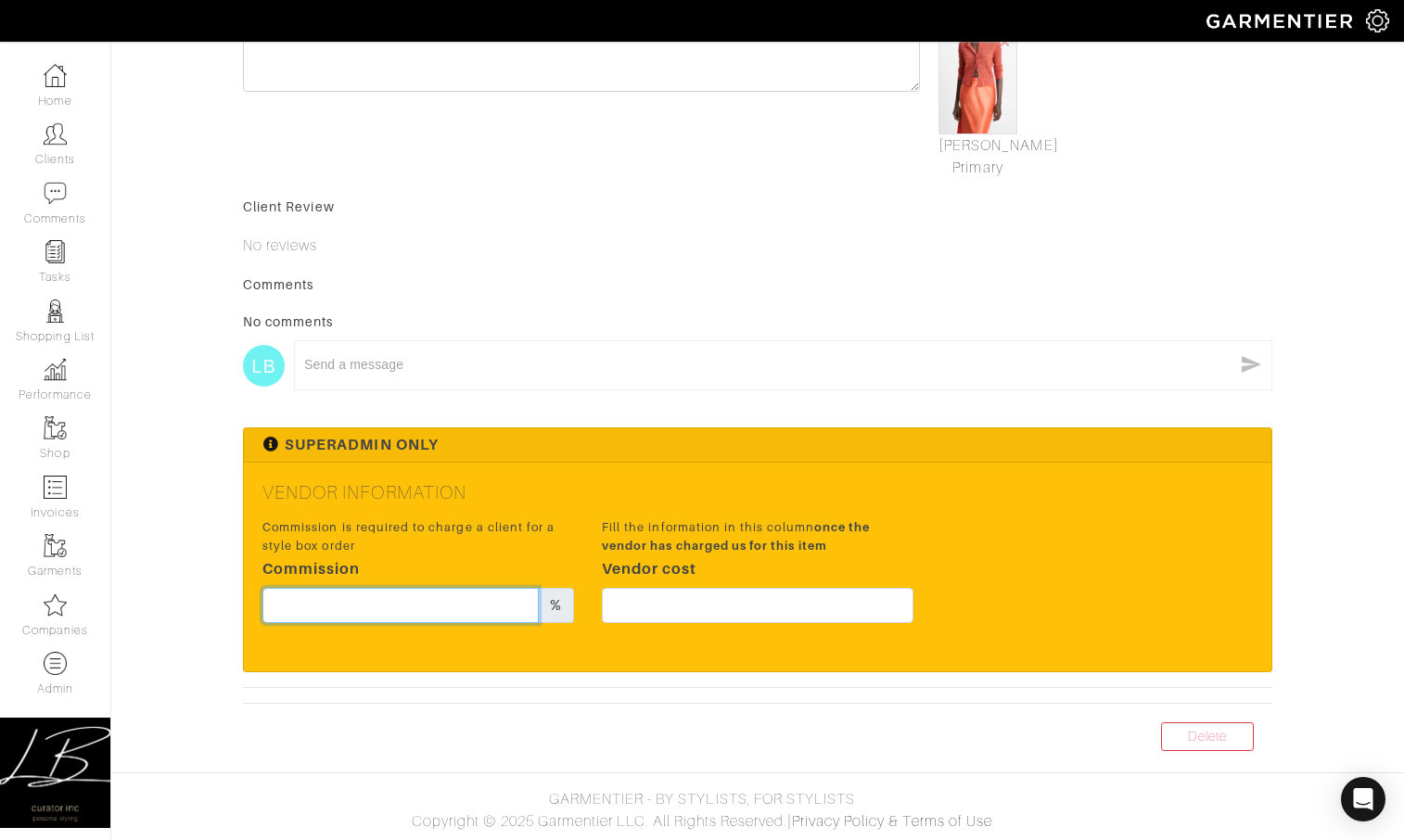 click at bounding box center (401, 605) 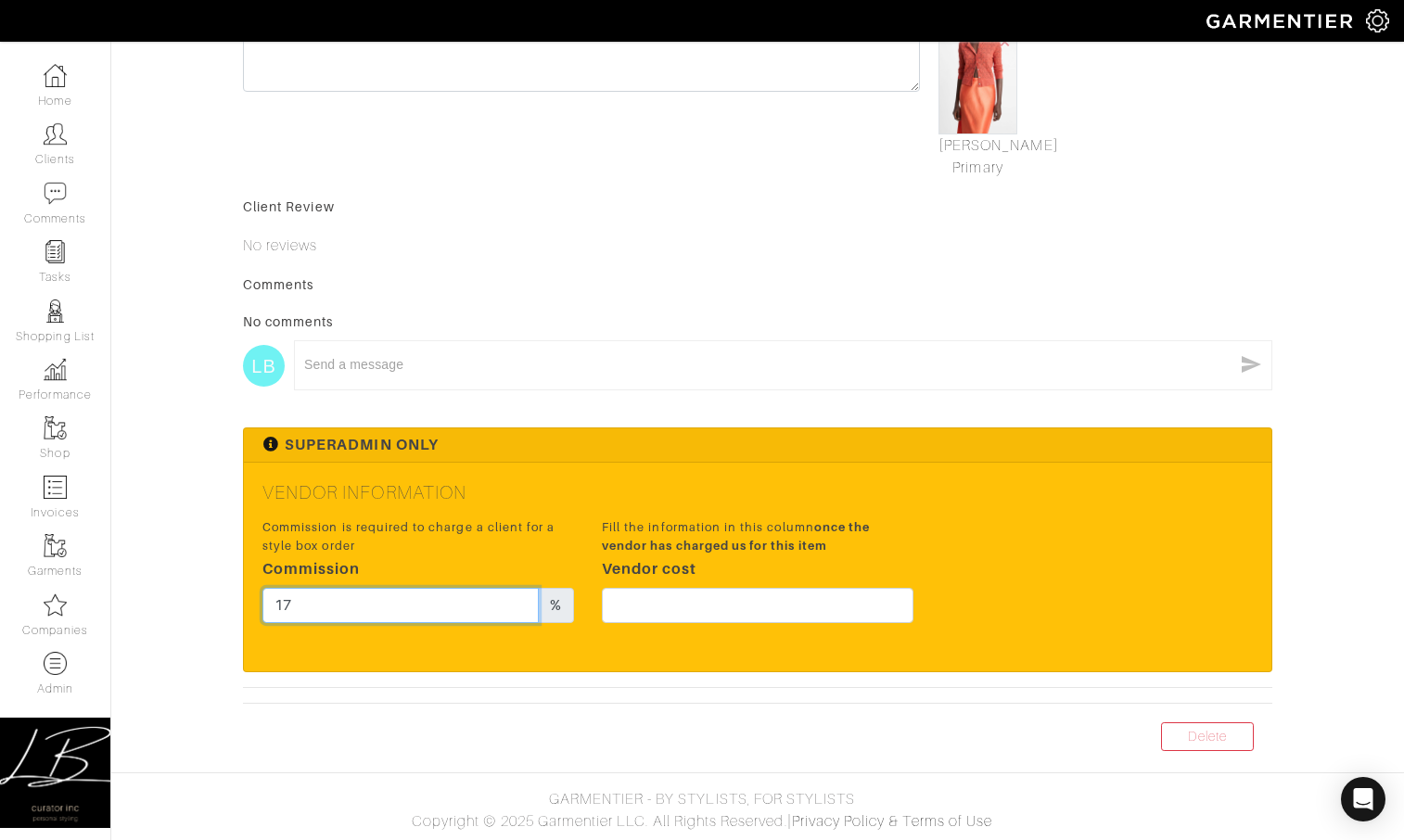 type on "17" 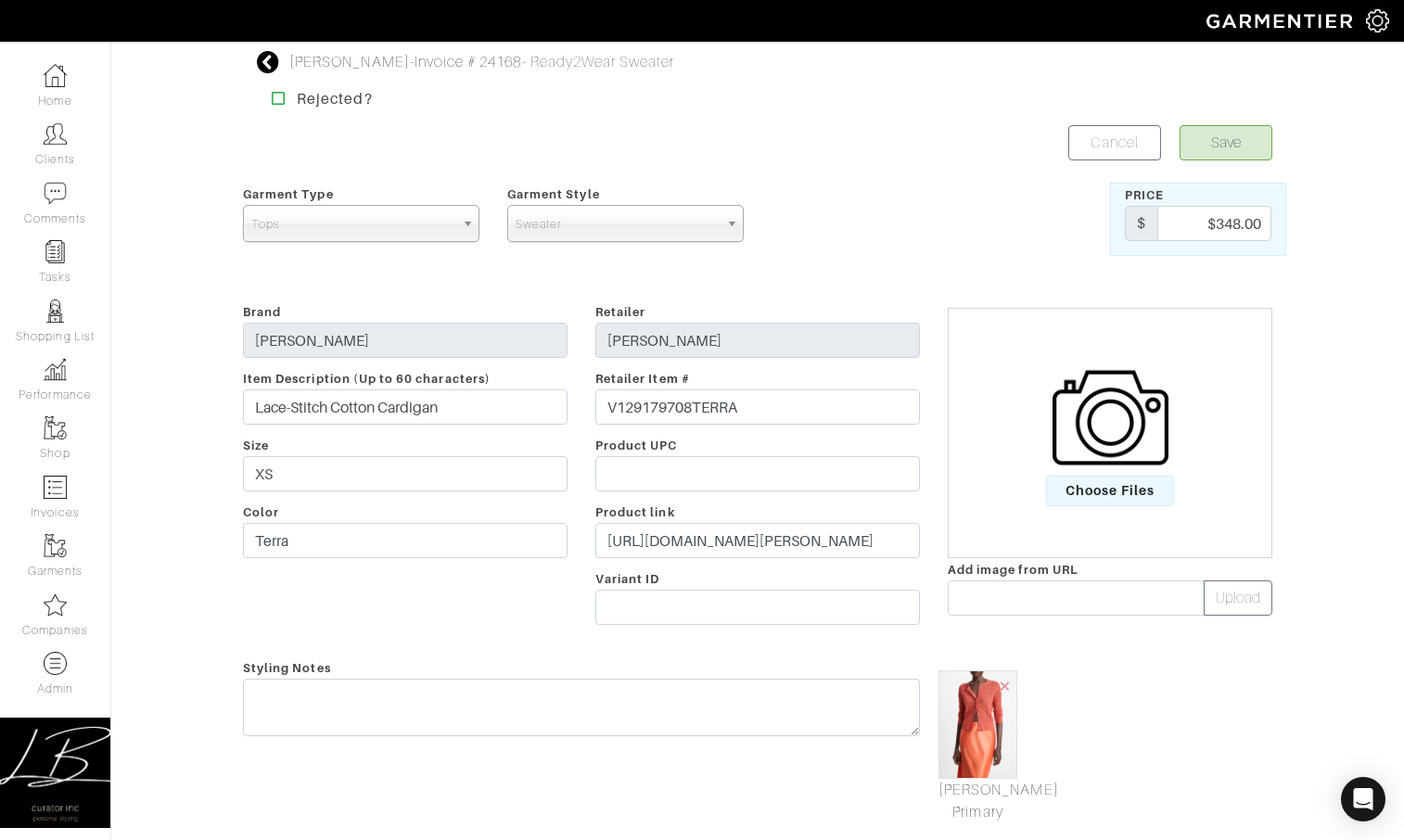 scroll, scrollTop: 644, scrollLeft: 0, axis: vertical 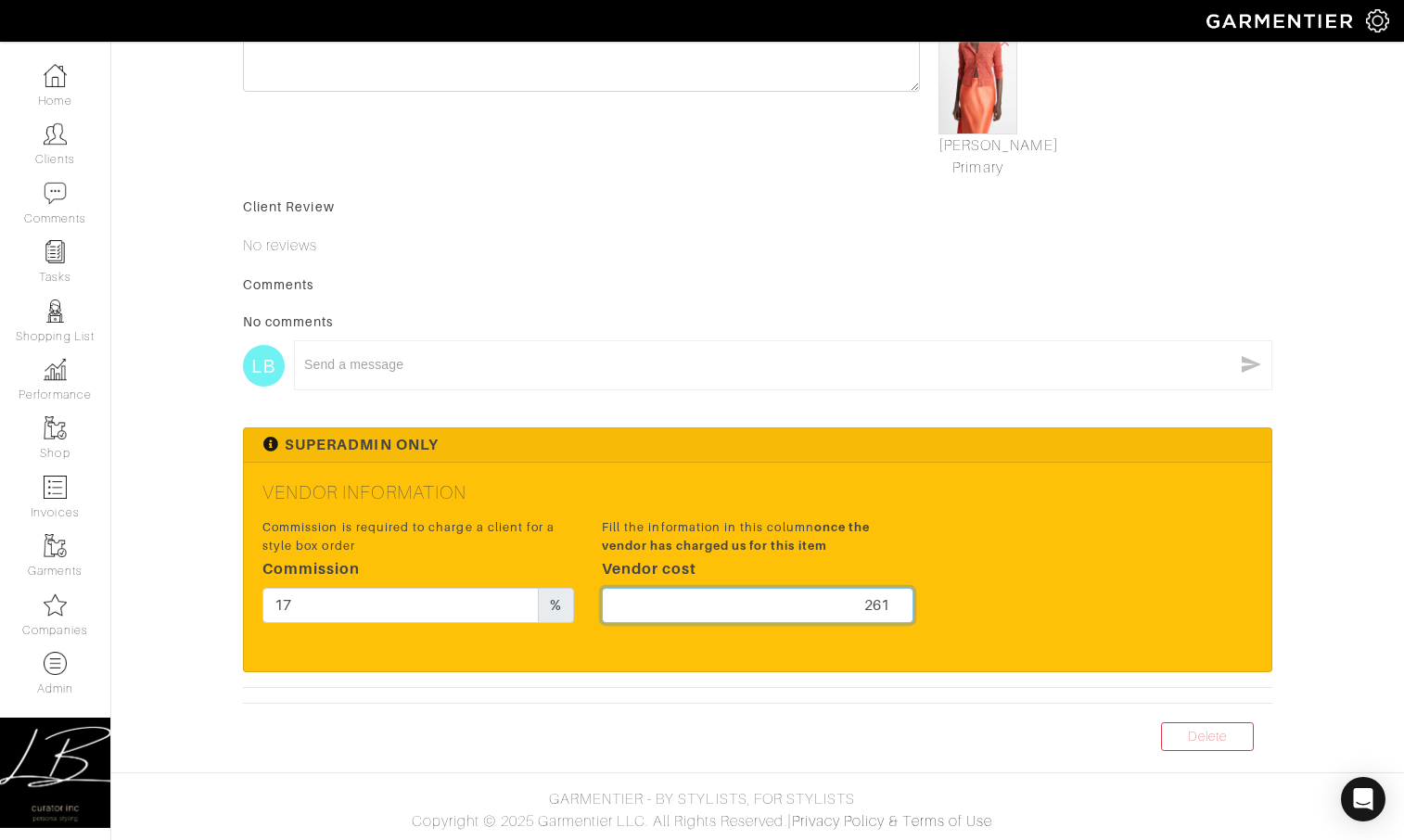 type on "261" 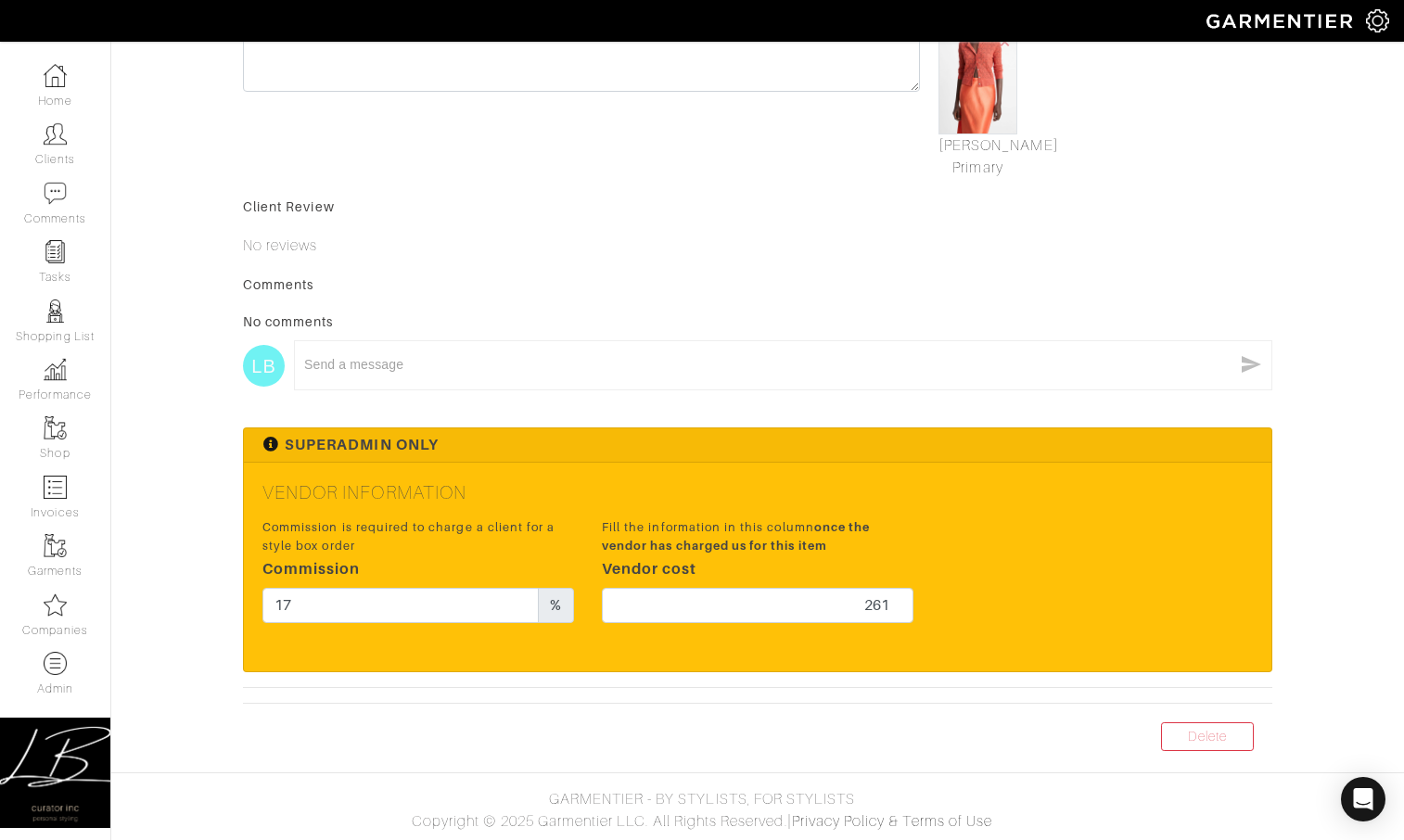 click on "x" at bounding box center [783, 365] 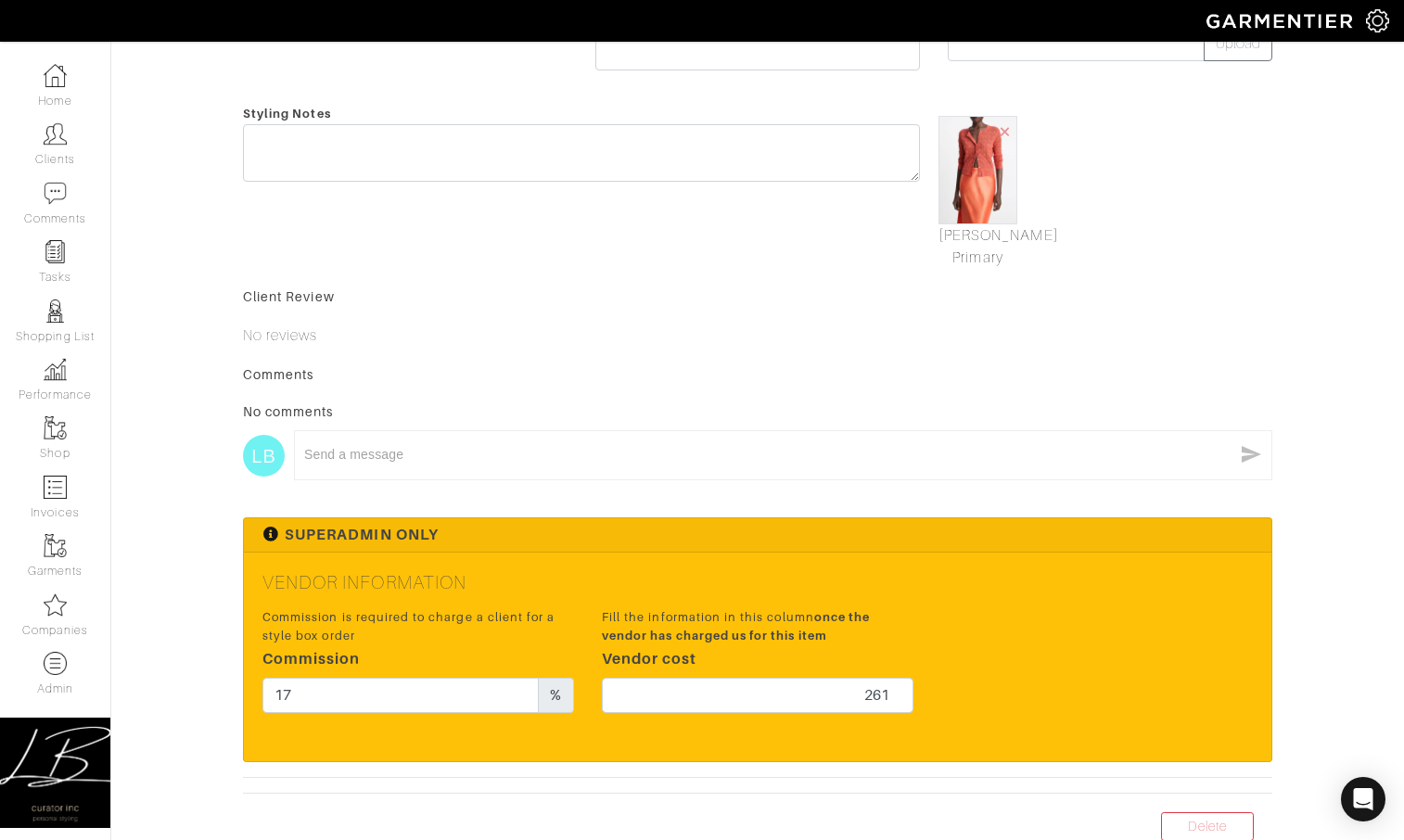 scroll, scrollTop: 0, scrollLeft: 0, axis: both 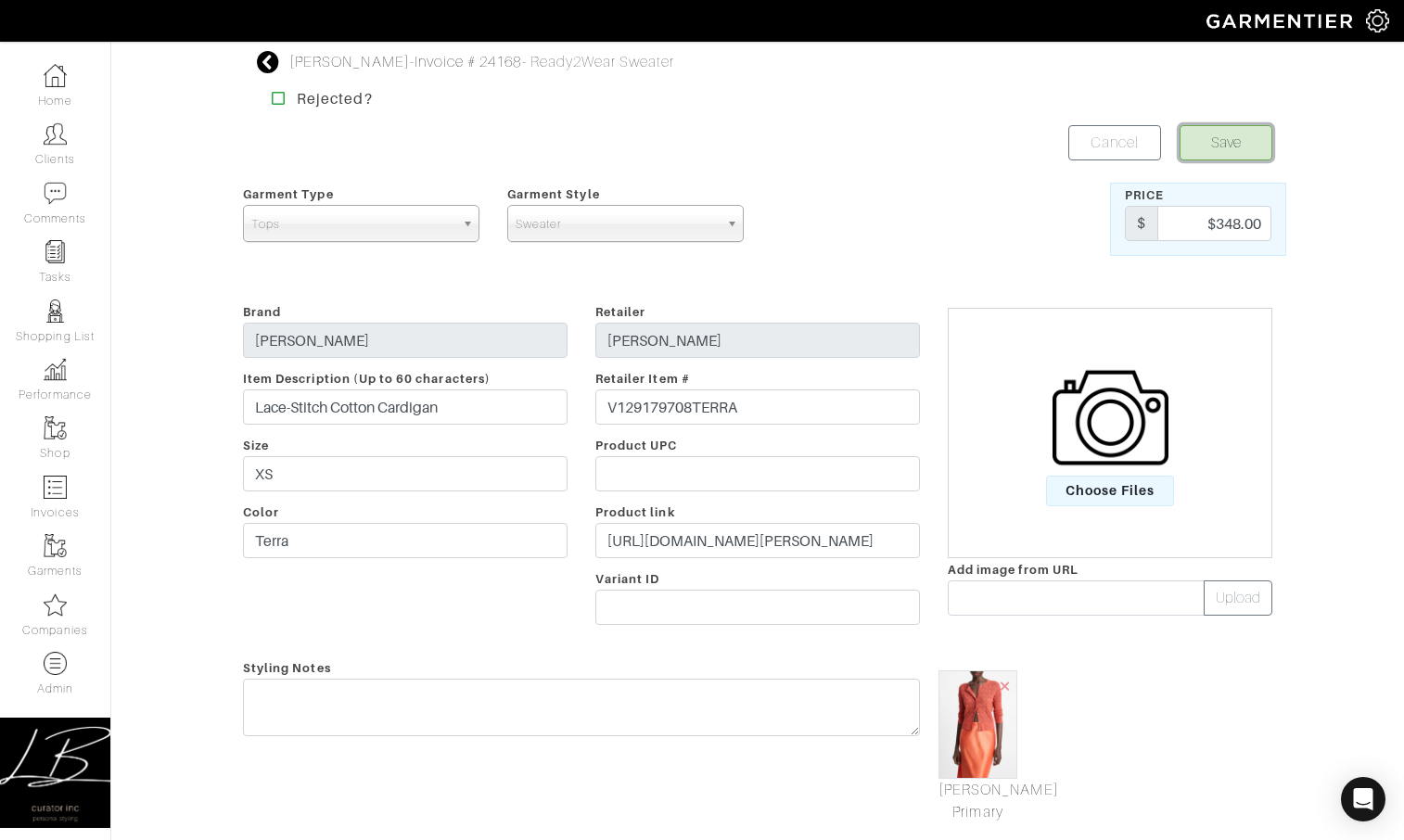 click on "Save" at bounding box center (1226, 143) 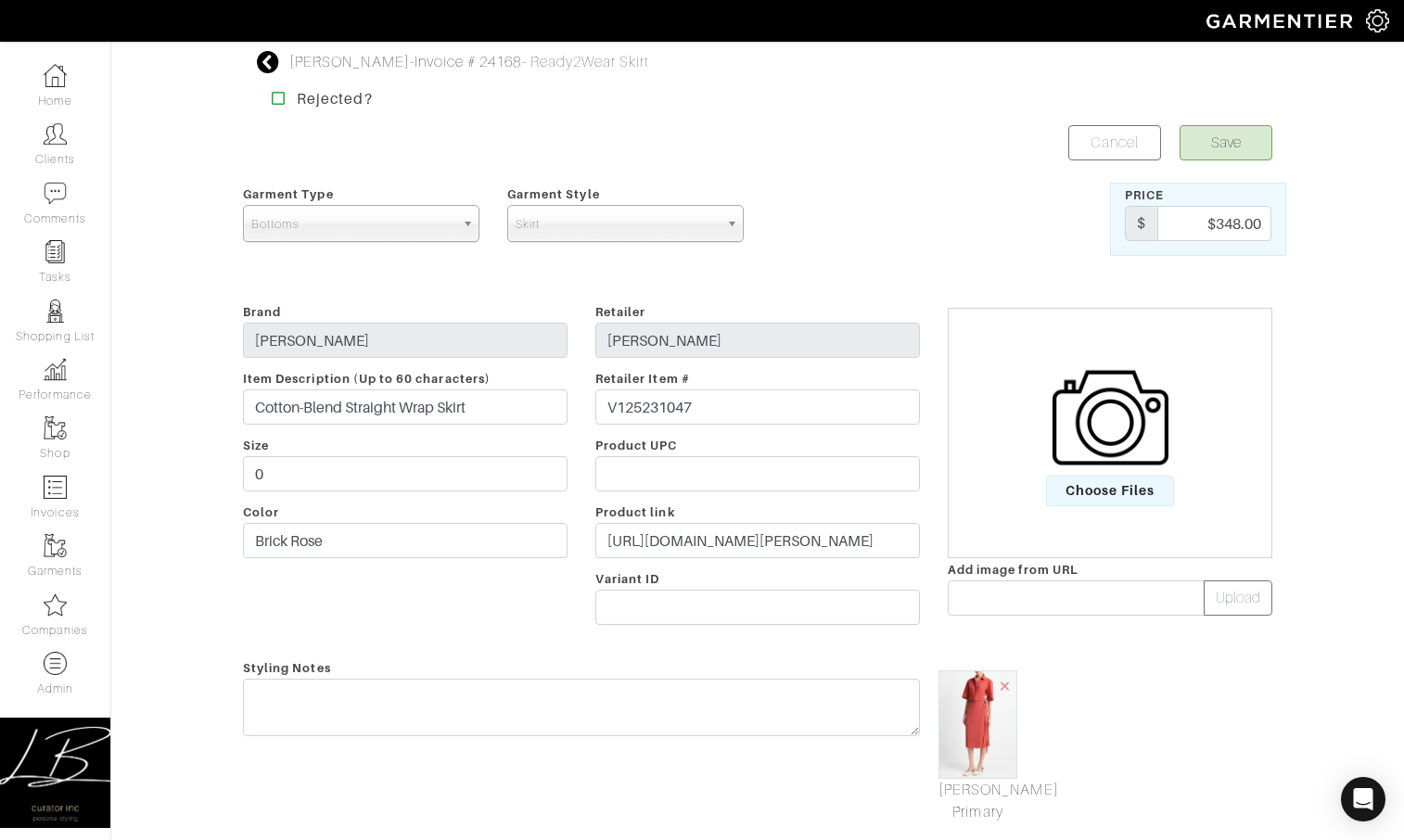 scroll, scrollTop: 644, scrollLeft: 0, axis: vertical 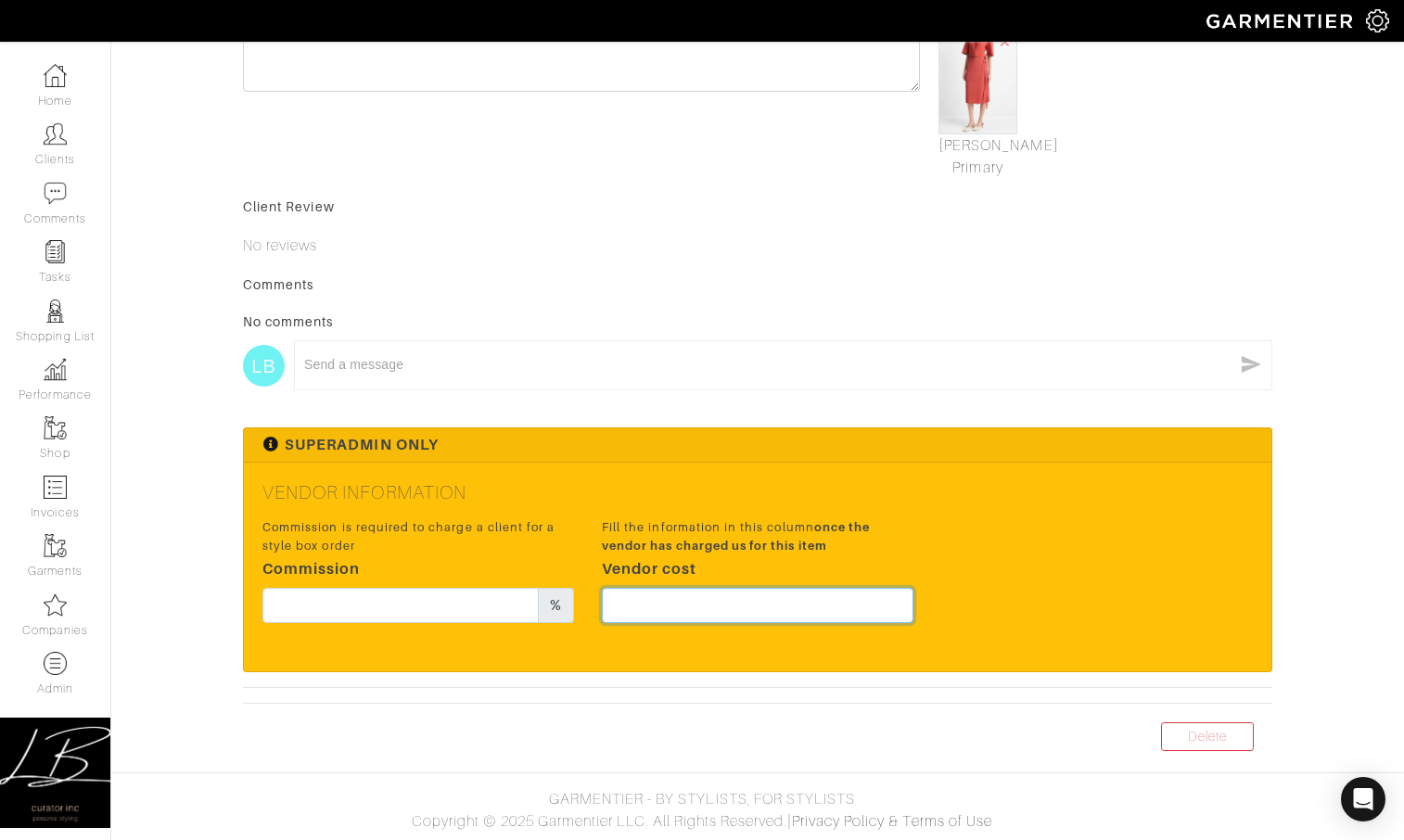 click at bounding box center [758, 605] 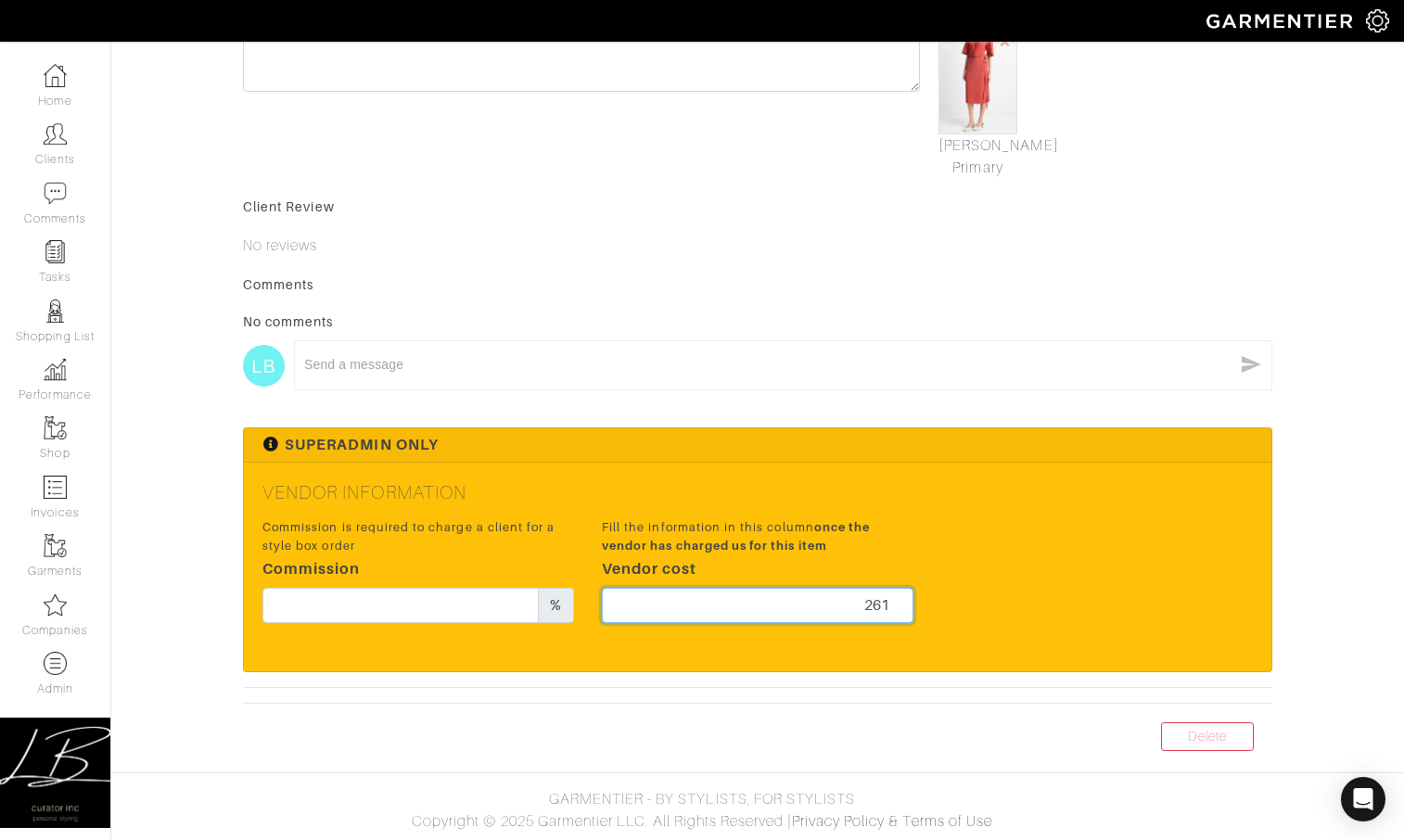 type on "261" 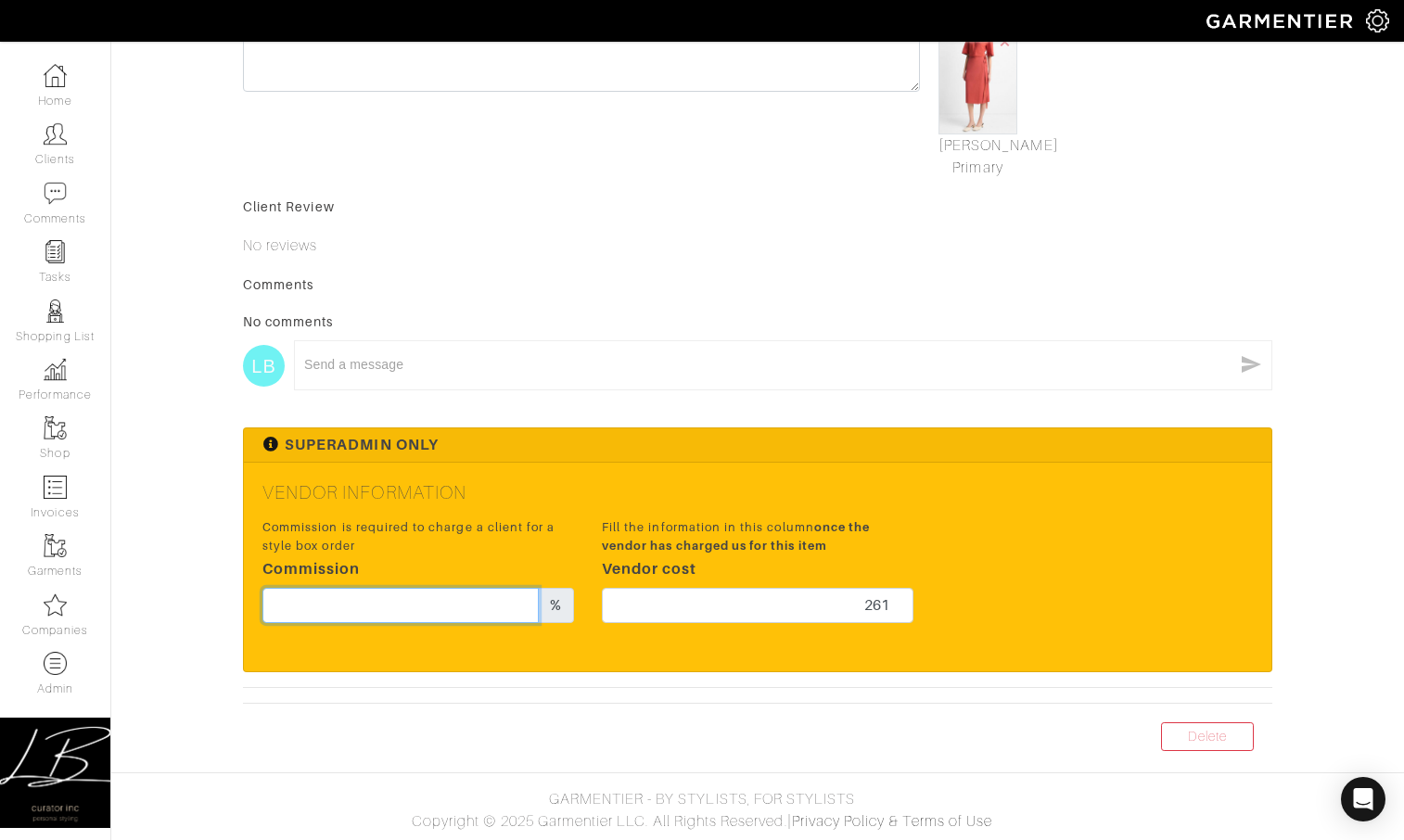 click at bounding box center (401, 605) 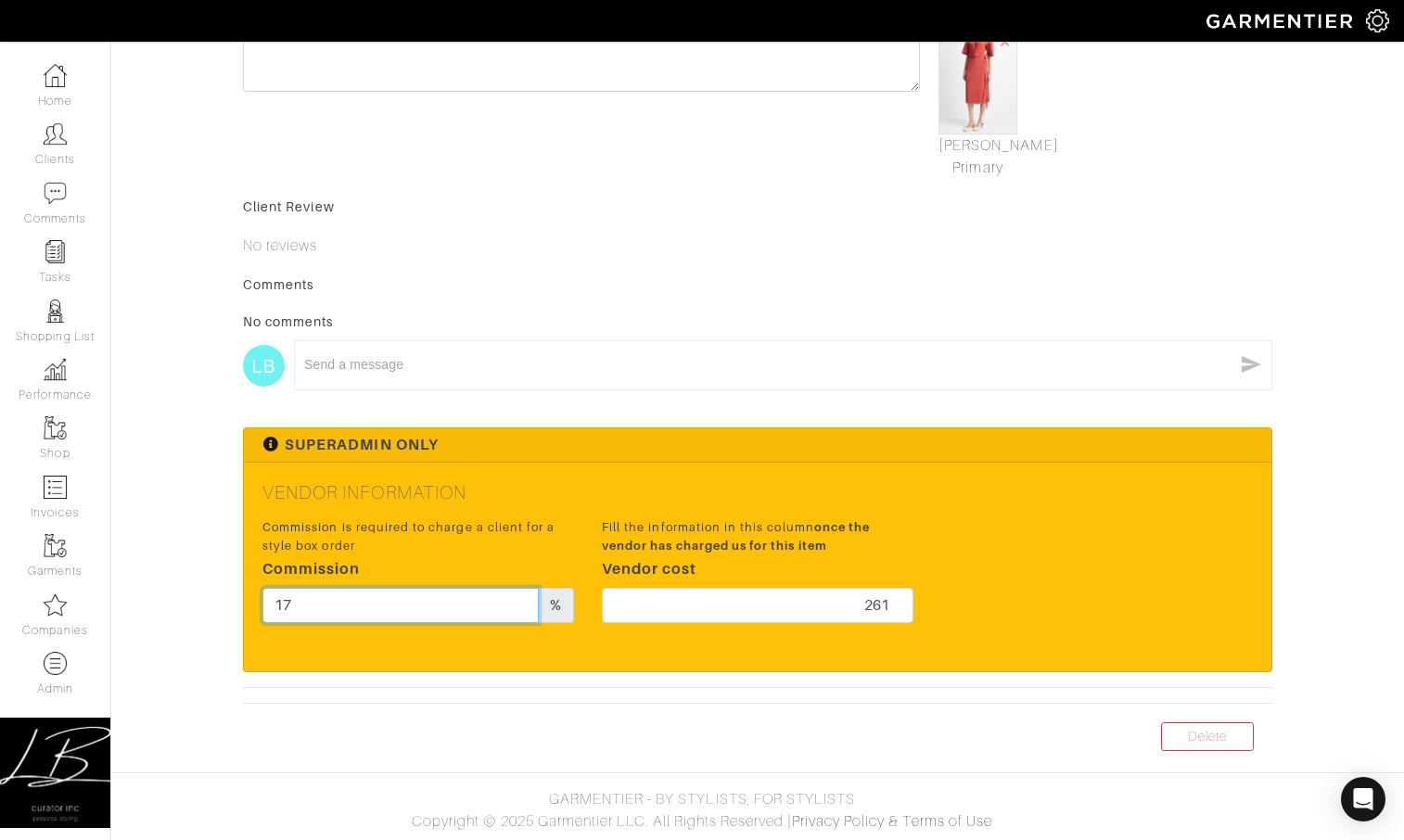 type on "17" 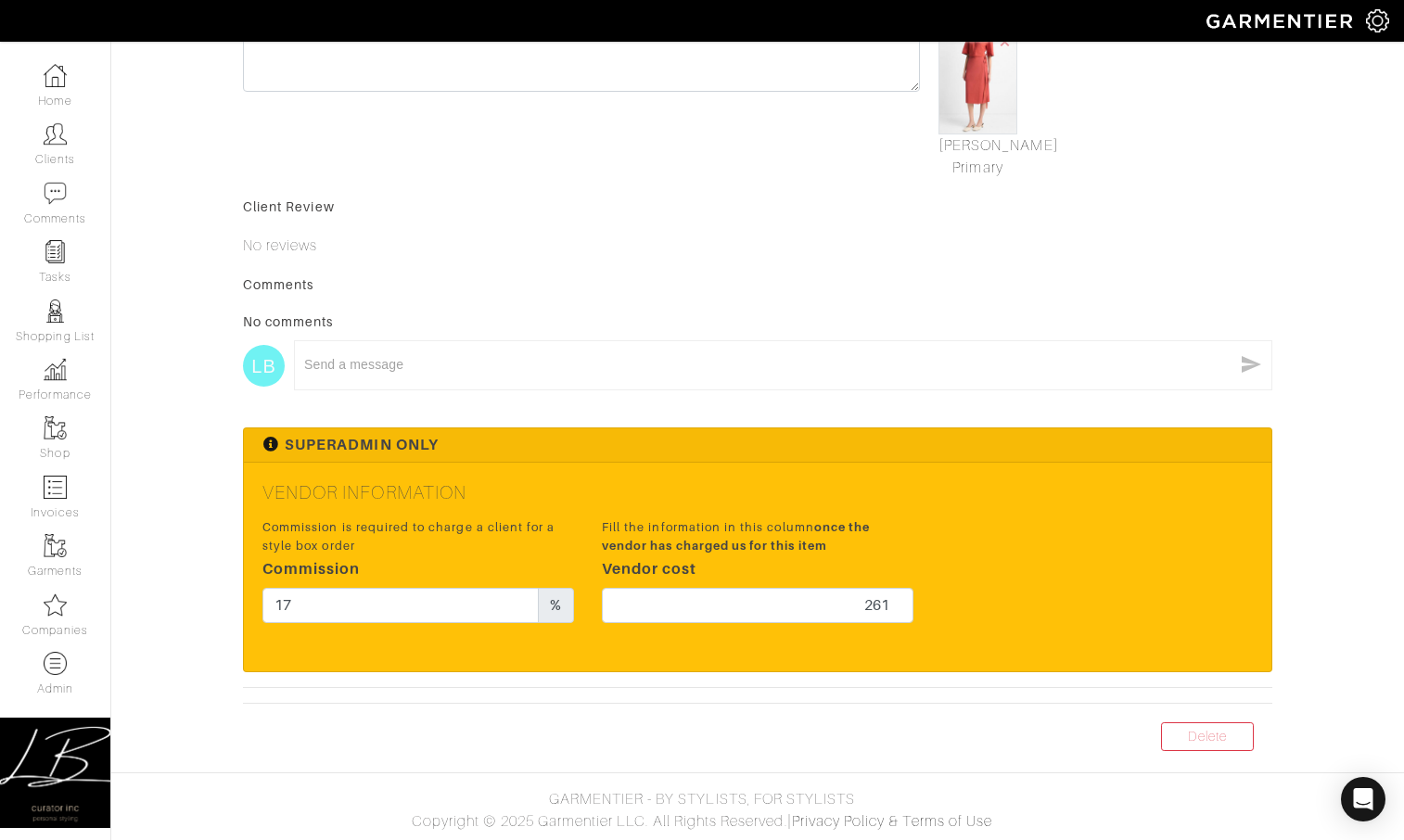 click on "Vendor Information
Commission is required to charge a client for a style box order
Commission
17
%
Fill the information in this column  once the vendor has charged us for this item
Vendor cost
261" at bounding box center [758, 566] 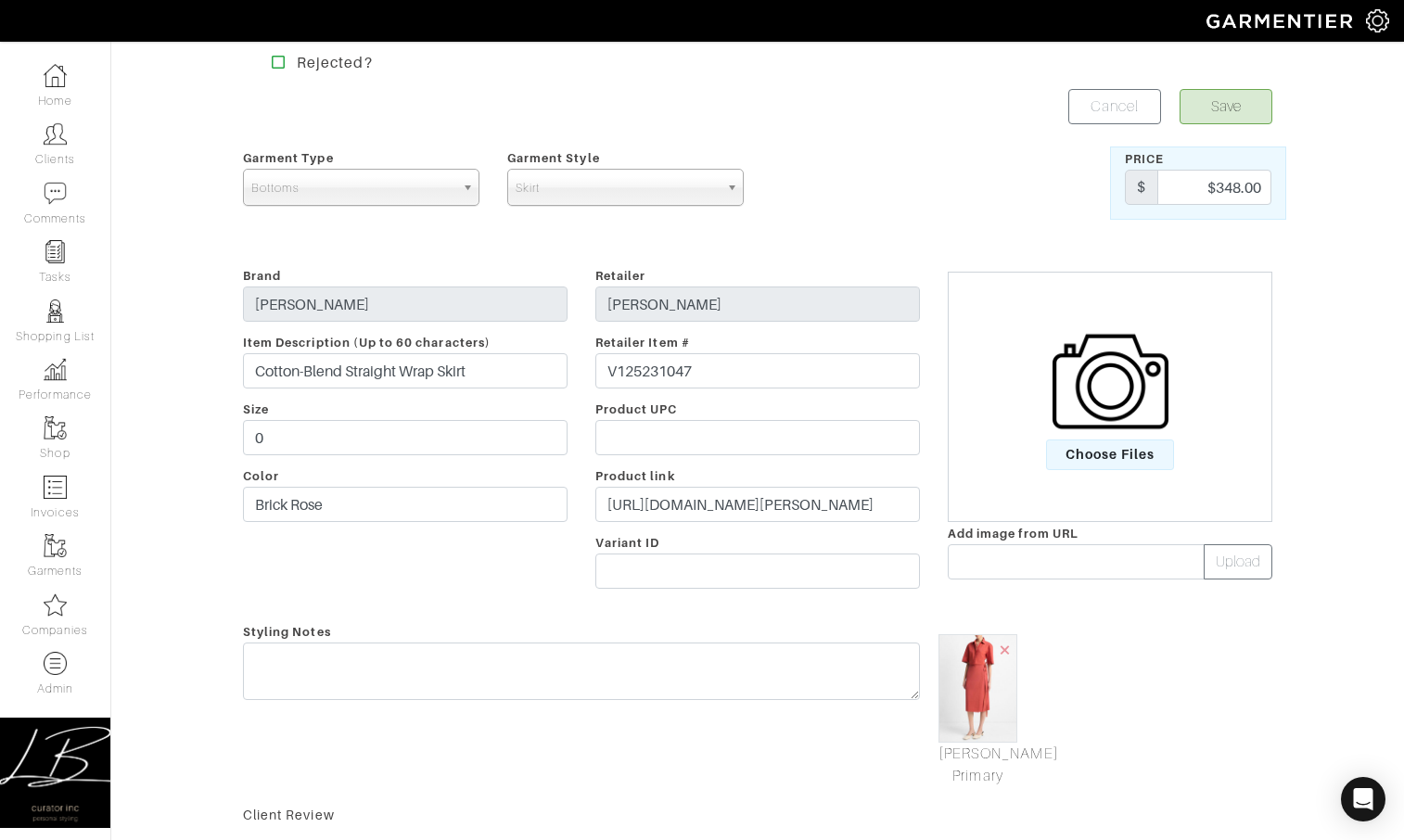 scroll, scrollTop: 0, scrollLeft: 0, axis: both 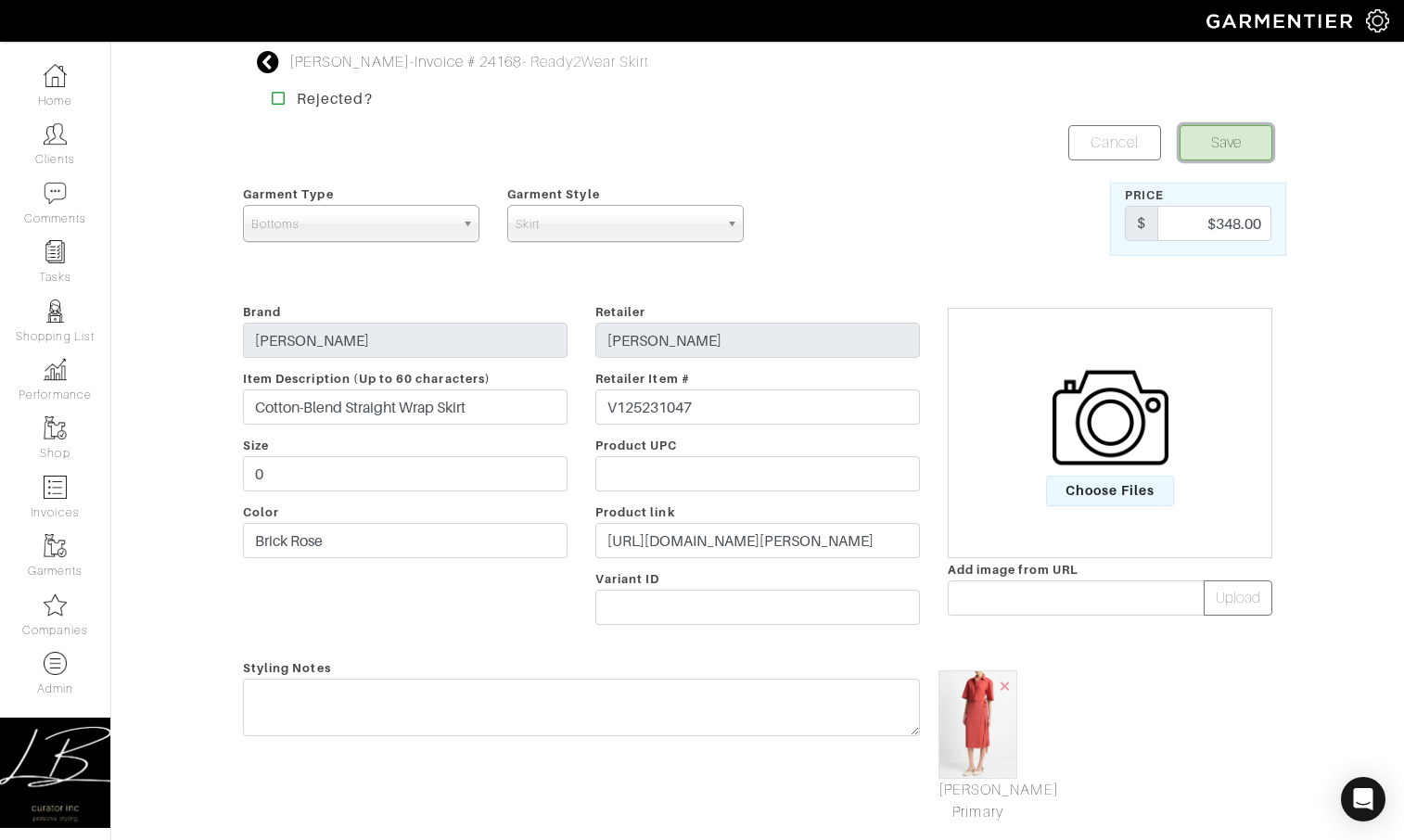click on "Save" at bounding box center [1226, 143] 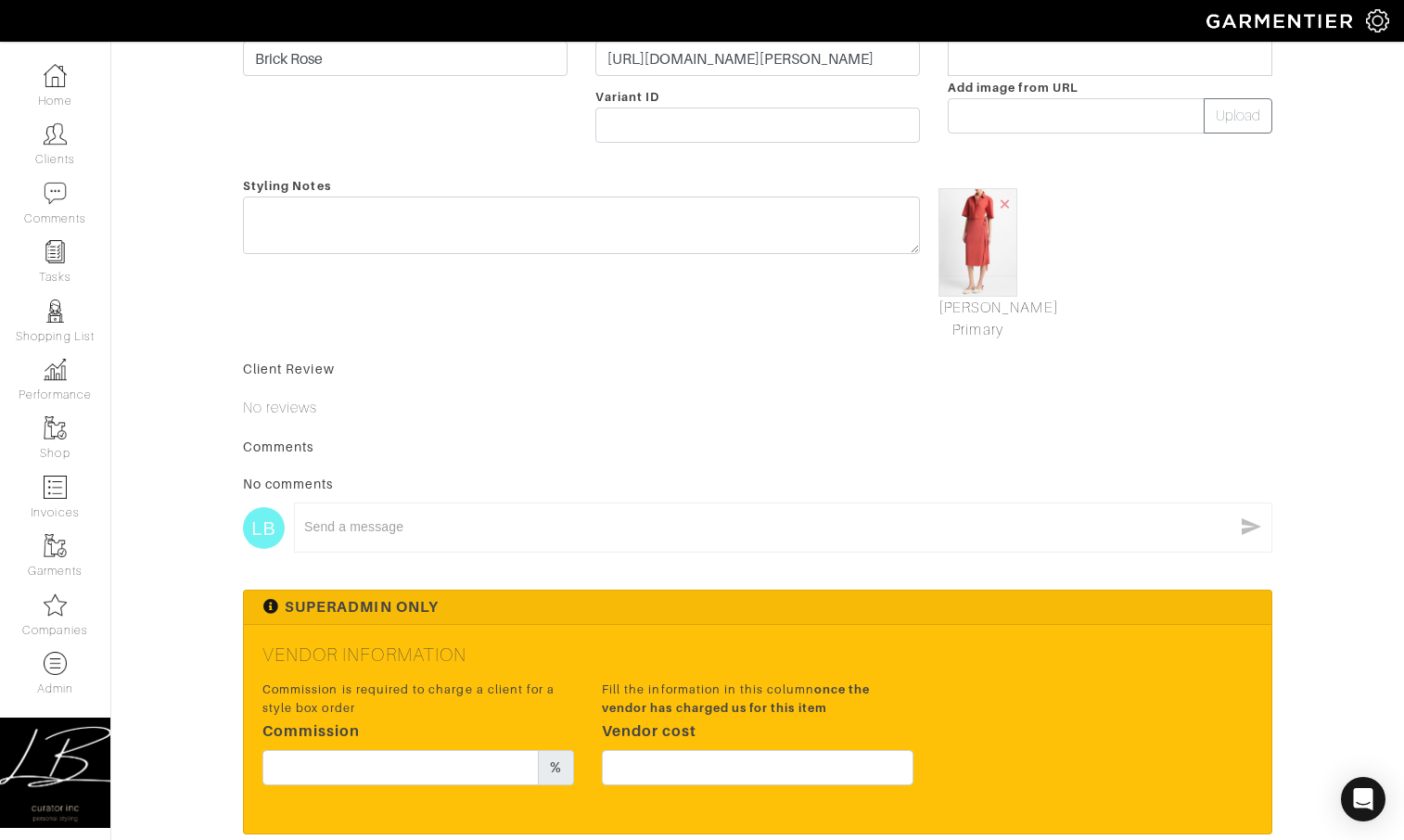 scroll, scrollTop: 486, scrollLeft: 0, axis: vertical 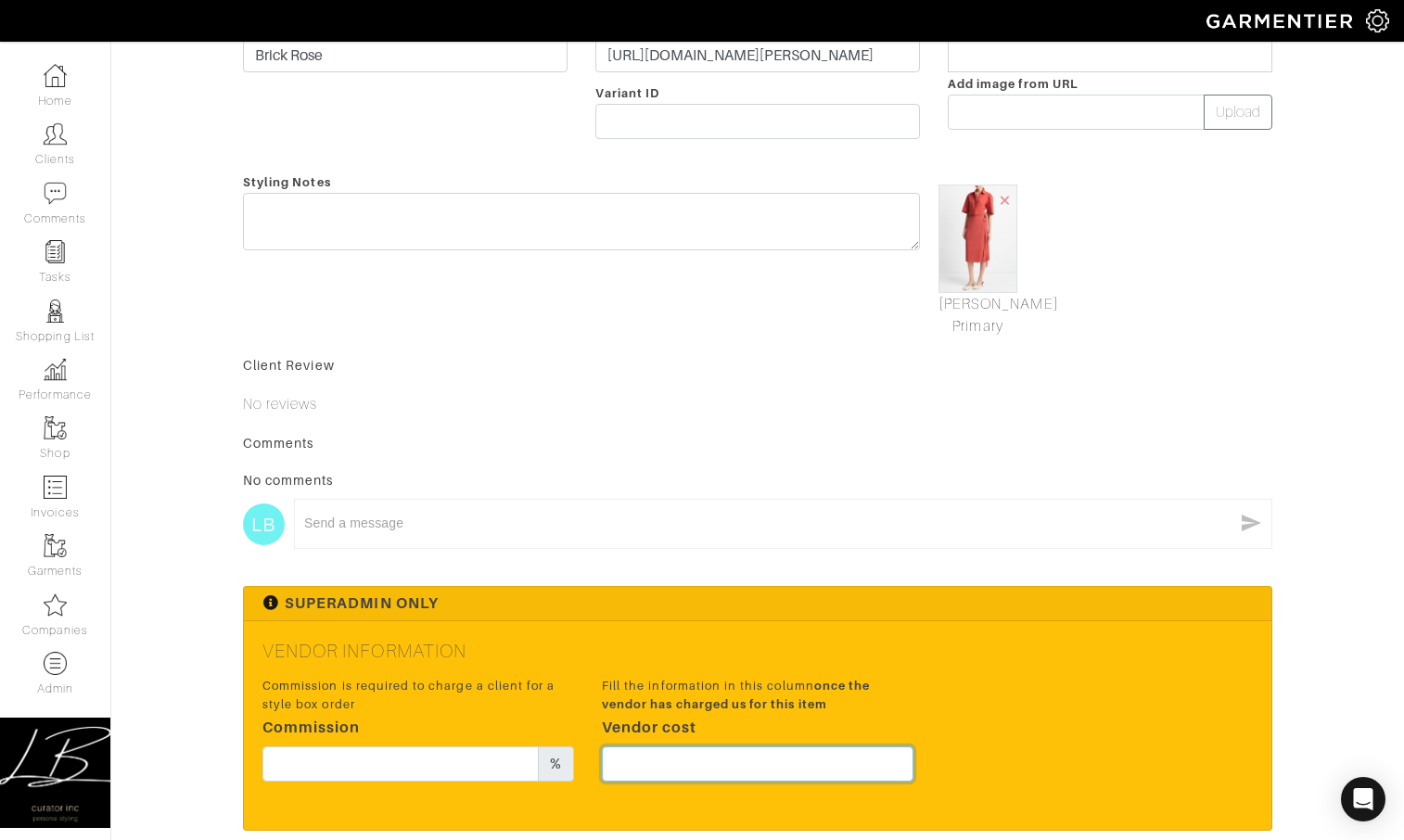 click at bounding box center (758, 764) 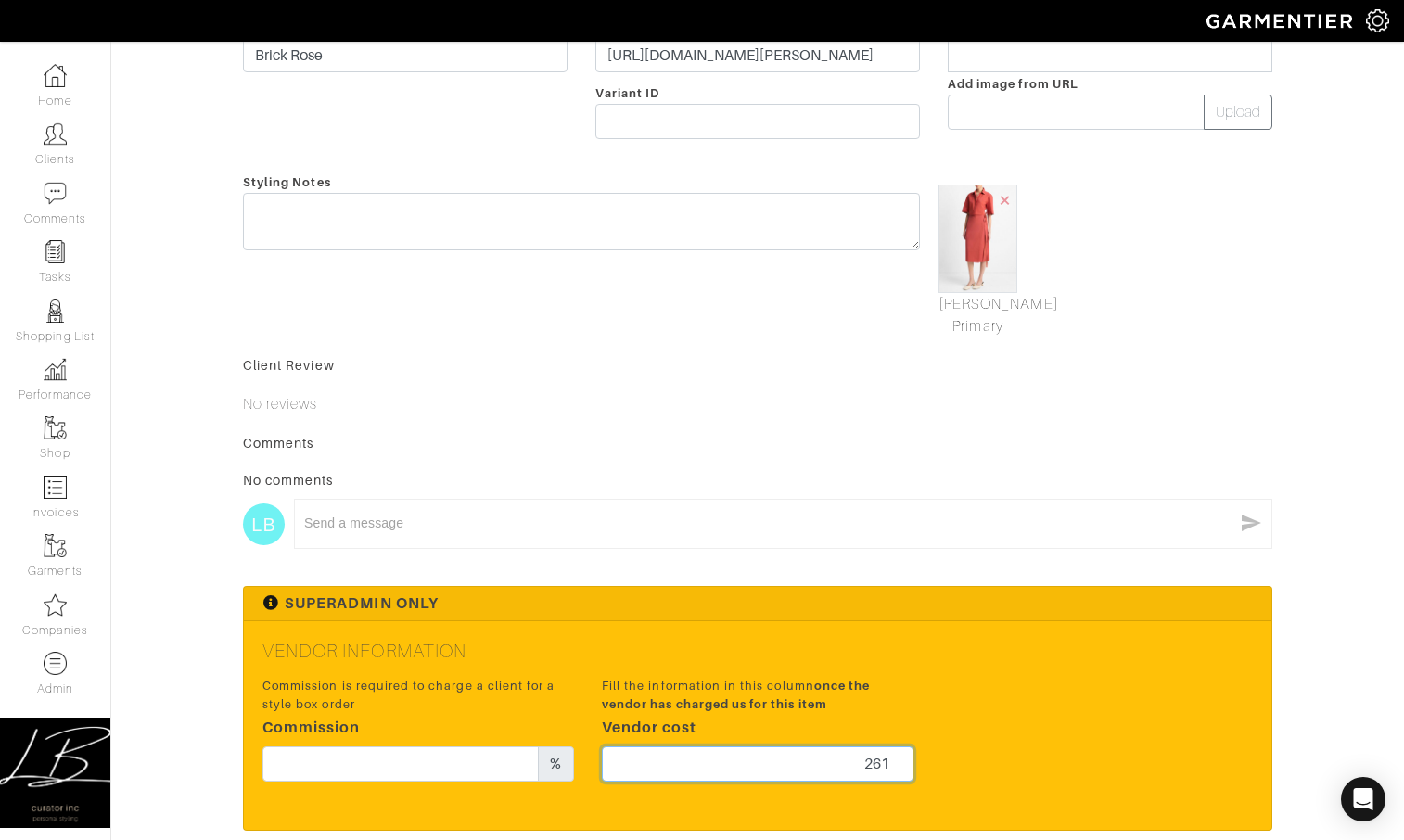 type on "261" 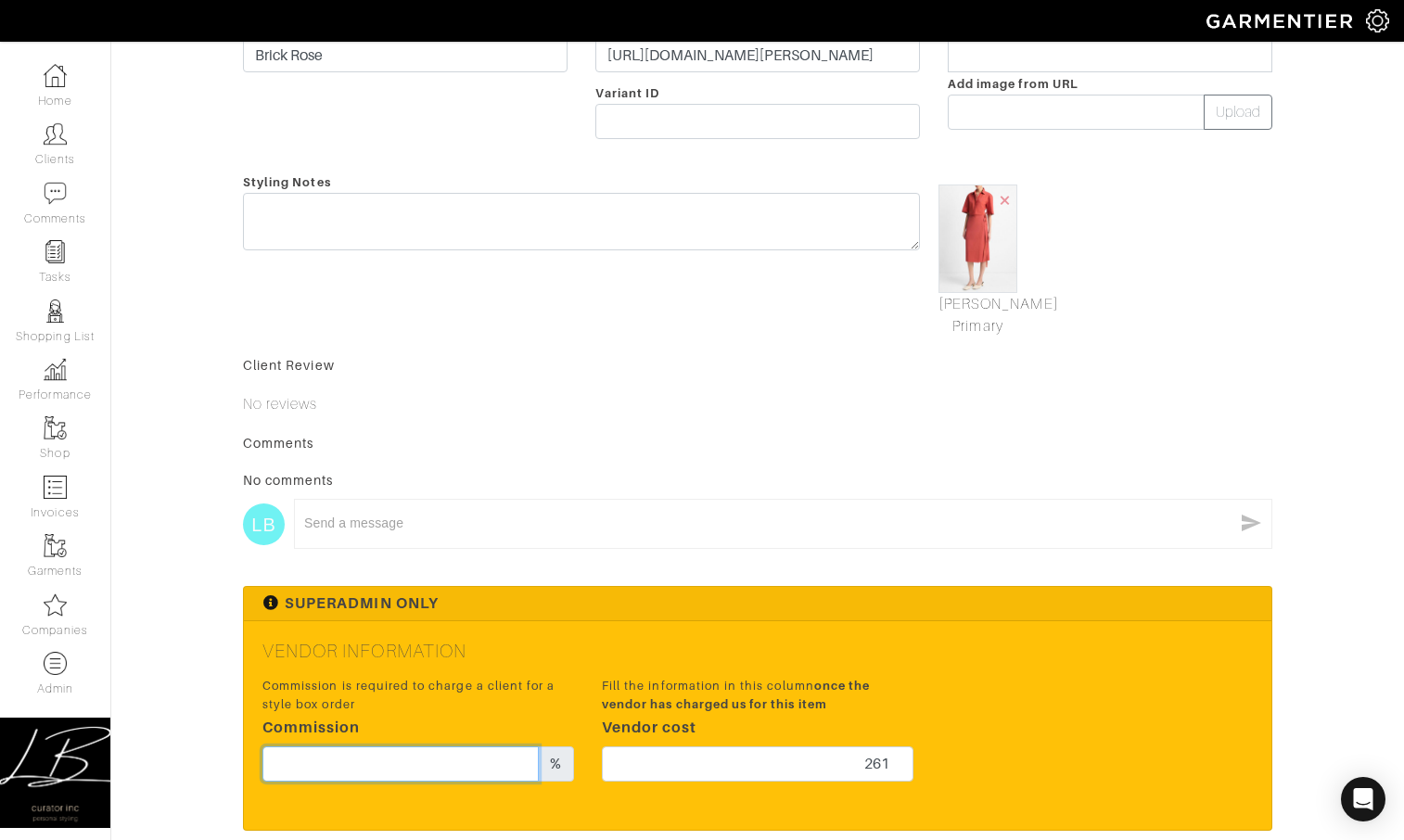 click at bounding box center (401, 764) 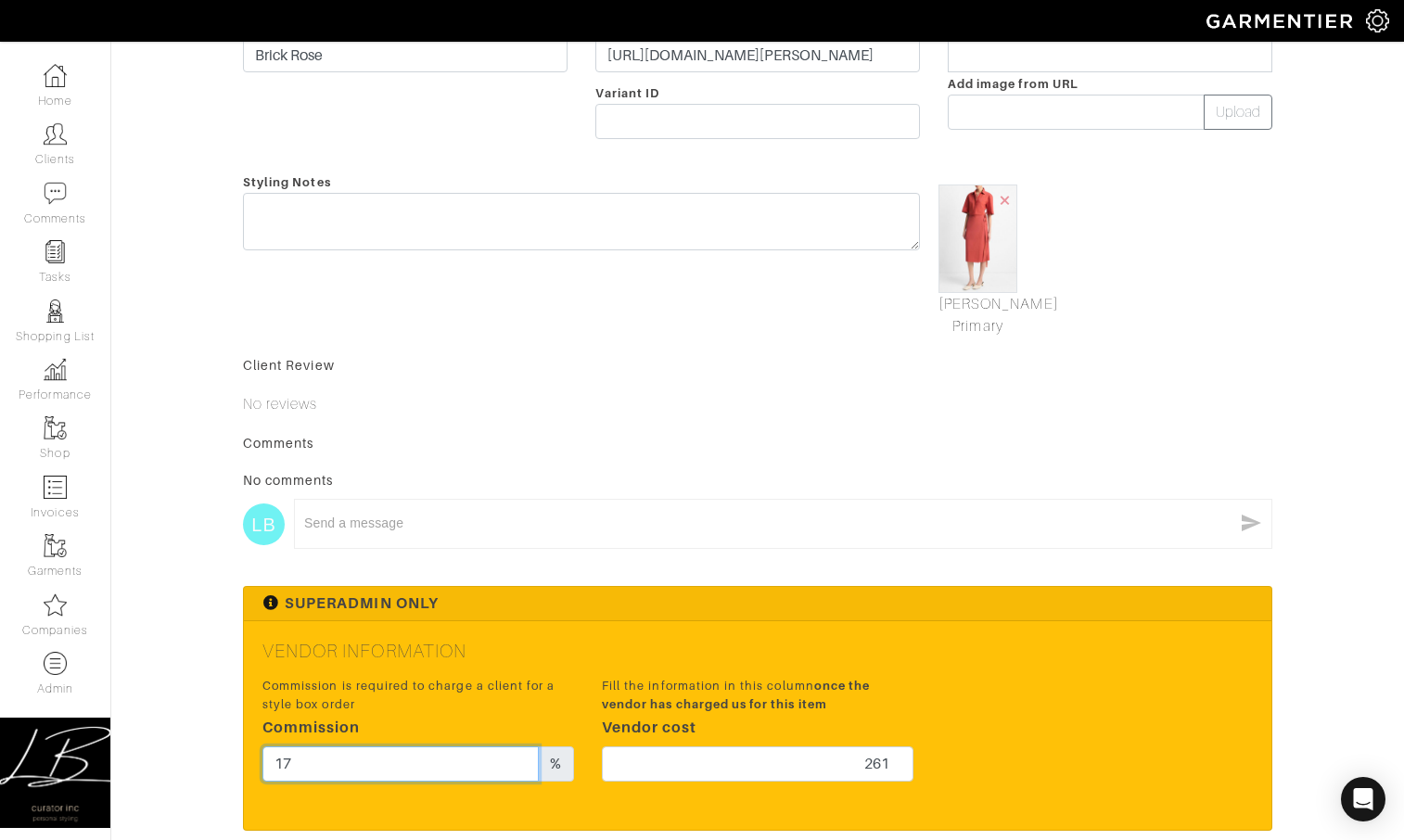 type on "17" 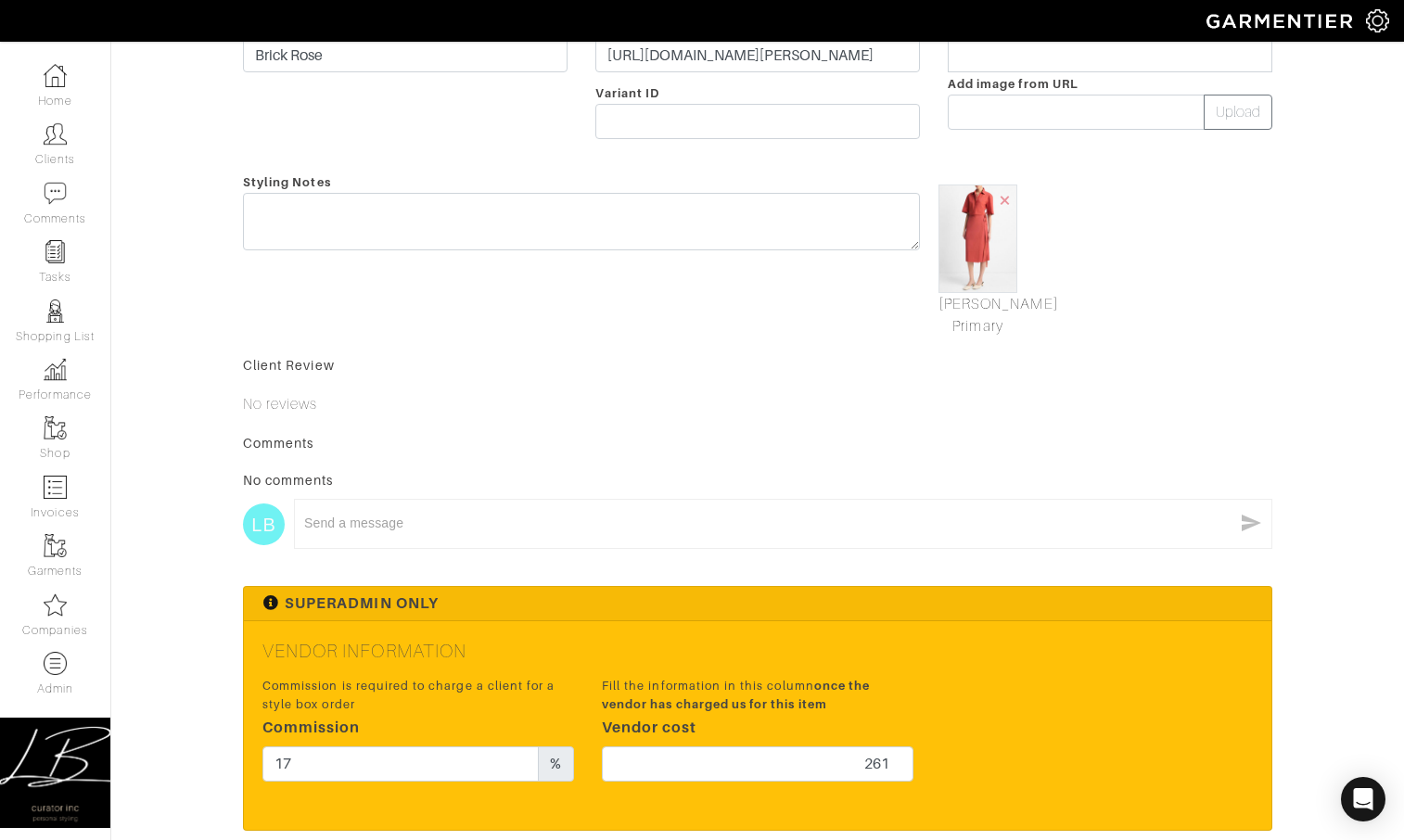 click on "Superadmin Only" at bounding box center (758, 604) 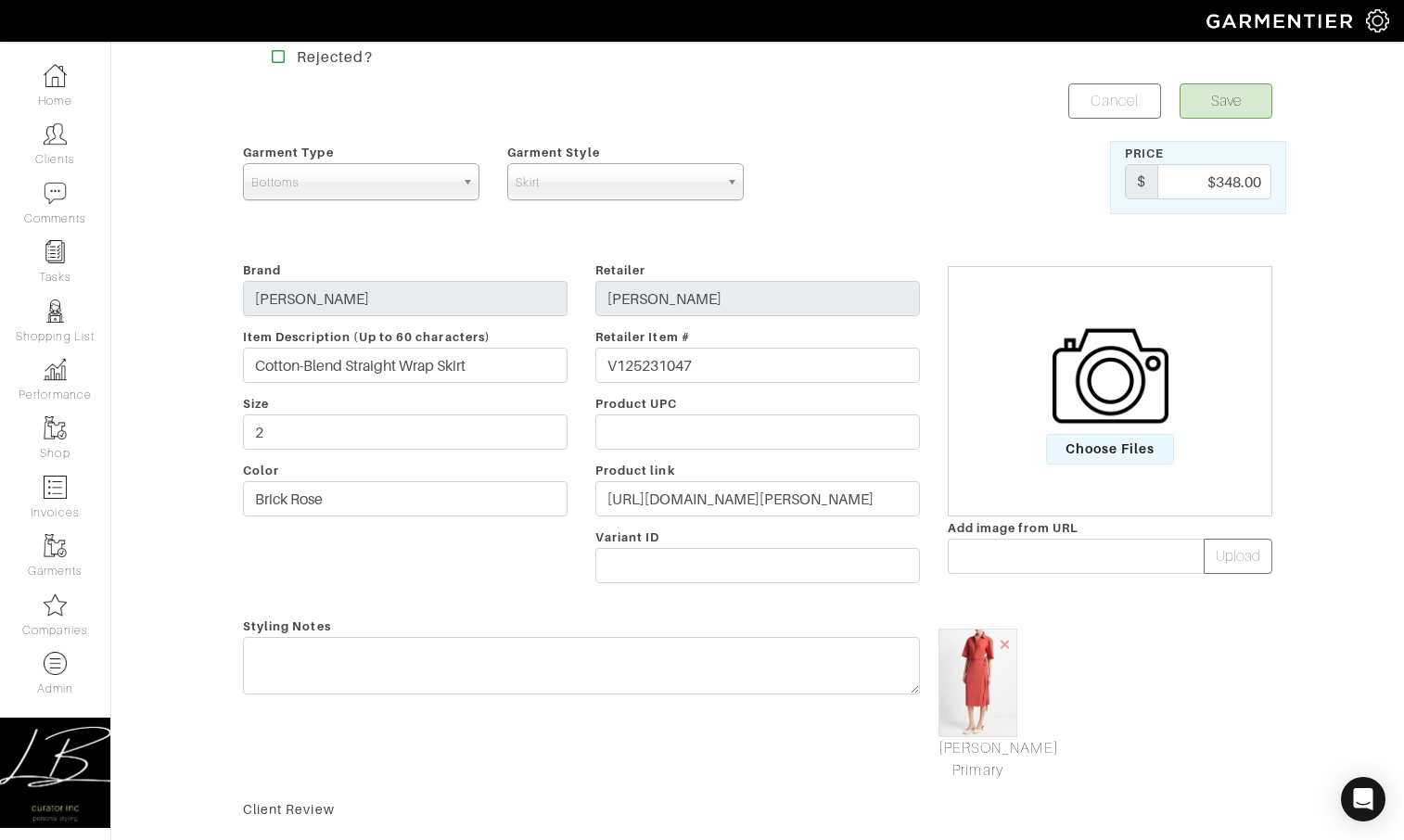 scroll, scrollTop: 0, scrollLeft: 0, axis: both 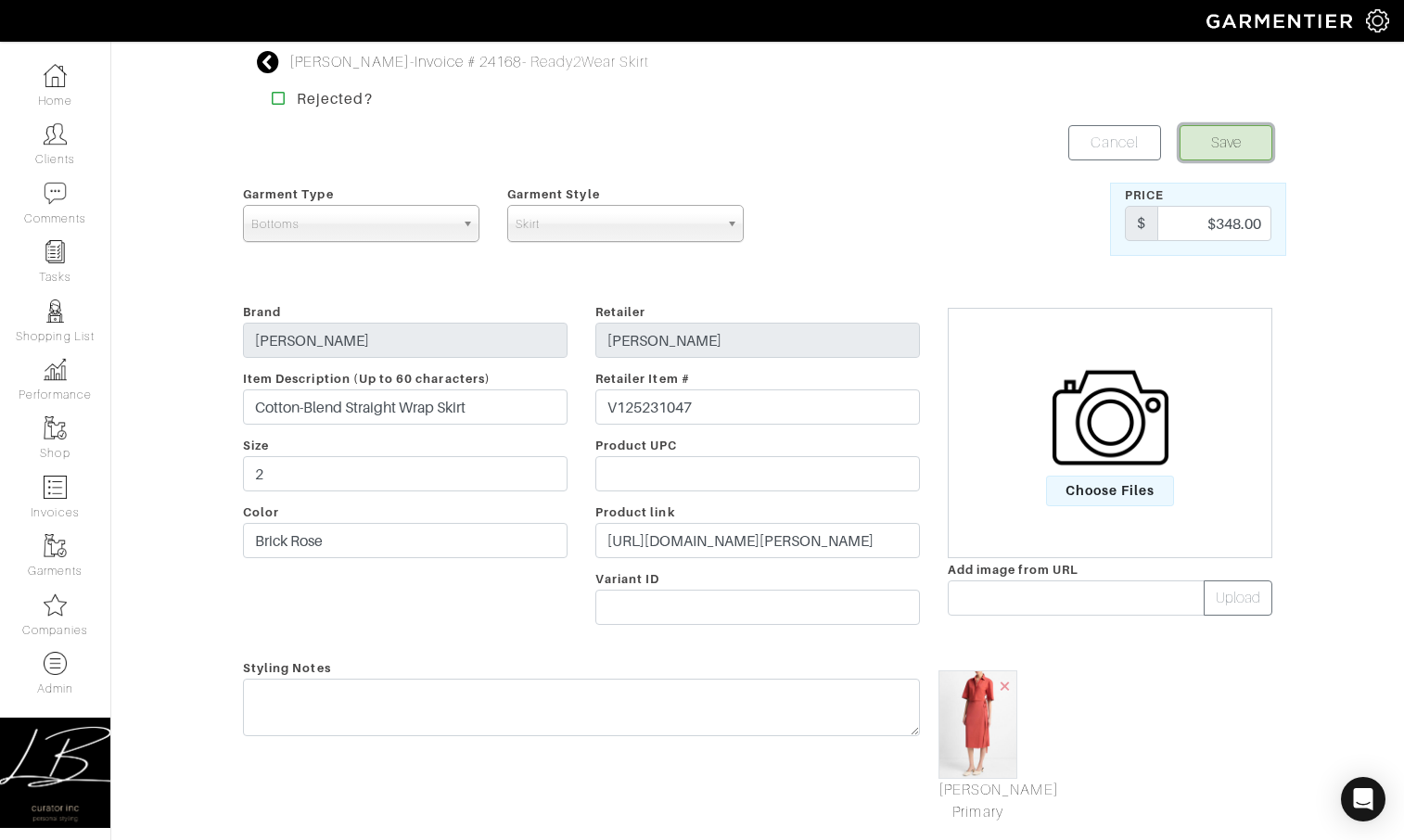 click on "Save" at bounding box center [1226, 143] 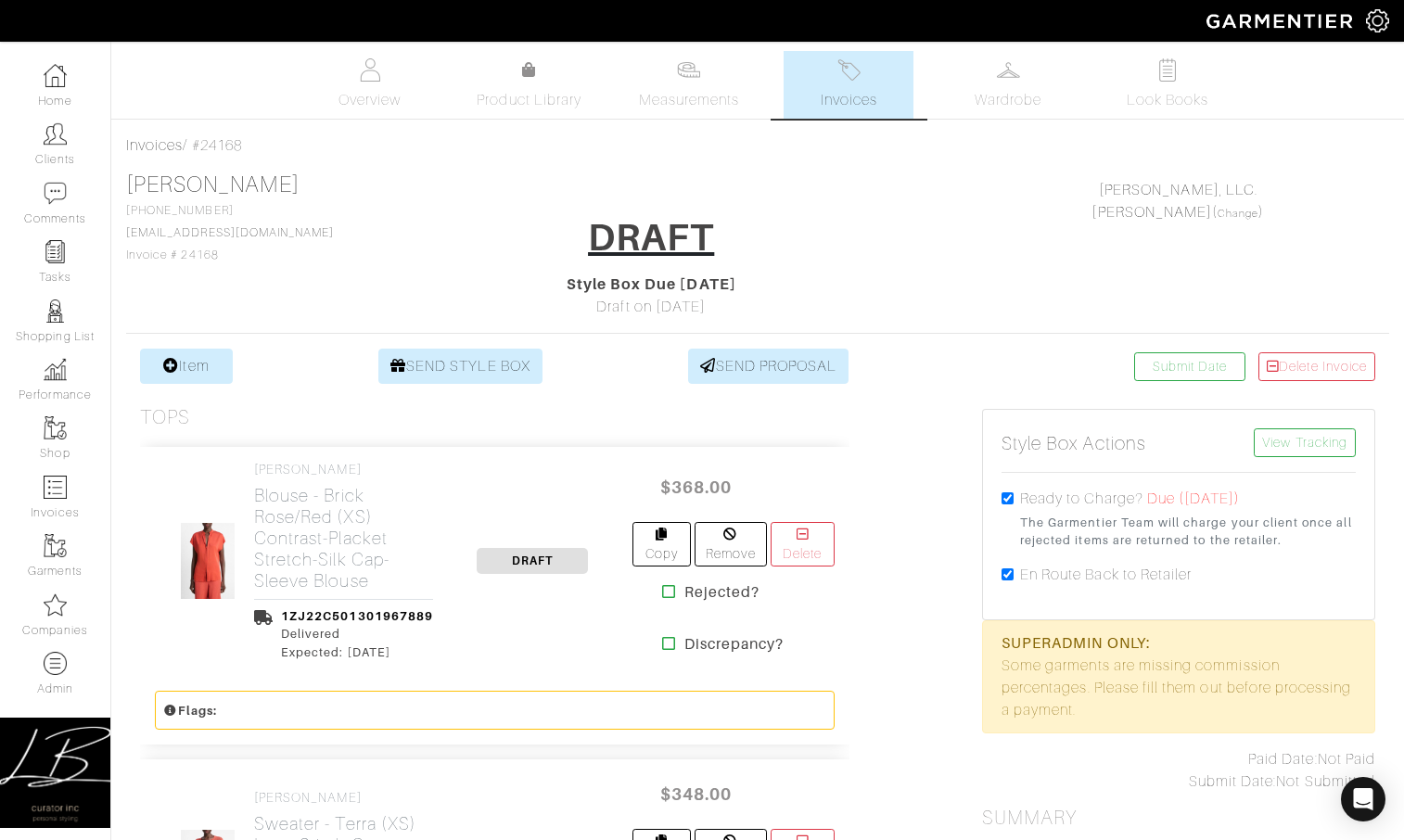 scroll, scrollTop: 0, scrollLeft: 0, axis: both 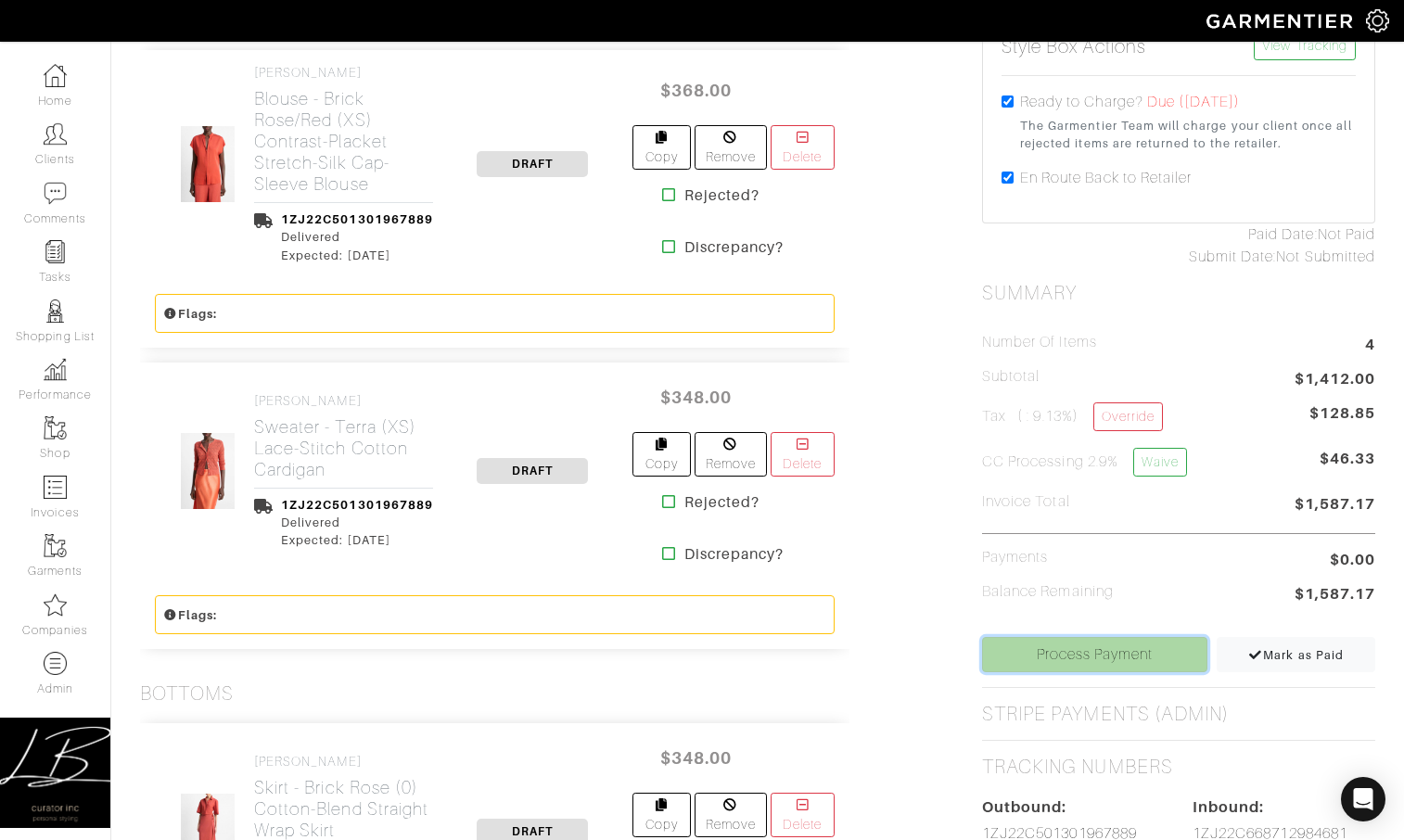 click on "Process Payment" at bounding box center (1094, 655) 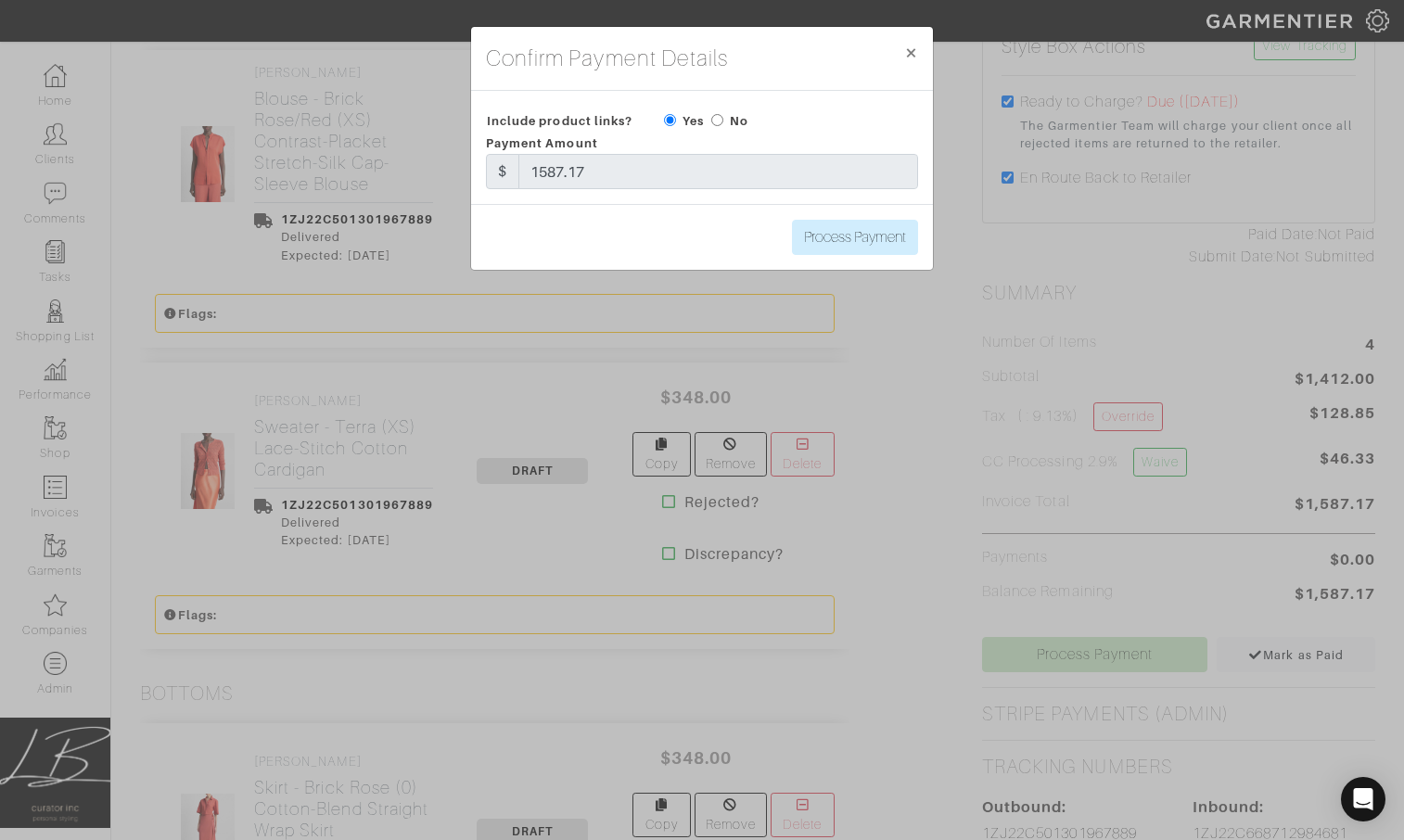 drag, startPoint x: 717, startPoint y: 118, endPoint x: 730, endPoint y: 134, distance: 20.615528 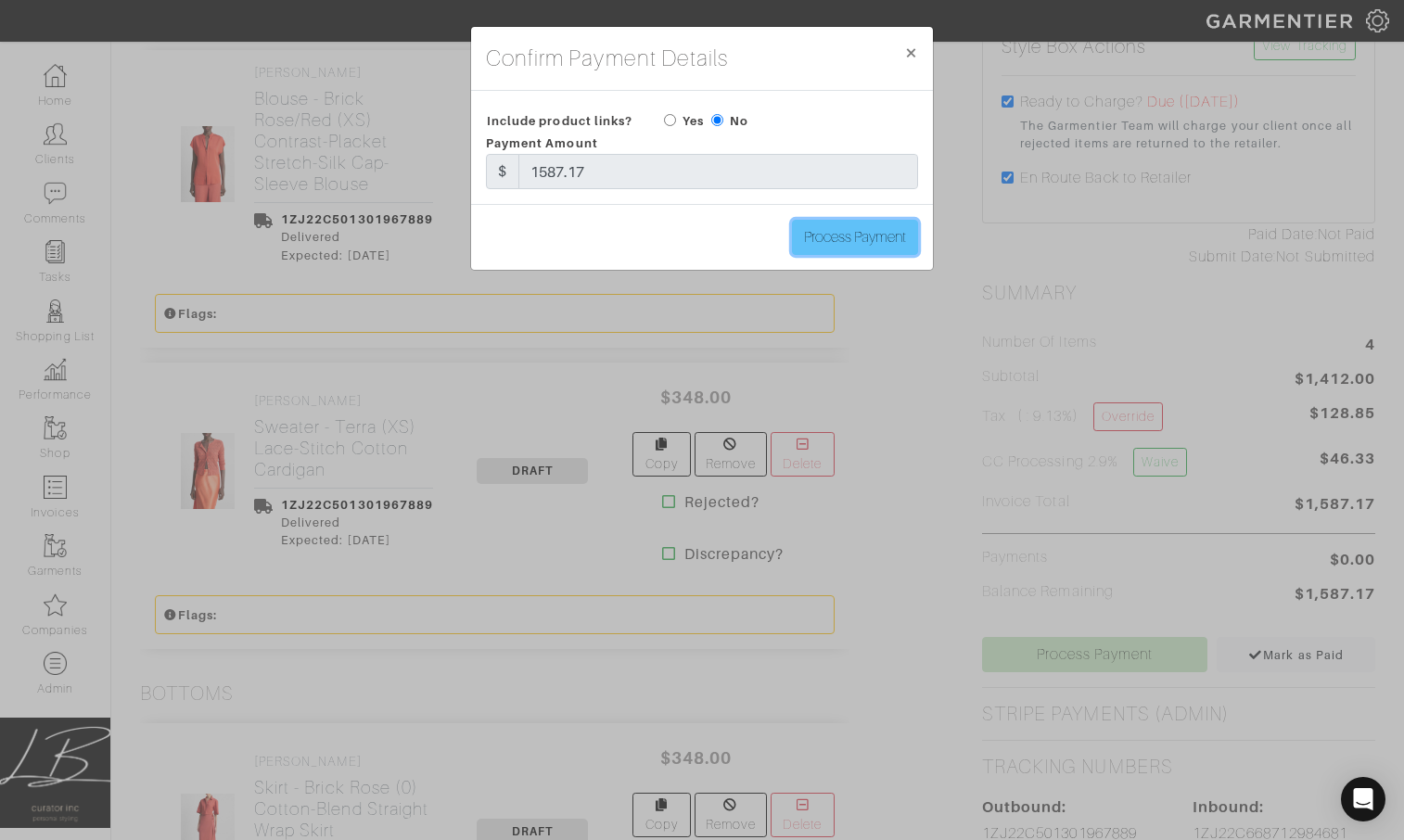 click on "Process Payment" at bounding box center [855, 237] 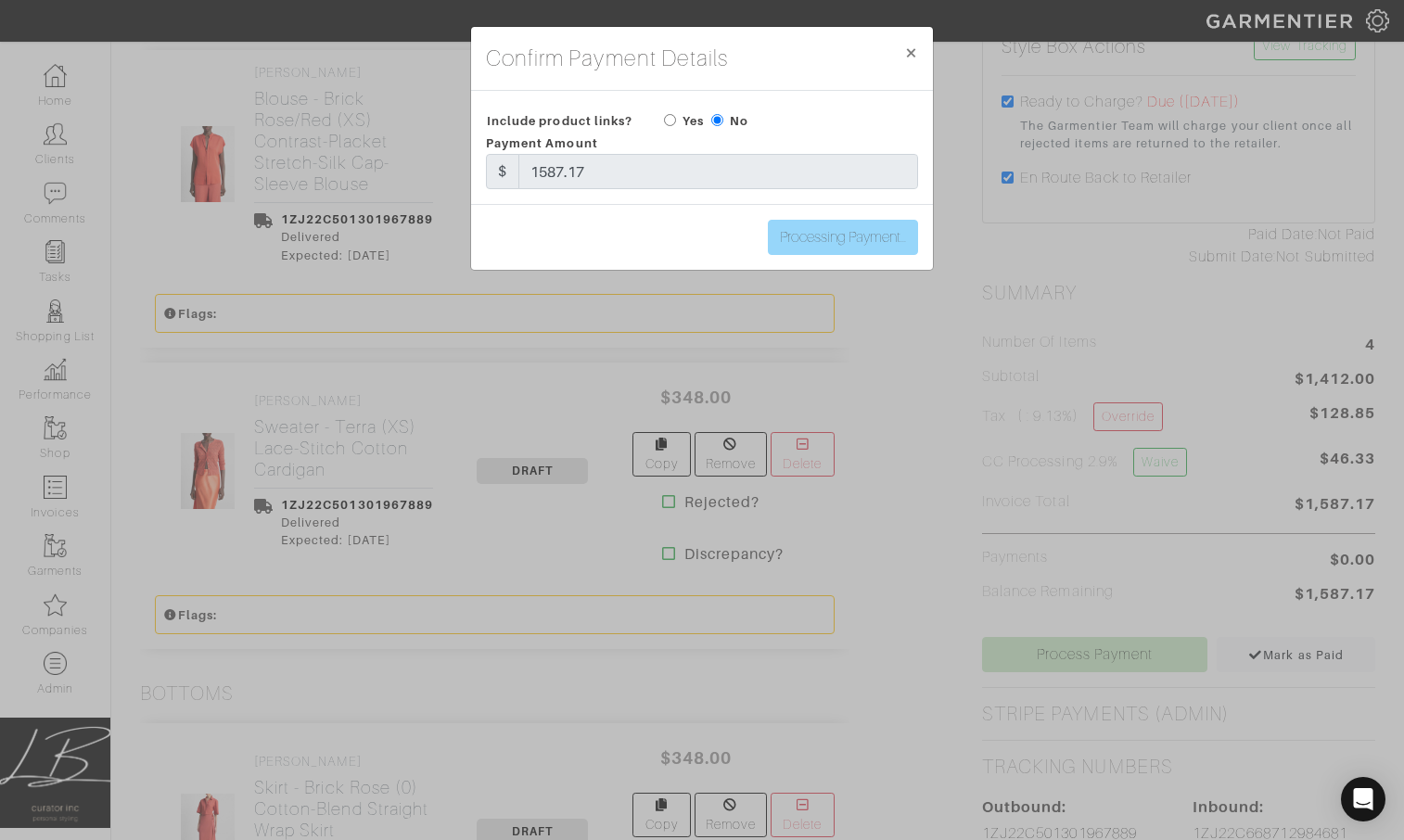 type on "Process Payment" 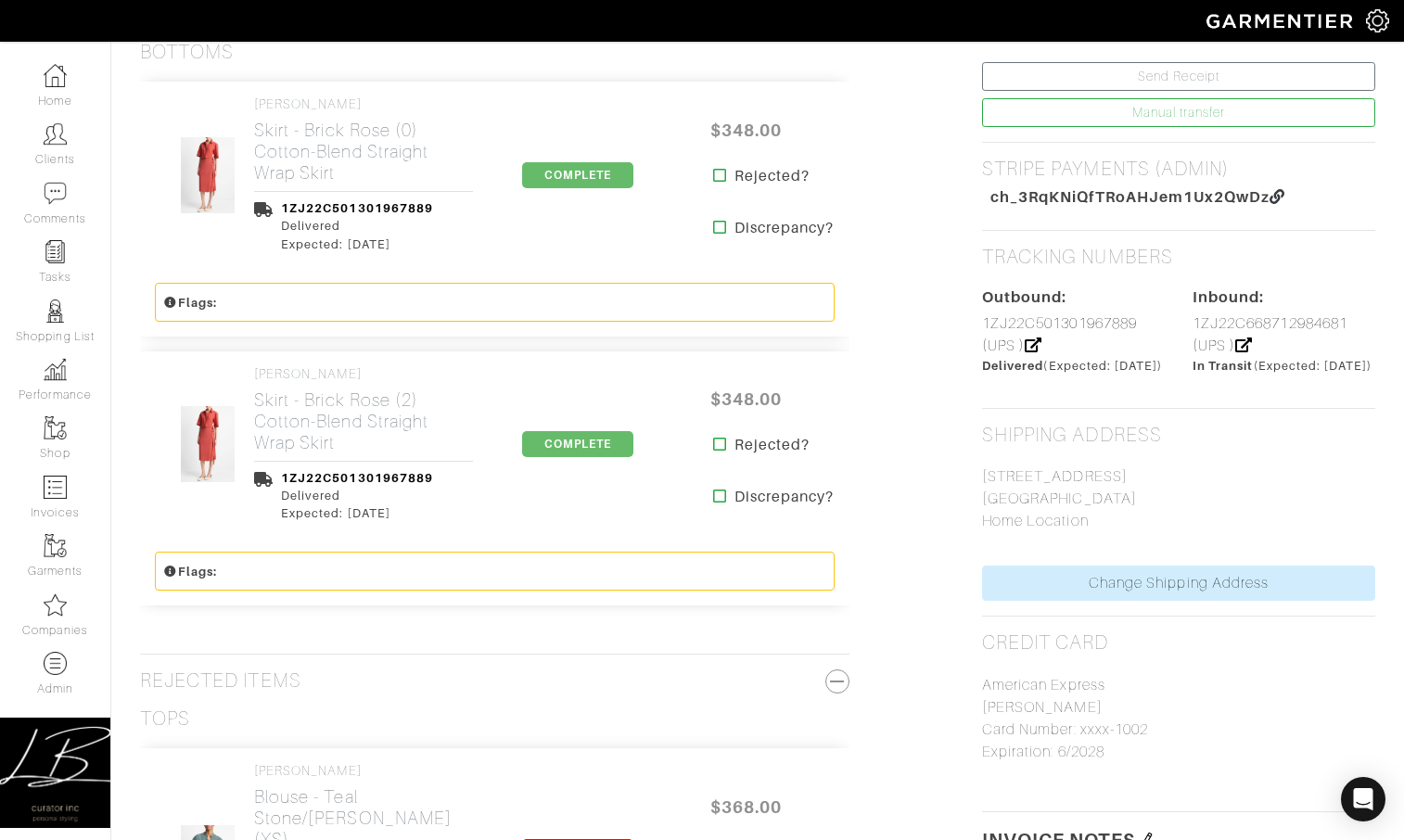 scroll, scrollTop: 925, scrollLeft: 0, axis: vertical 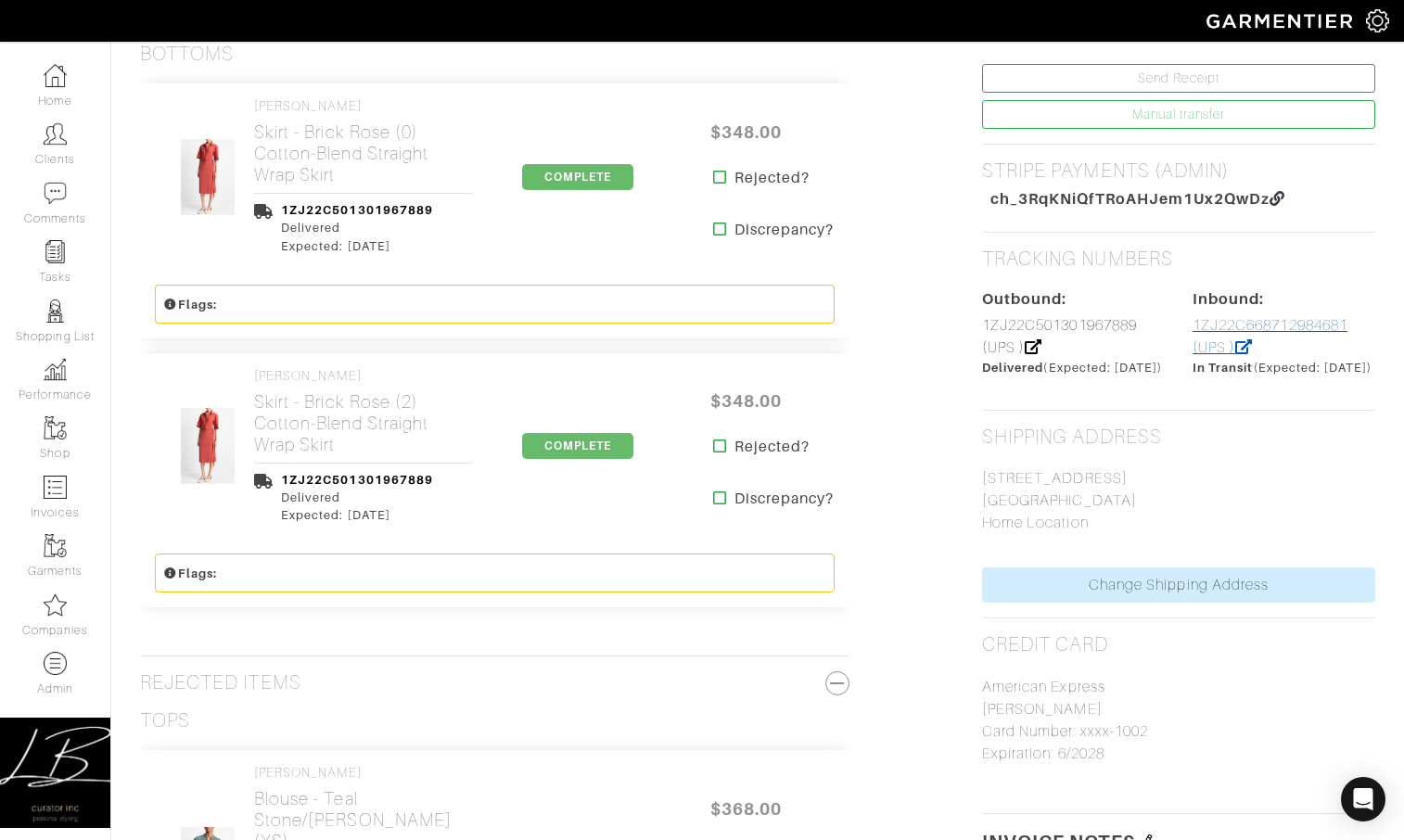 click on "1ZJ22C668712984681 (UPS )" at bounding box center (1270, 337) 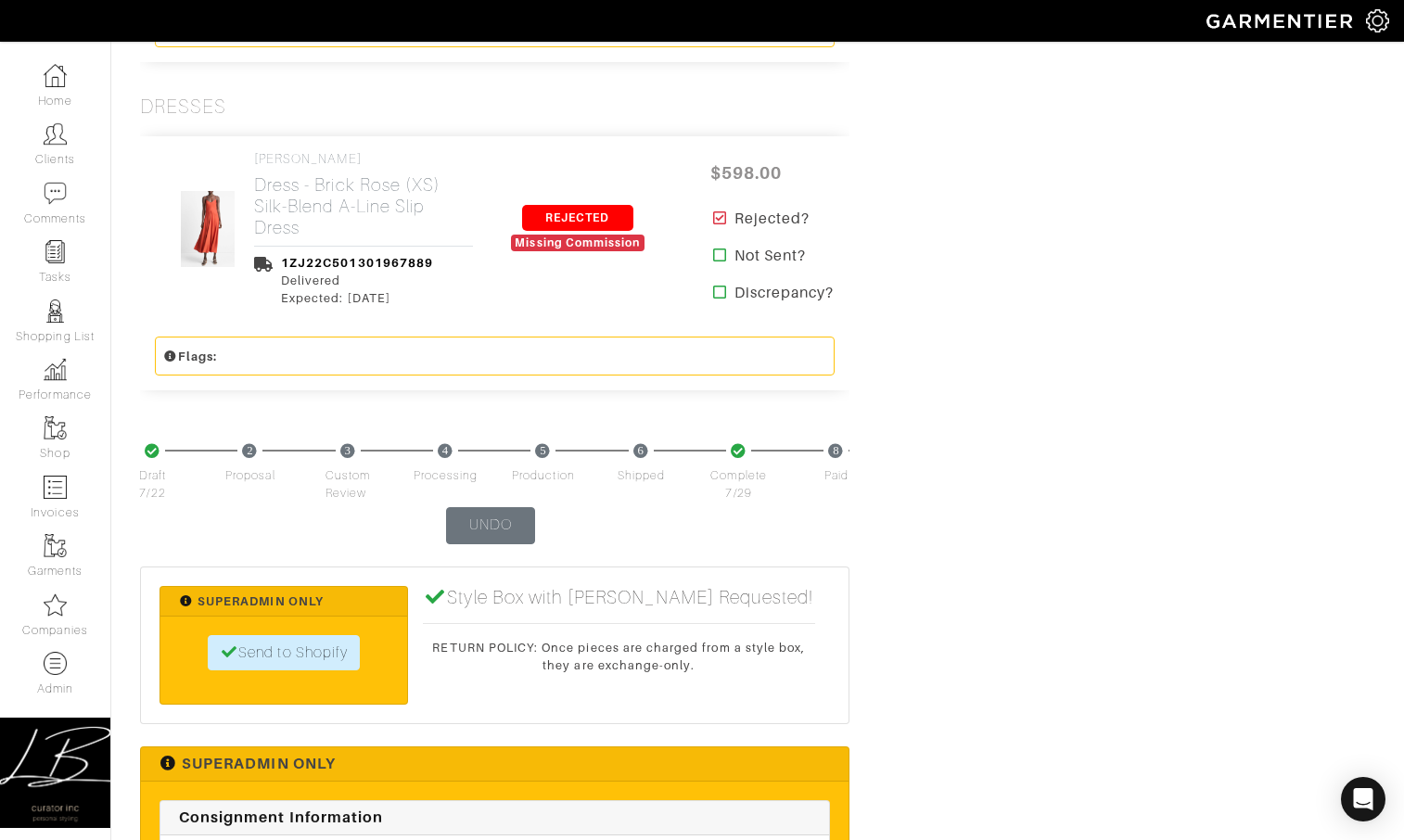 scroll, scrollTop: 3097, scrollLeft: 0, axis: vertical 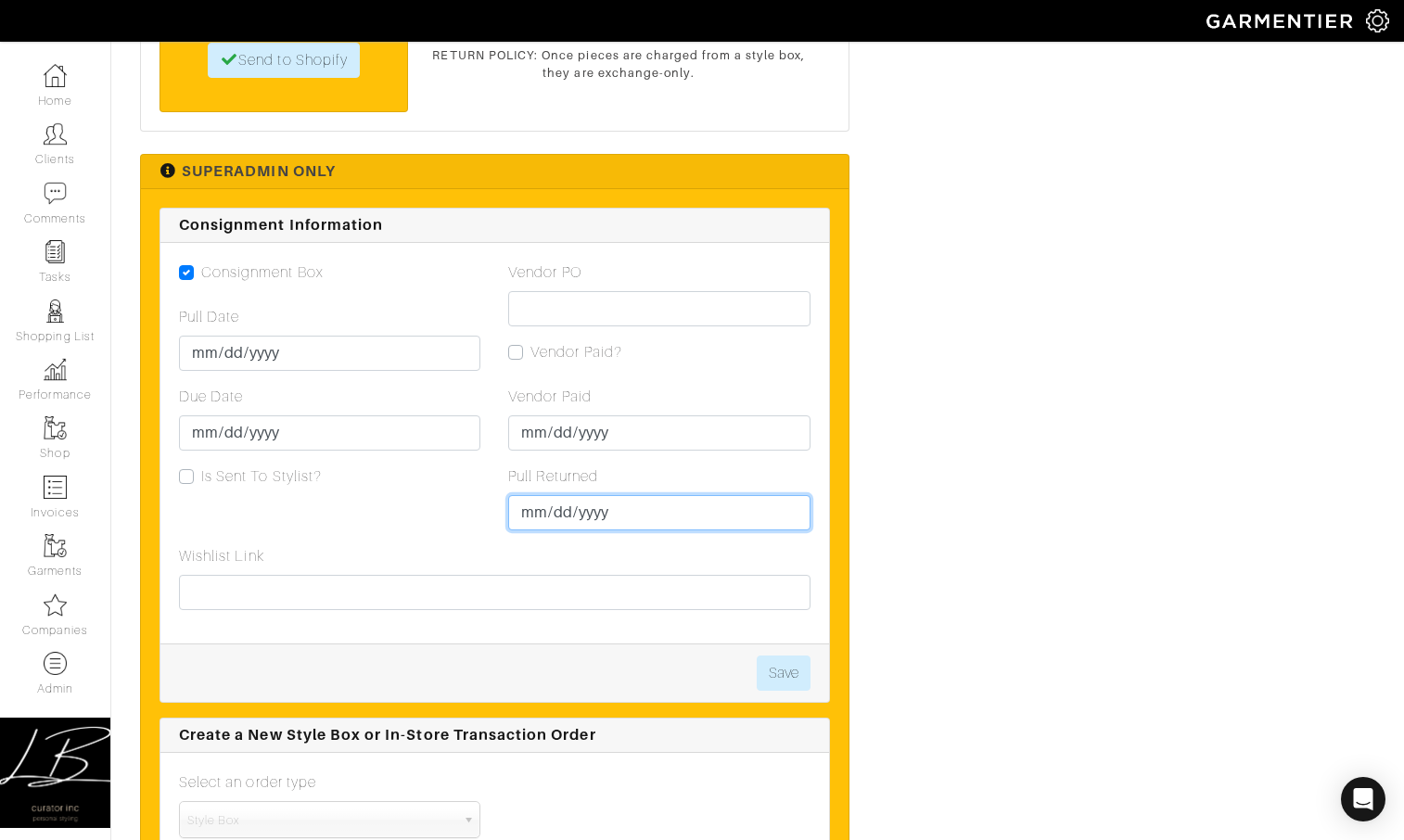 click on "Pull Returned" at bounding box center [658, 513] 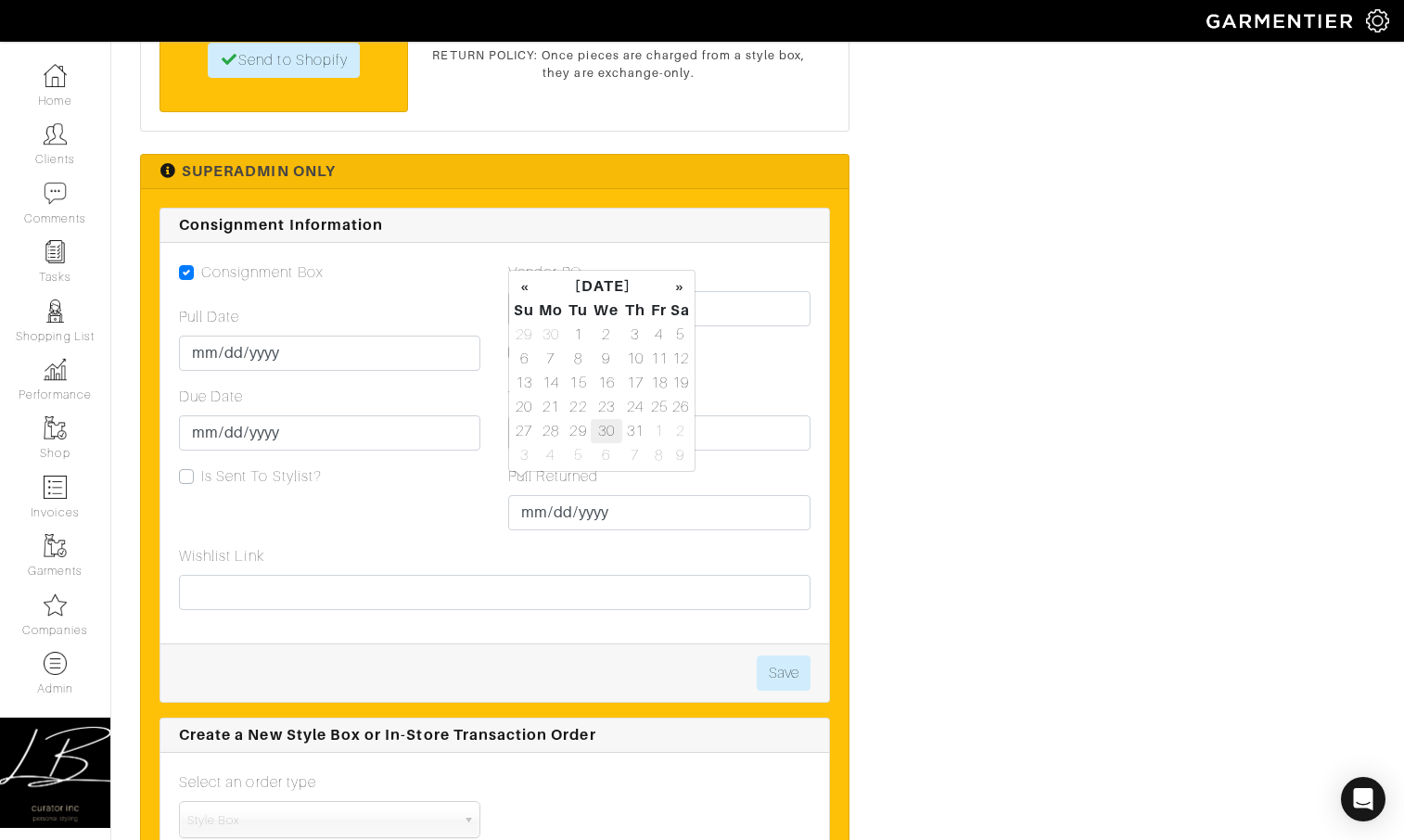 click on "30" at bounding box center (606, 431) 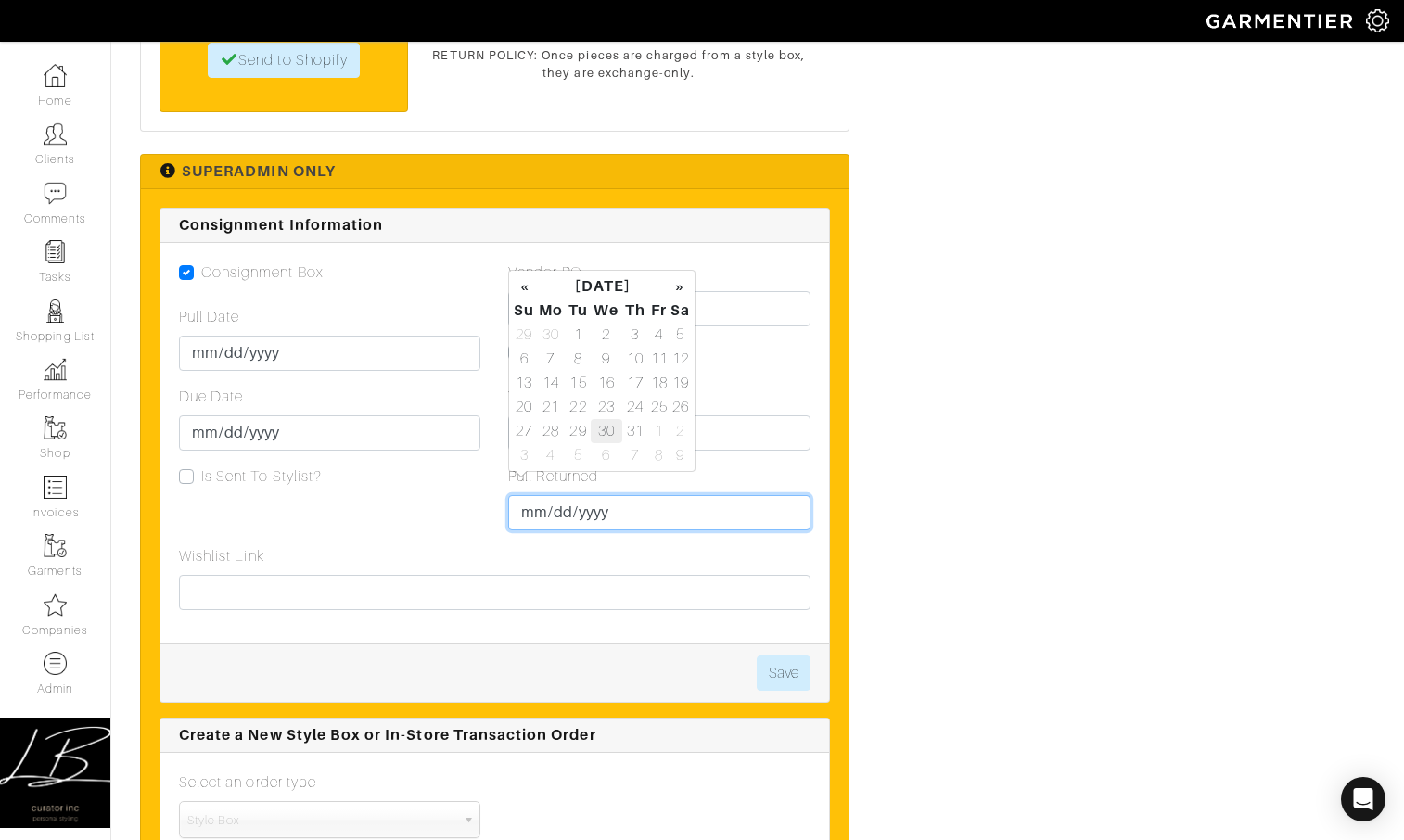 type on "2025-07-30" 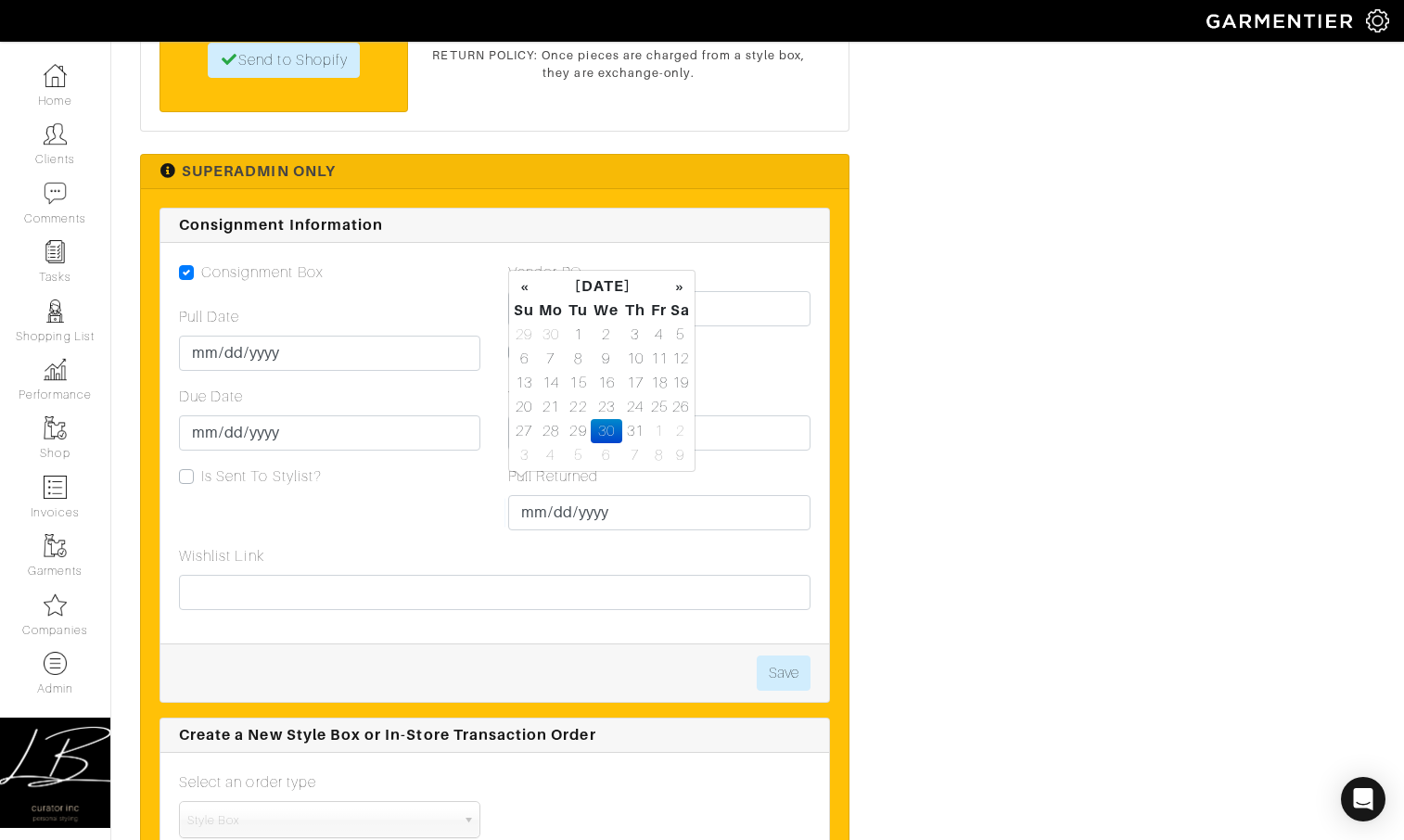 drag, startPoint x: 687, startPoint y: 535, endPoint x: 693, endPoint y: 550, distance: 16.155494 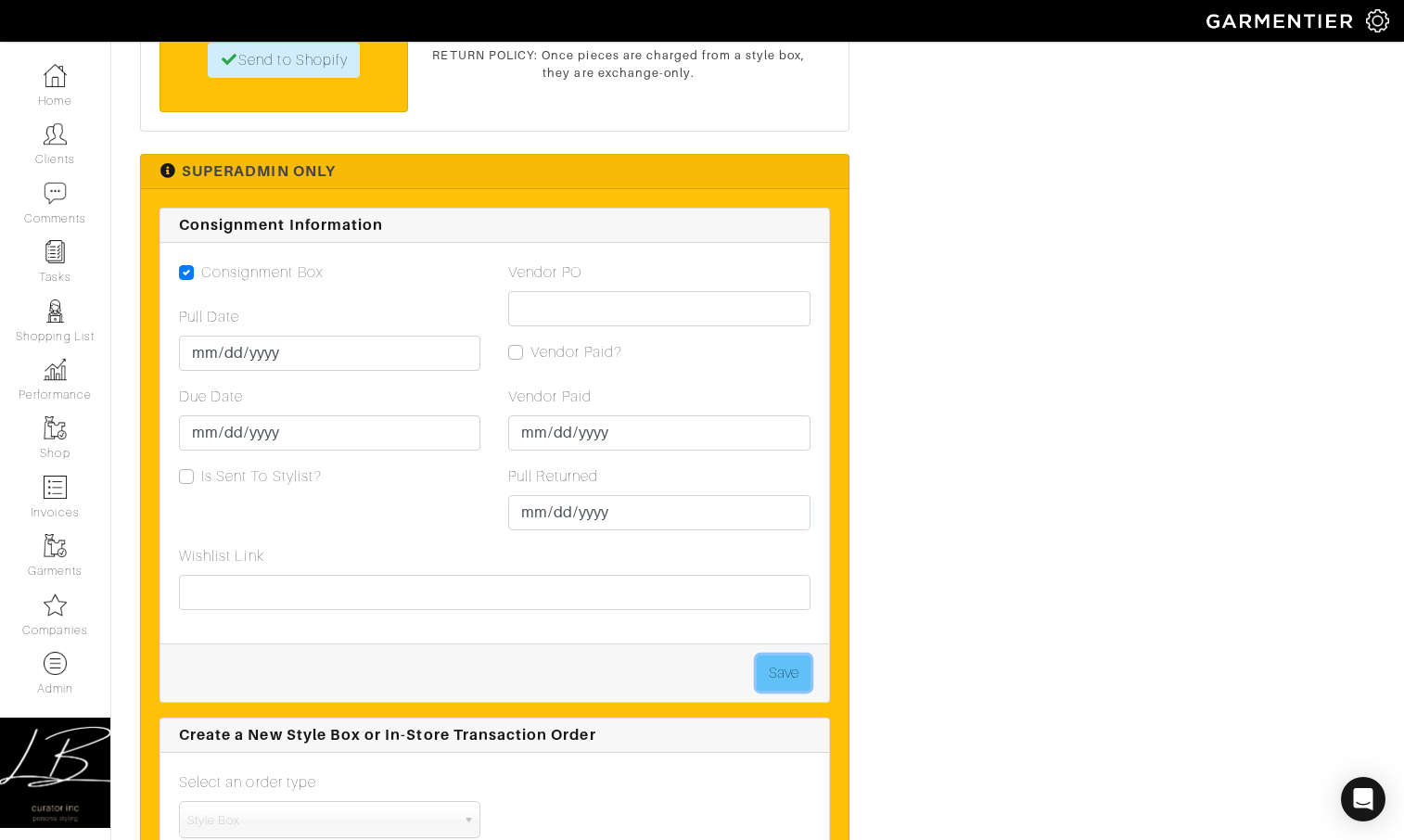 click on "Save" at bounding box center [784, 673] 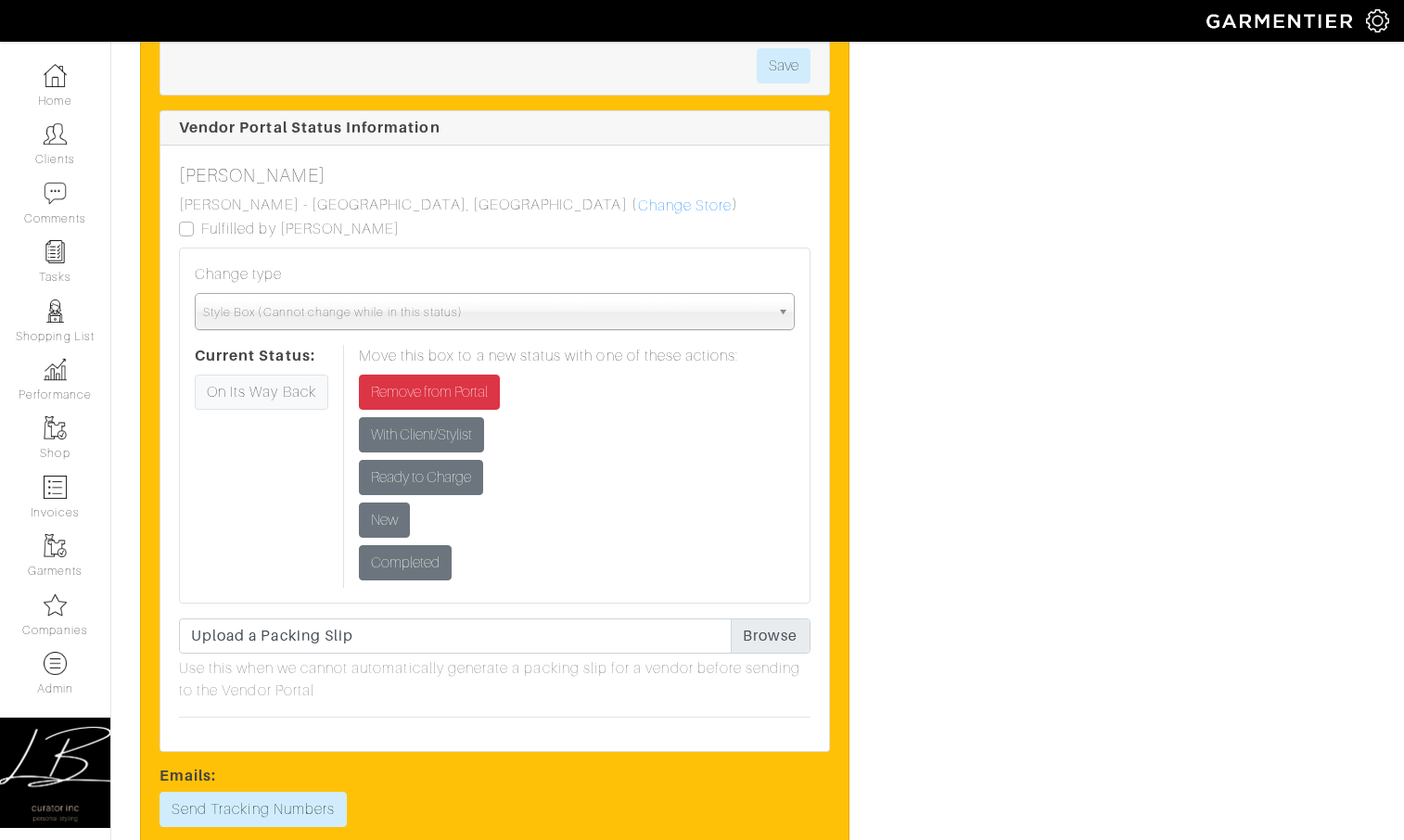 scroll, scrollTop: 4211, scrollLeft: 0, axis: vertical 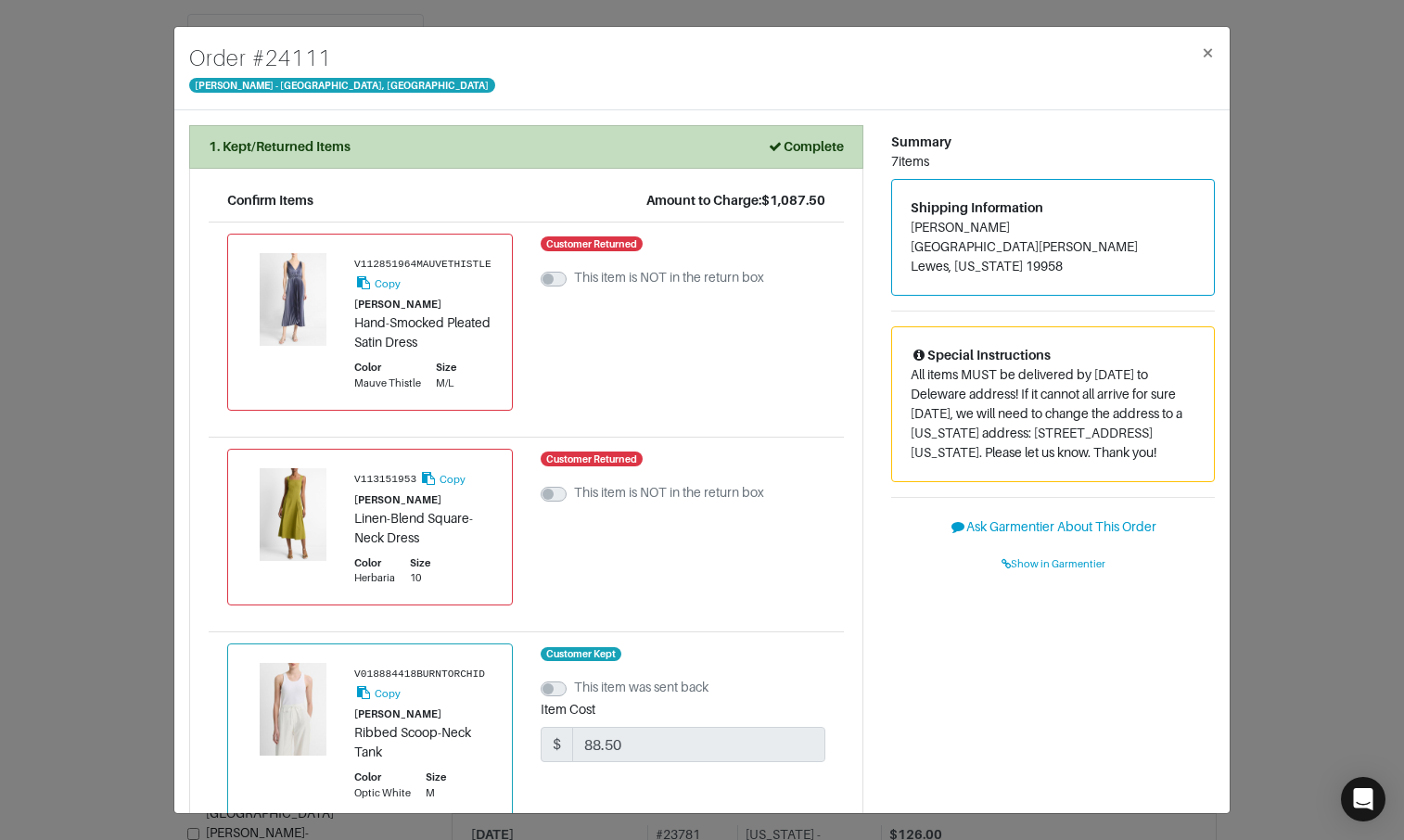 click on "Order # 24111 [PERSON_NAME] - [GEOGRAPHIC_DATA], [GEOGRAPHIC_DATA] × 1. Kept/Returned Items  Complete Confirm Items Amount to Charge:  $1,087.50 V112851964MAUVETHISTLE     Copy [PERSON_NAME] Hand-Smocked Pleated Satin Dress Color Mauve Thistle Size M/L Customer Returned This item is NOT in the return box V113151953     Copy [PERSON_NAME] Linen-Blend Square-Neck Dress Color Herbaria Size 10 Customer Returned This item is NOT in the return box V018884418BURNTORCHID     Copy [PERSON_NAME] Ribbed Scoop-Neck Tank Color Optic White Size M Customer Kept This item was sent back Item Cost $ 88.50 V129179708TERRA     Copy [PERSON_NAME] Lace-Stitch Cotton Cardigan Color Terra Size M Customer Kept This item was sent back Item Cost $ 261.00 V112151947     Copy [PERSON_NAME] Wilted Peony Pleated Dress Color White Peony Size M Customer Kept This item was sent back Item Cost $ 396.00 V124431039DARKBARLEY     Copy [PERSON_NAME] Full Skirt Color Deep Iris Size L Customer Kept This item was sent back Item Cost $ 276.00 VR59283148BLACK     Copy [PERSON_NAME] Essential Pima Cotton V-Neck T-Shirt Size" at bounding box center (702, 420) 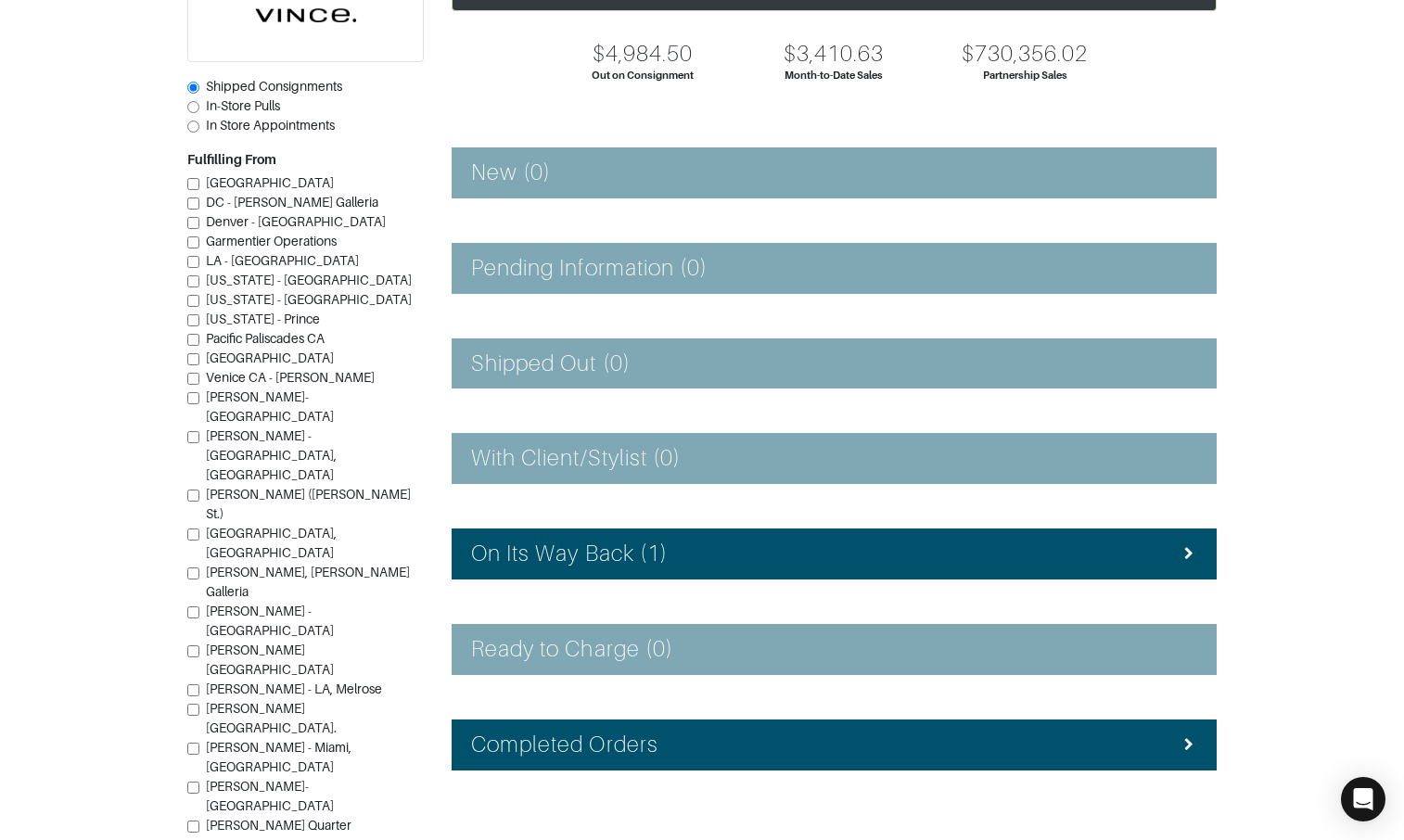 scroll, scrollTop: 0, scrollLeft: 0, axis: both 